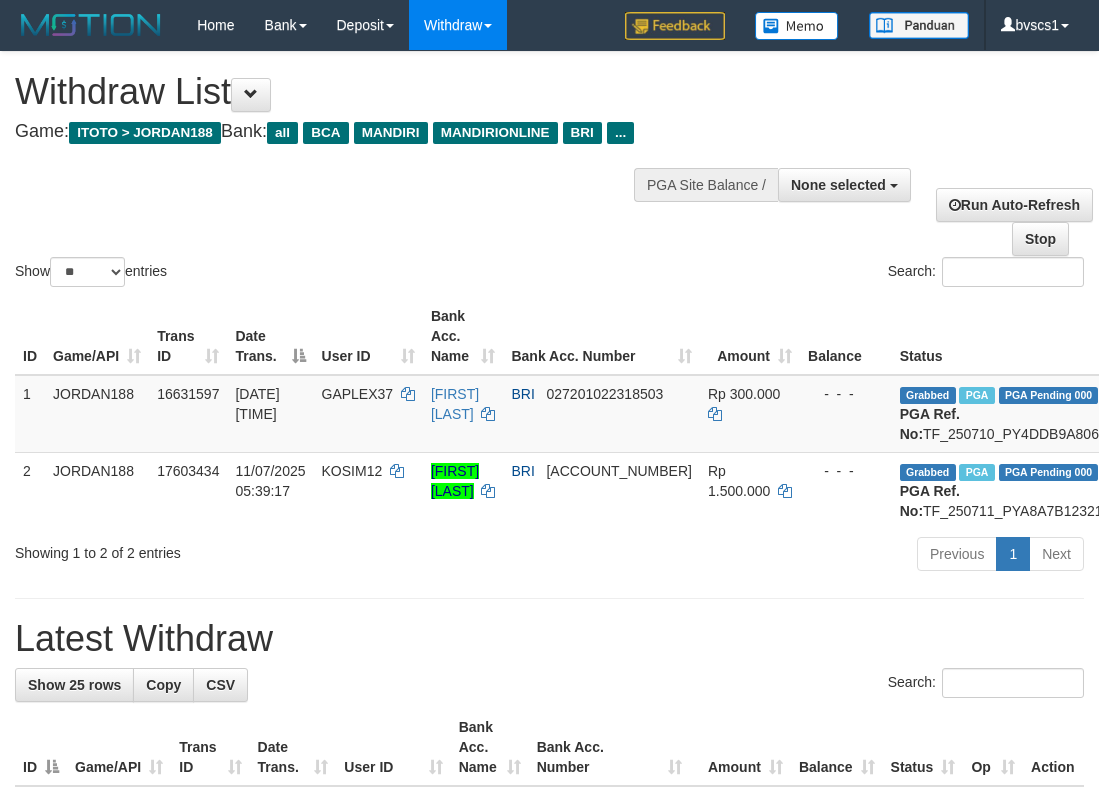 select 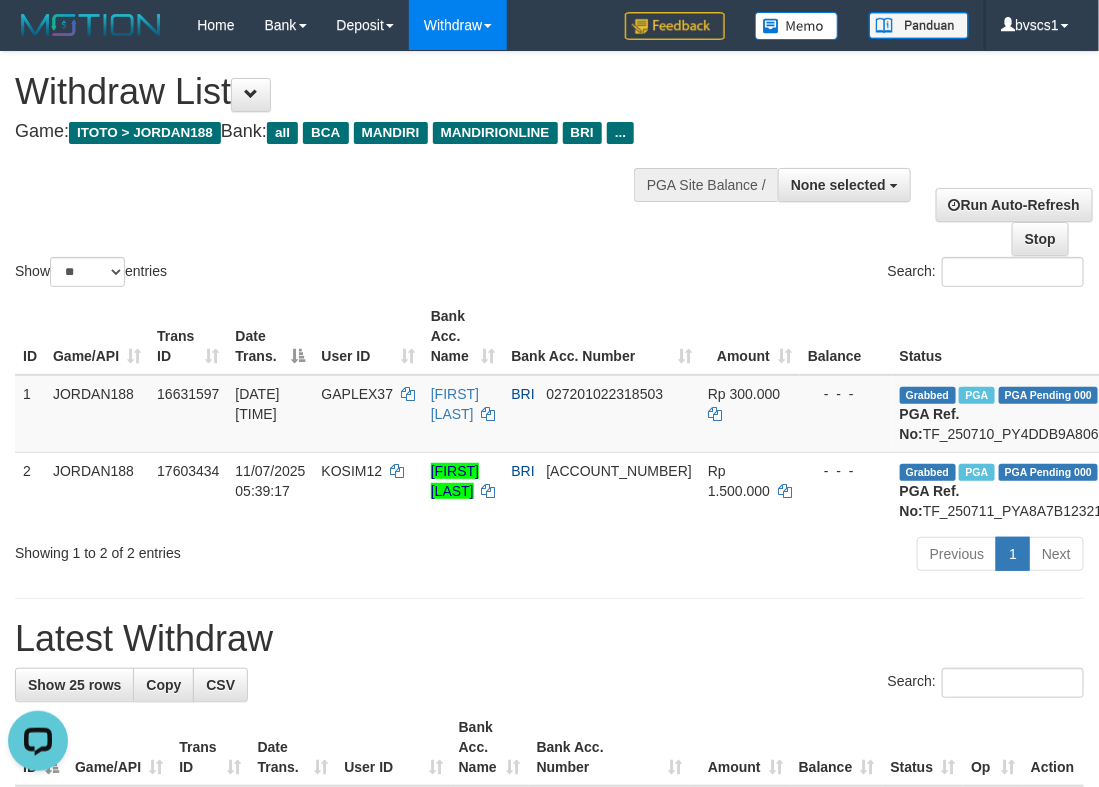 scroll, scrollTop: 0, scrollLeft: 0, axis: both 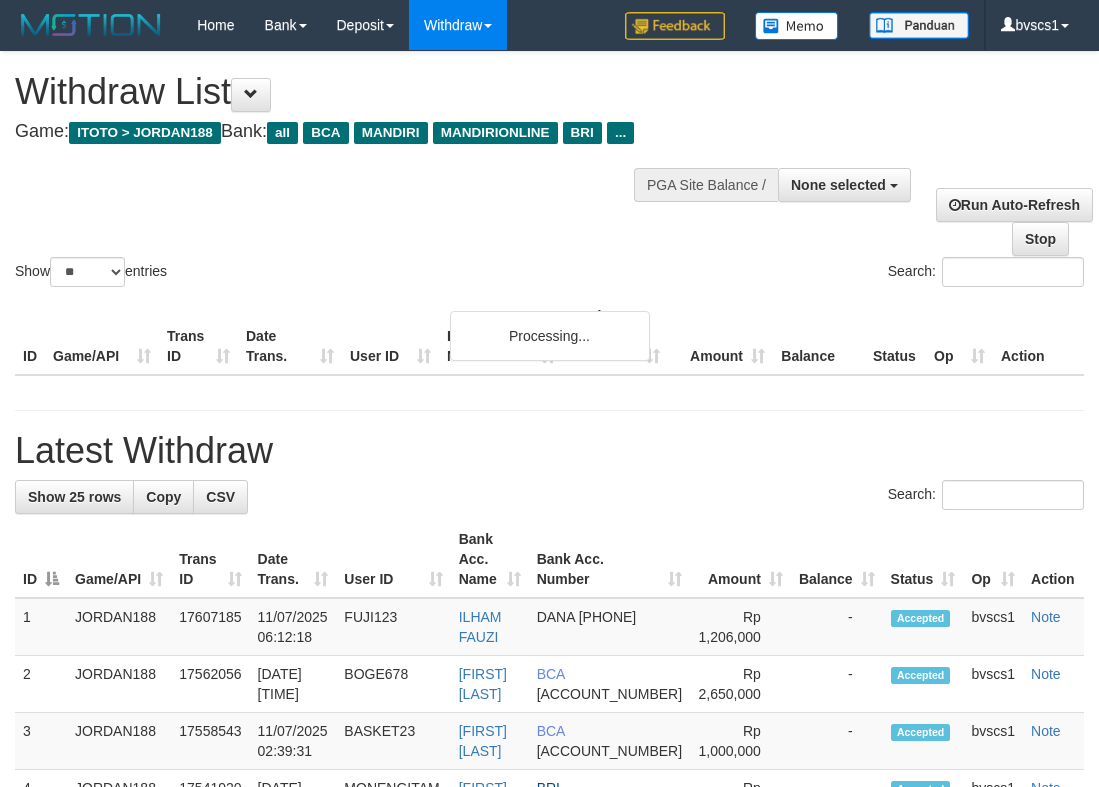 select 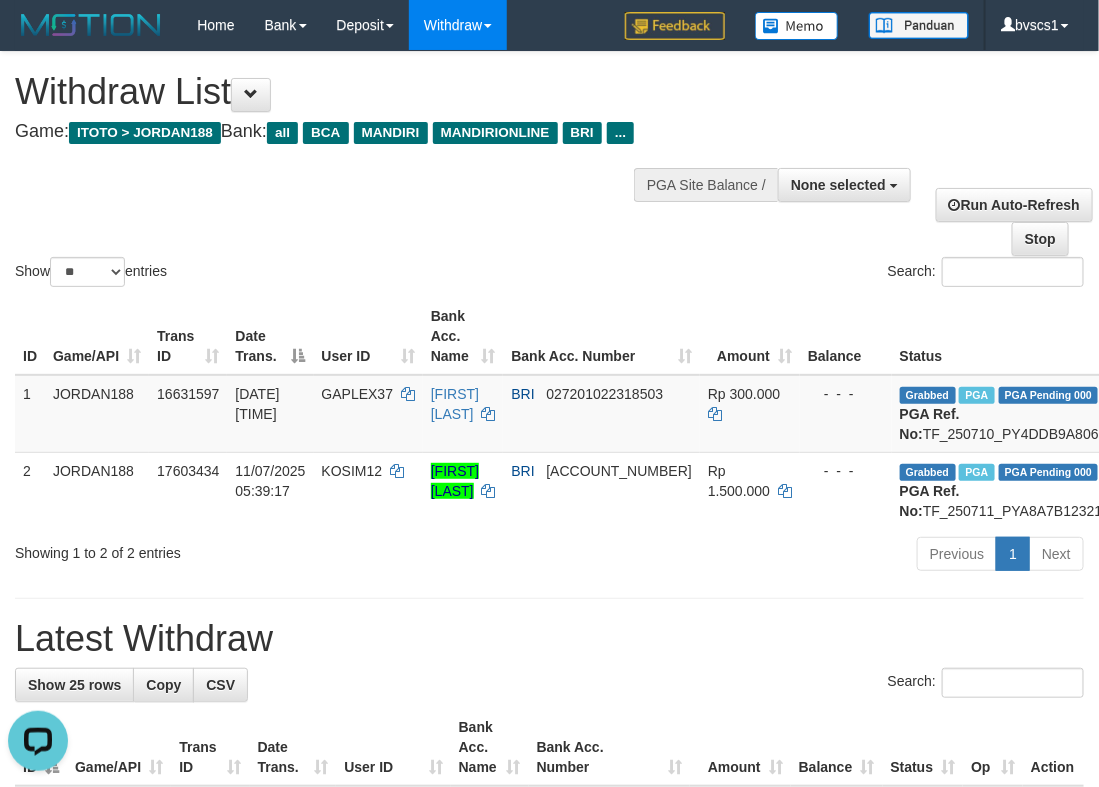 scroll, scrollTop: 0, scrollLeft: 0, axis: both 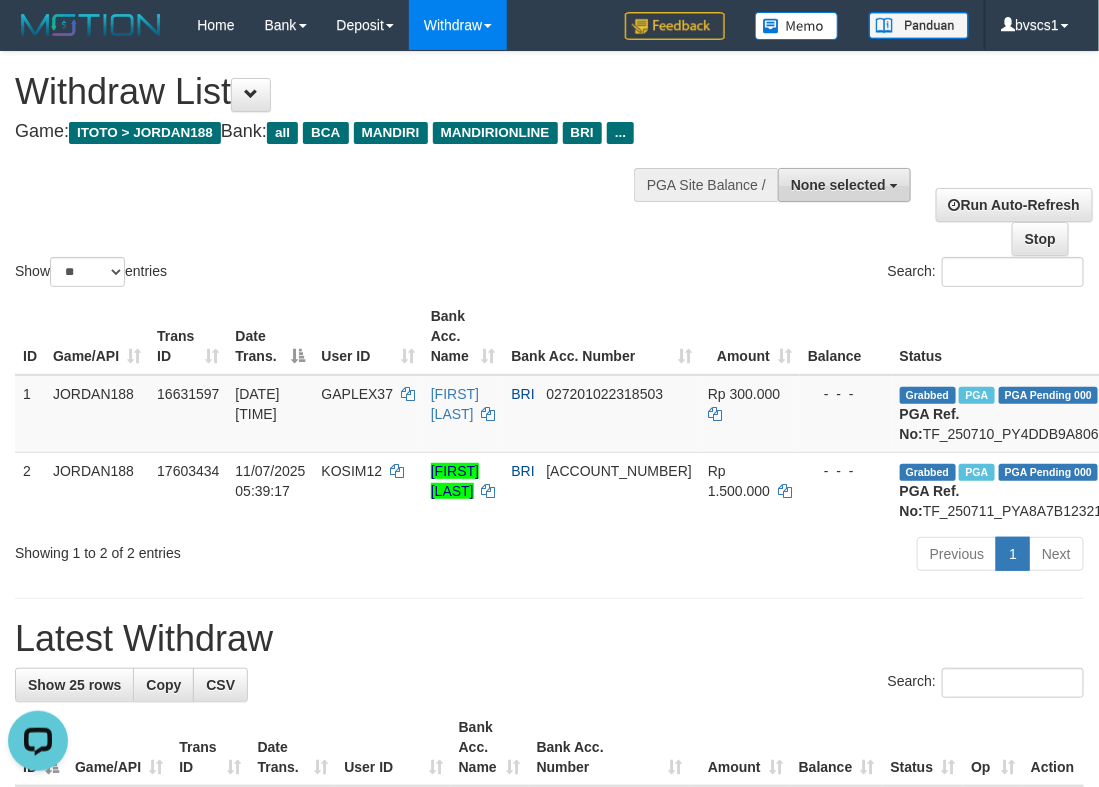 click on "None selected" at bounding box center [838, 185] 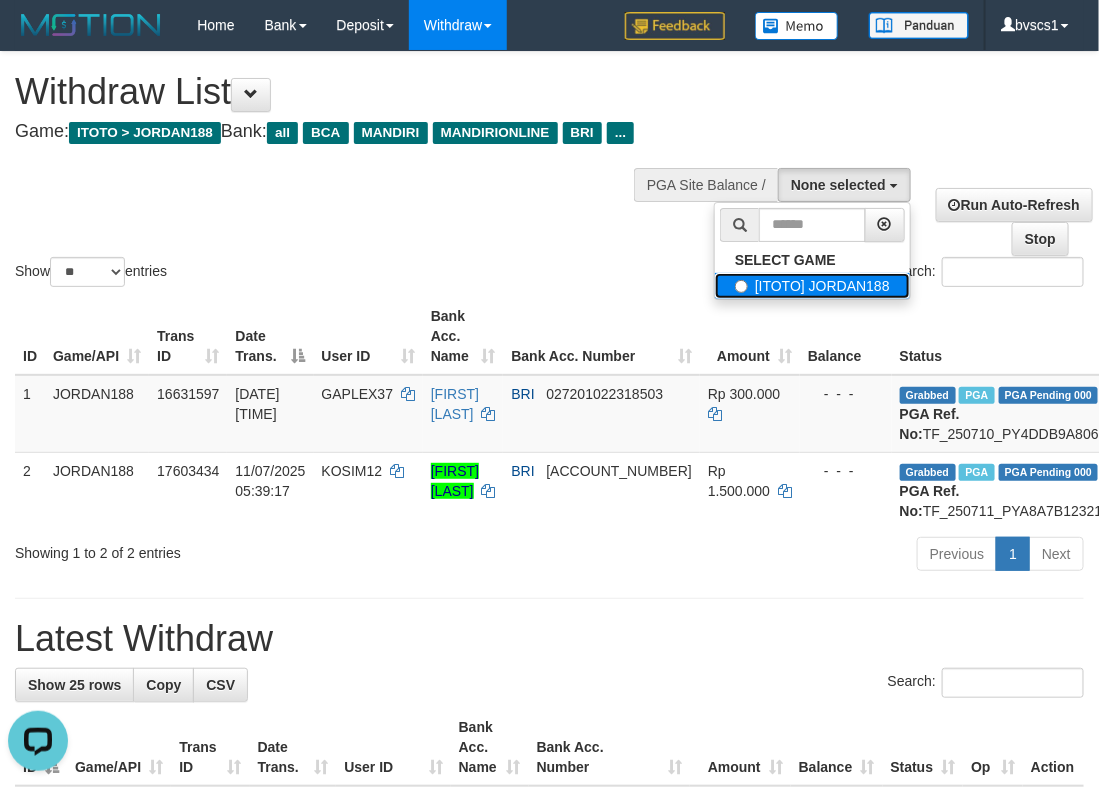 click on "[ITOTO] JORDAN188" at bounding box center [812, 286] 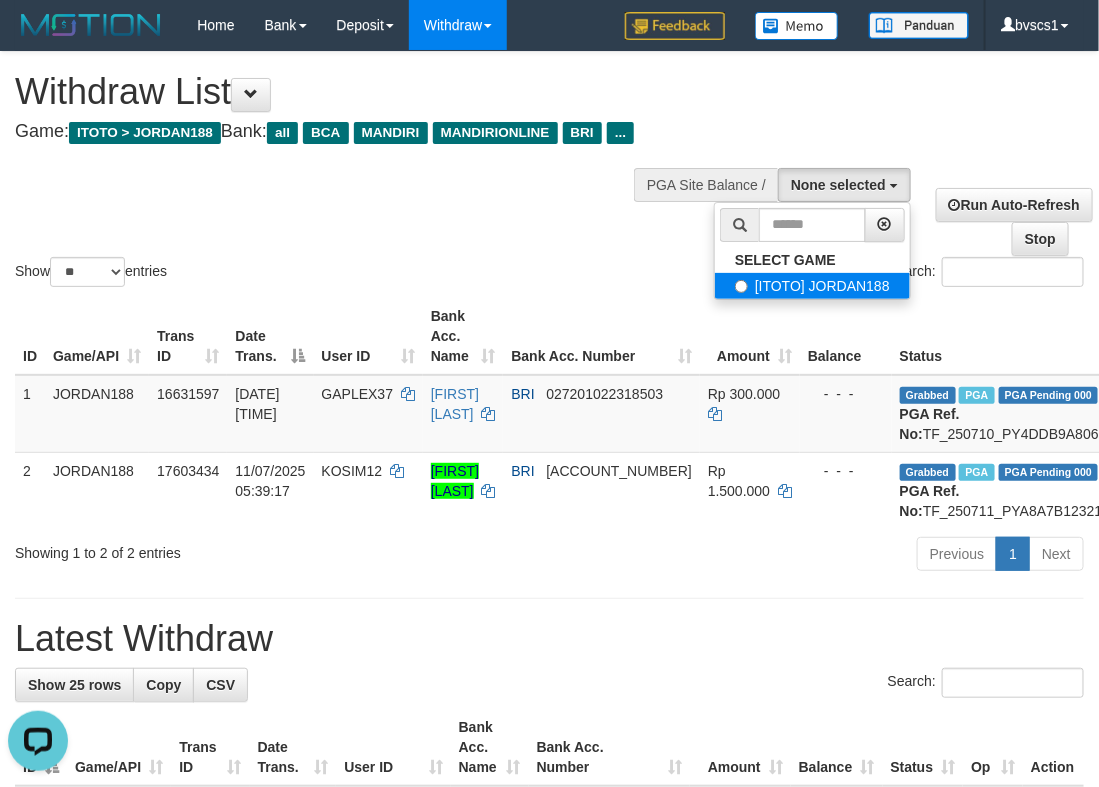 select on "****" 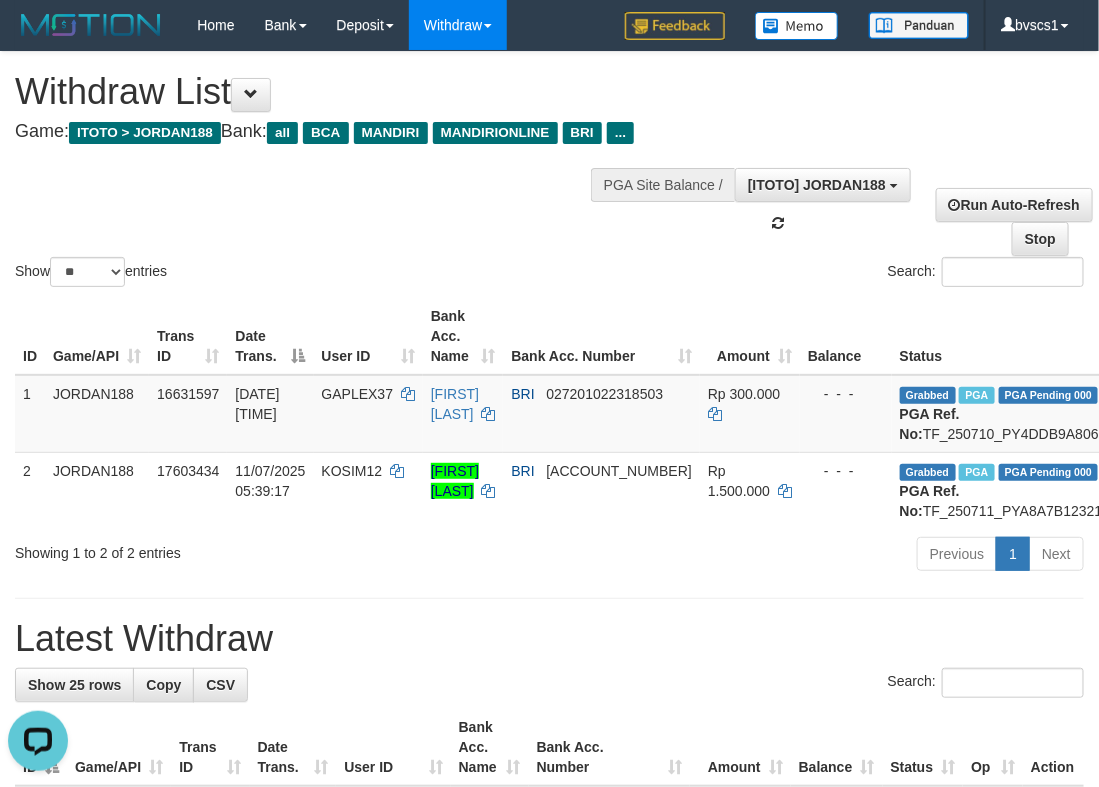 scroll, scrollTop: 18, scrollLeft: 0, axis: vertical 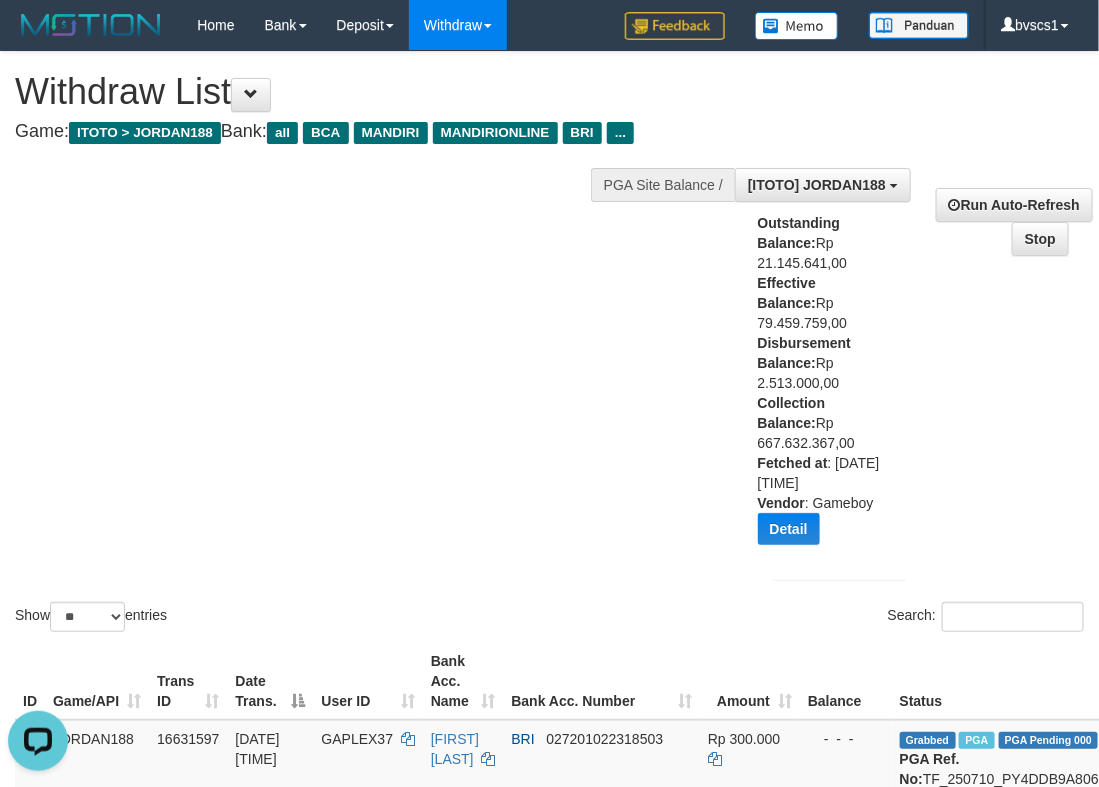 click on "Show  ** ** ** ***  entries Search:" at bounding box center [549, 344] 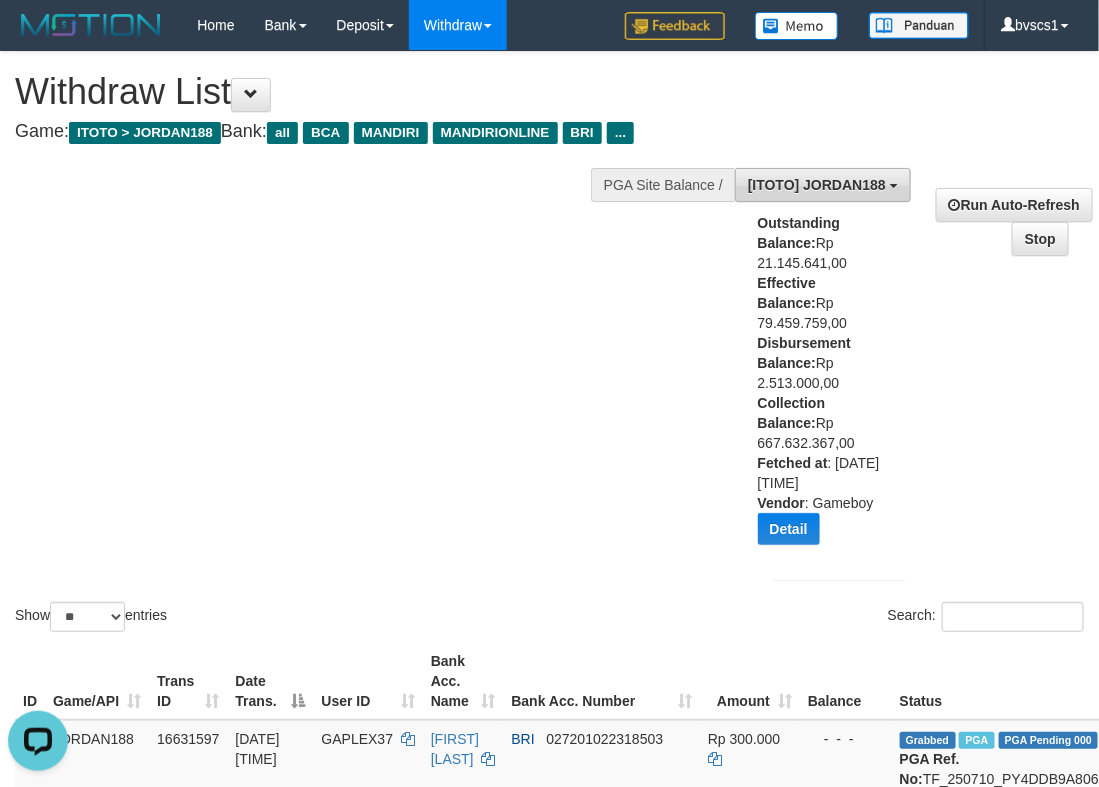 click on "[ITOTO] JORDAN188" at bounding box center (817, 185) 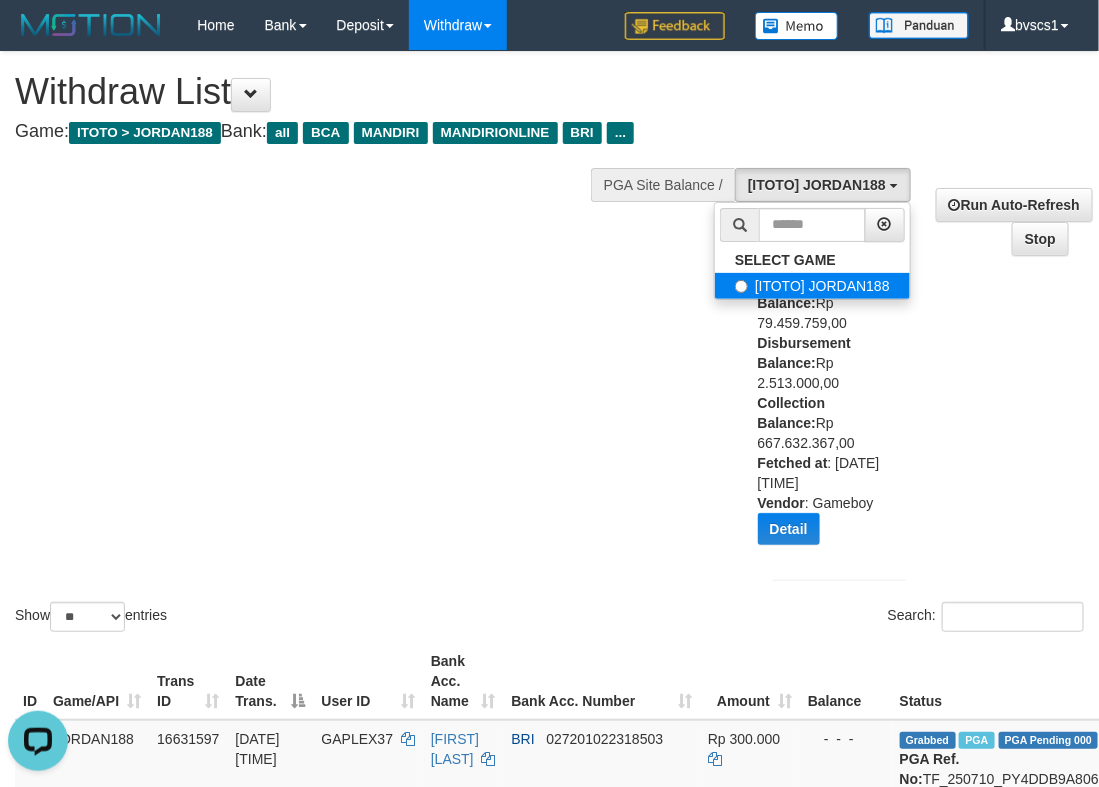 click on "[ITOTO] JORDAN188" at bounding box center [812, 286] 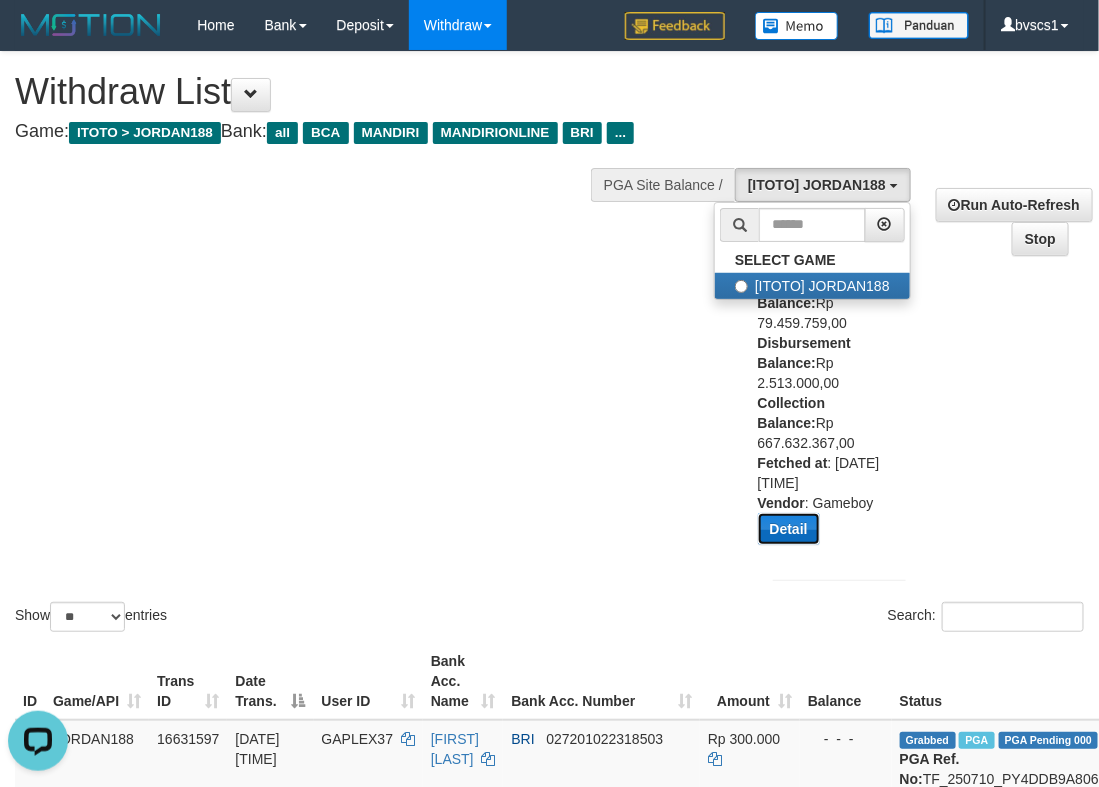 click on "Detail" at bounding box center (789, 529) 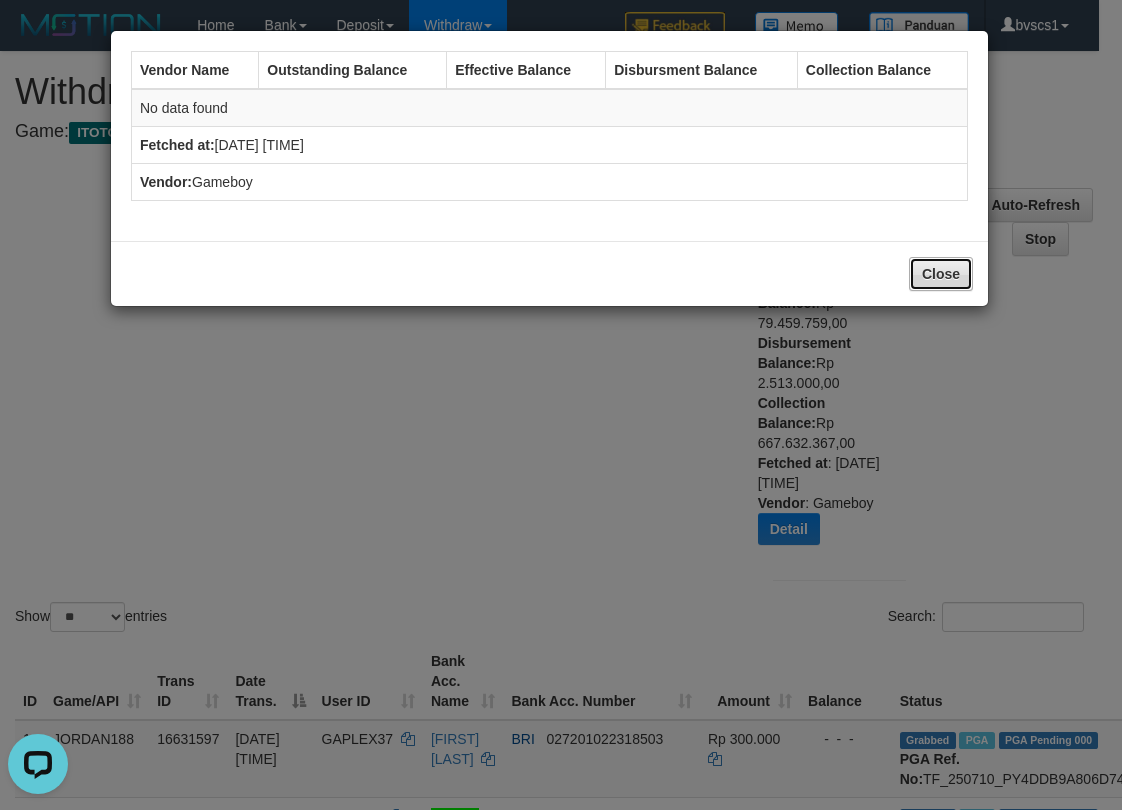 click on "Close" at bounding box center (941, 274) 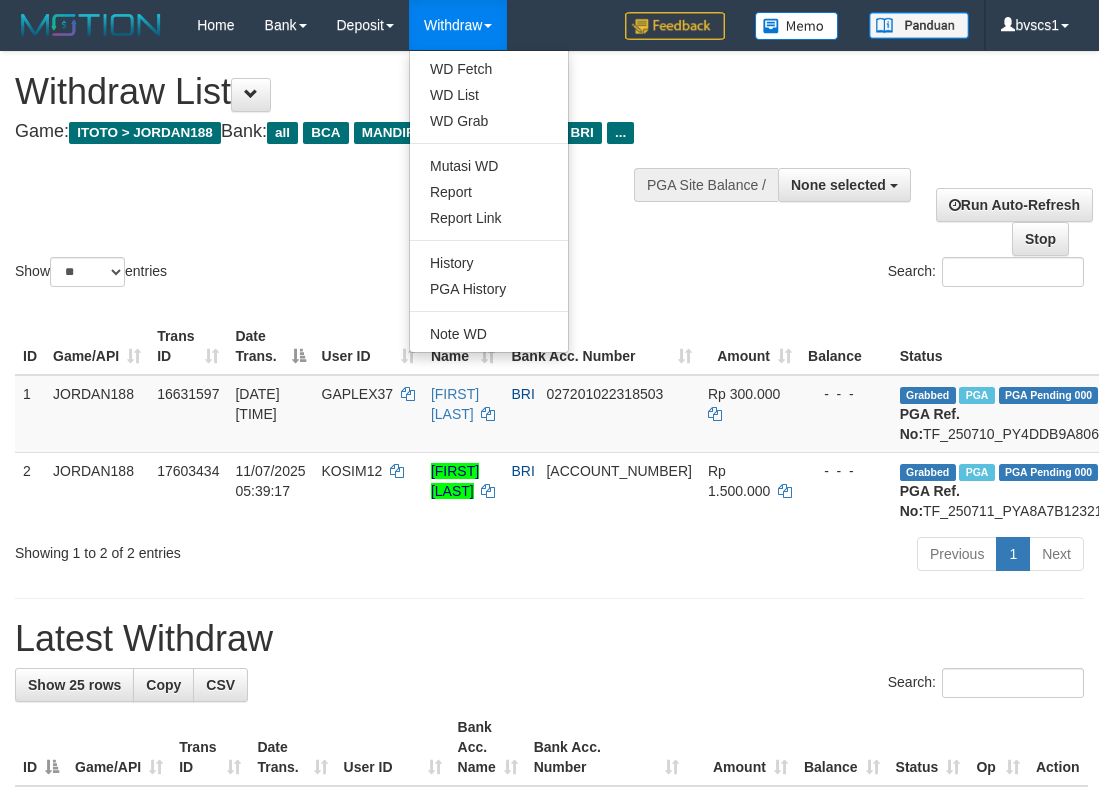 select 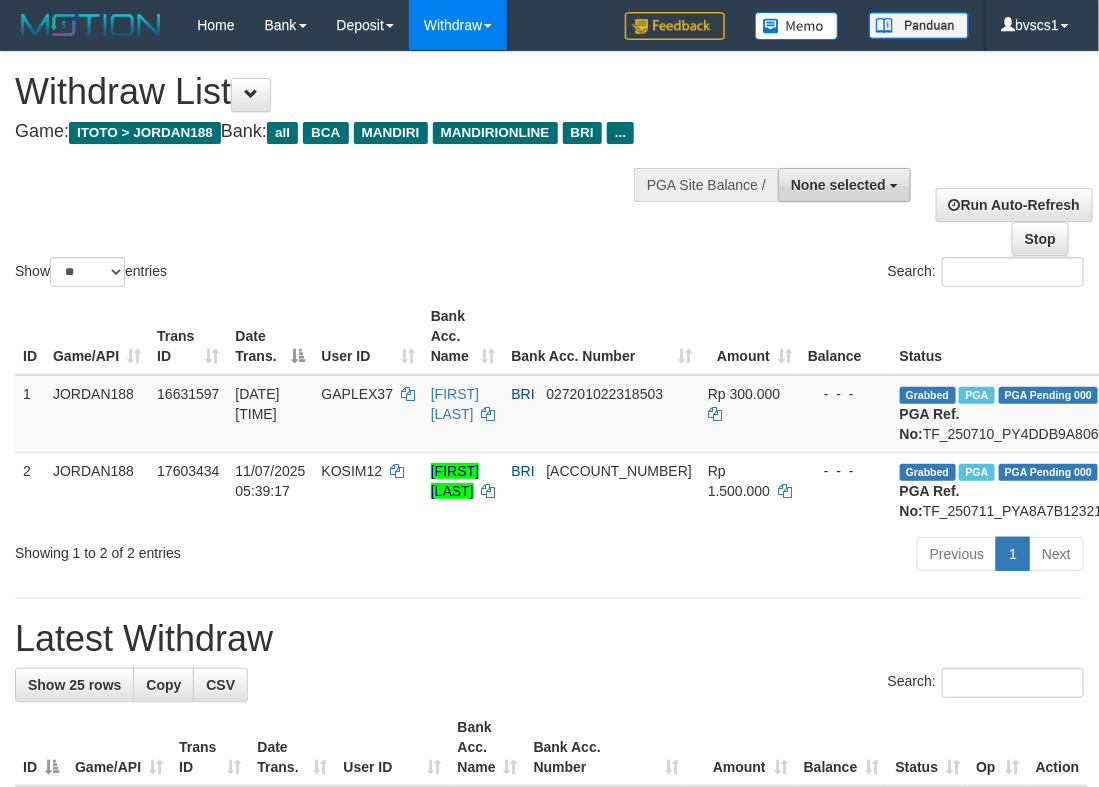 click on "None selected" at bounding box center [838, 185] 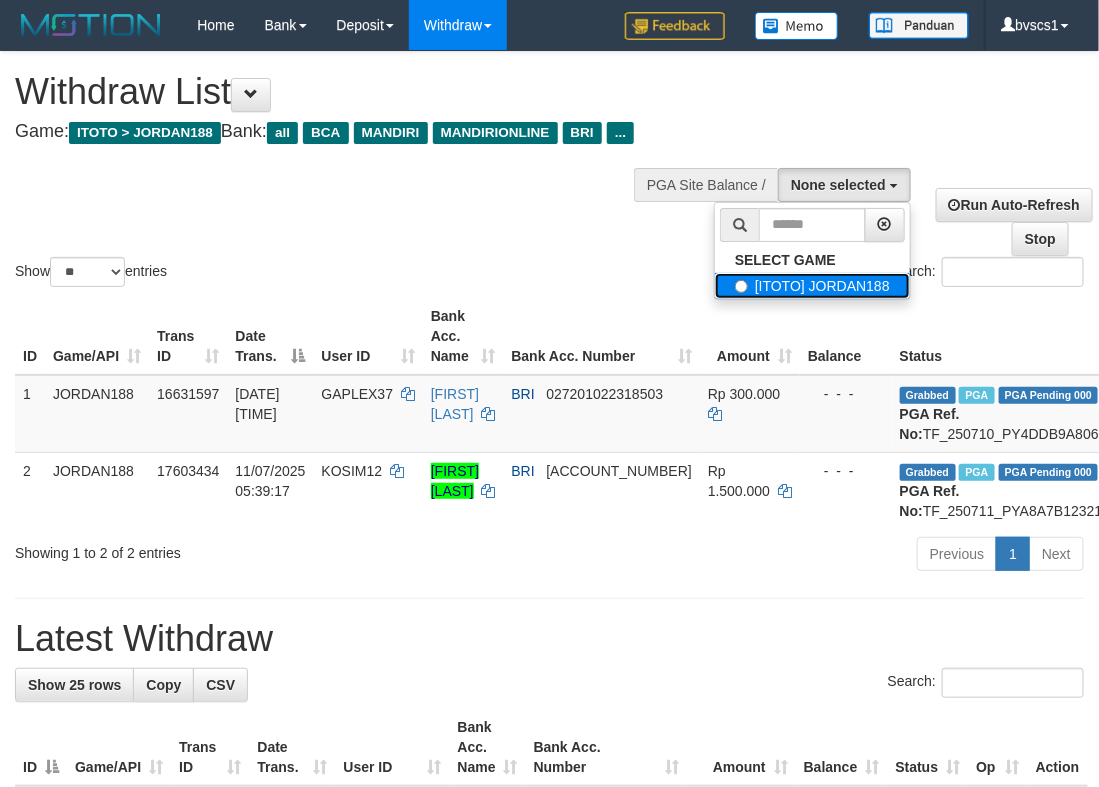 click on "[ITOTO] JORDAN188" at bounding box center [812, 286] 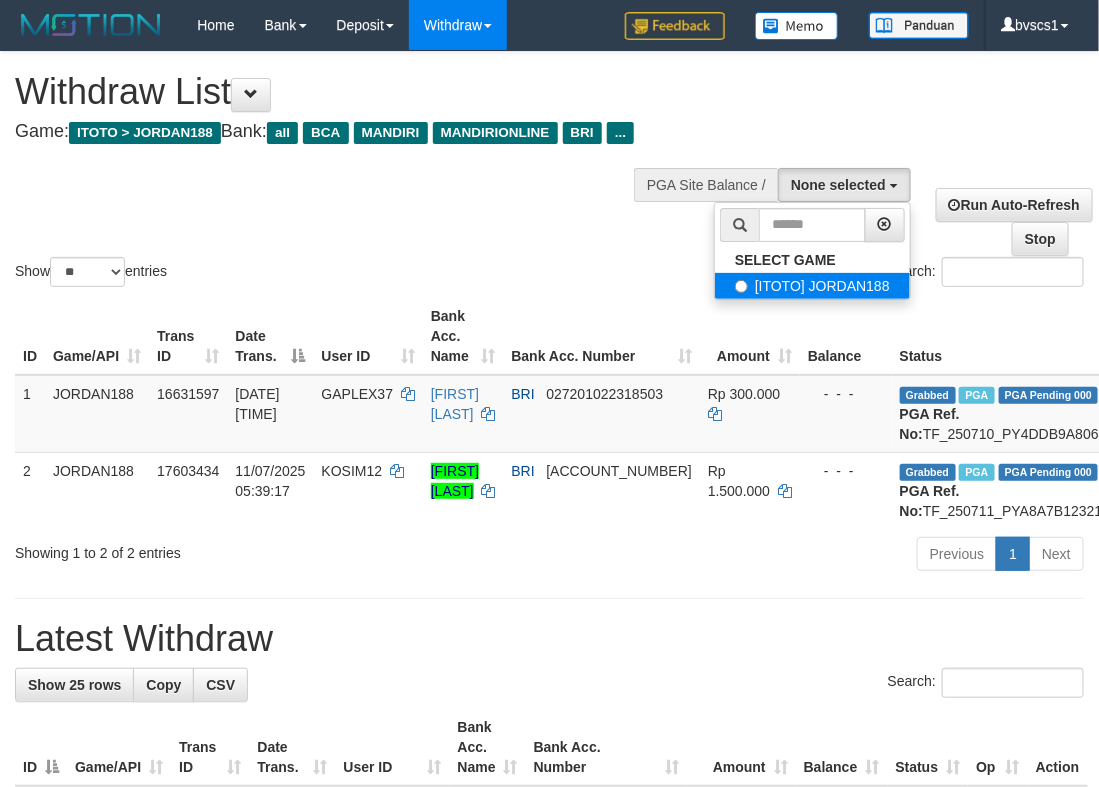 select on "****" 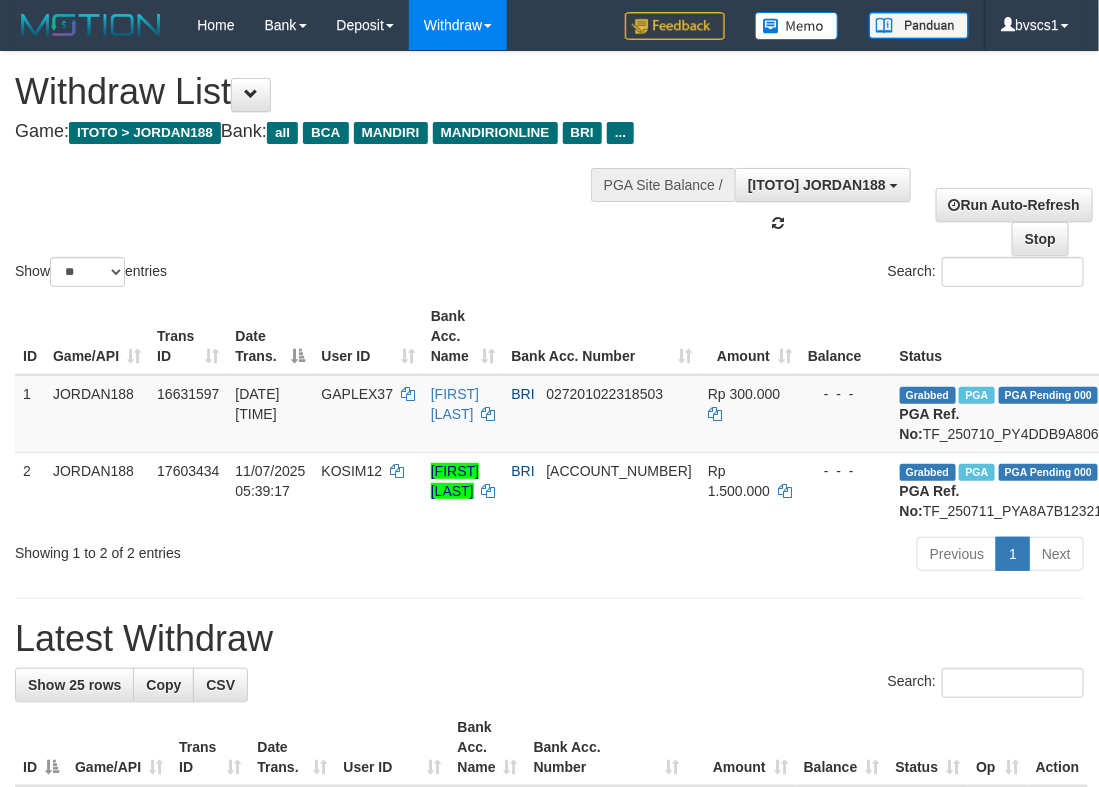 scroll, scrollTop: 18, scrollLeft: 0, axis: vertical 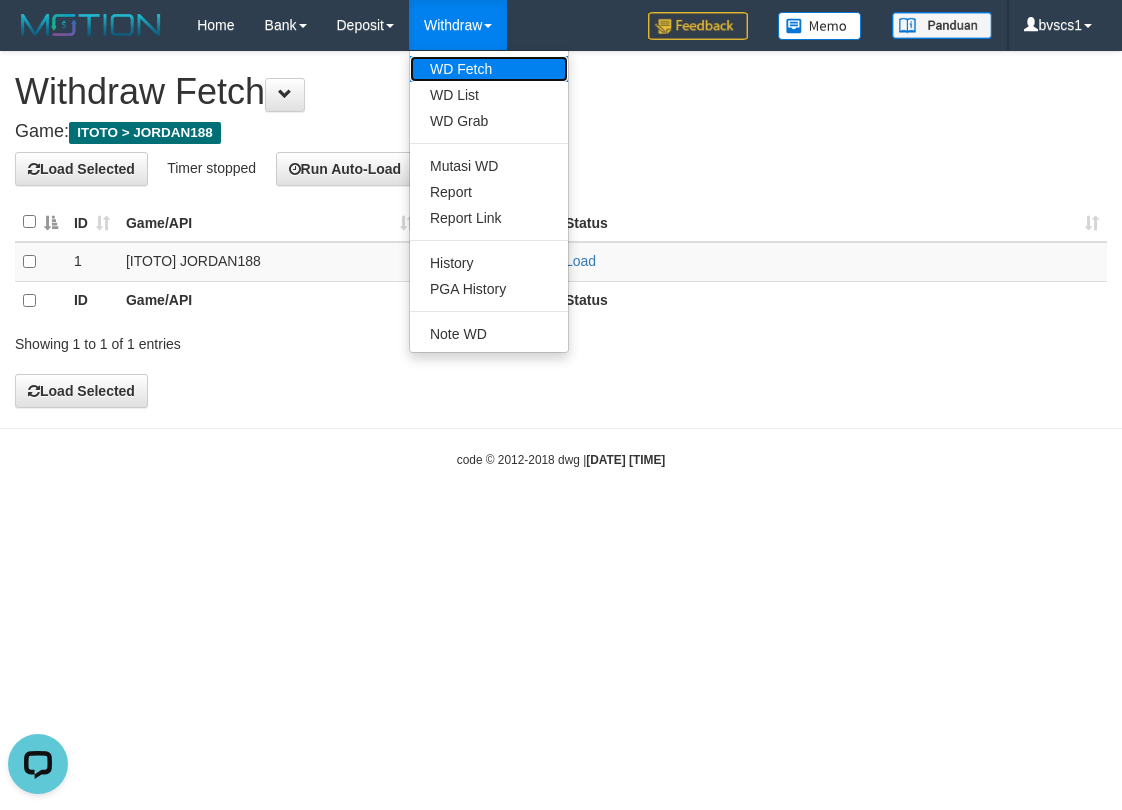click on "WD Fetch" at bounding box center [489, 69] 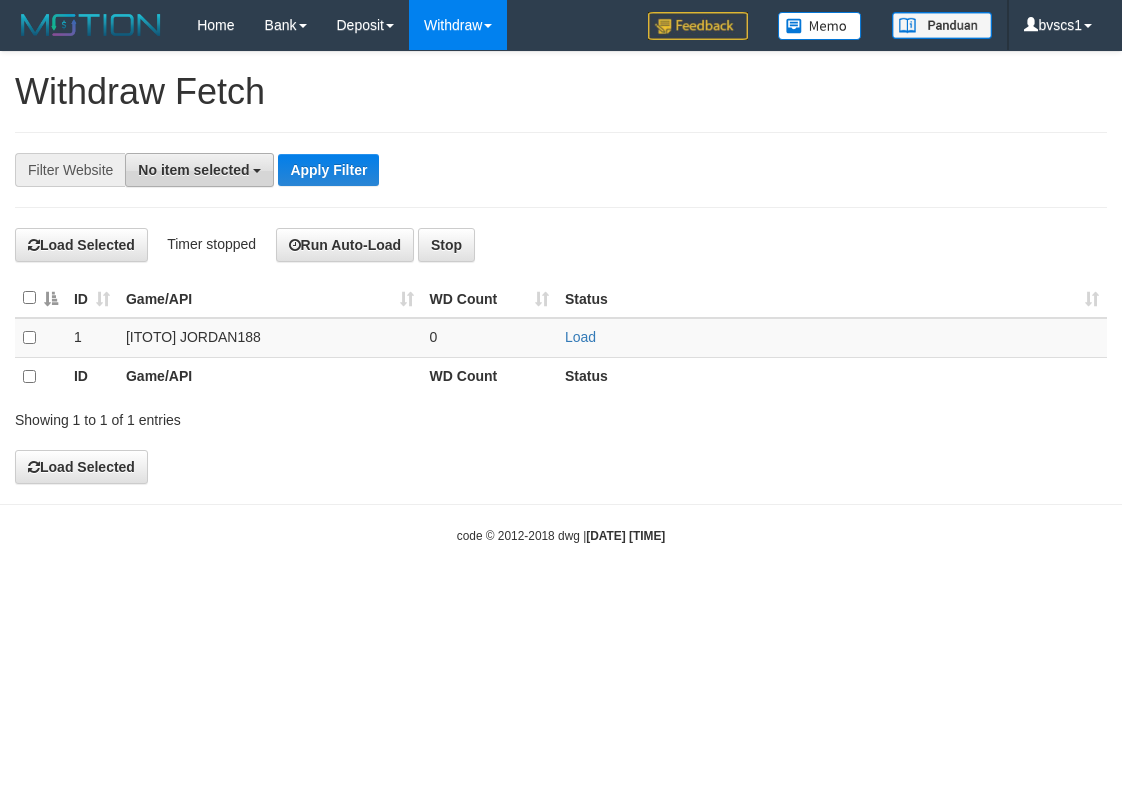 scroll, scrollTop: 0, scrollLeft: 0, axis: both 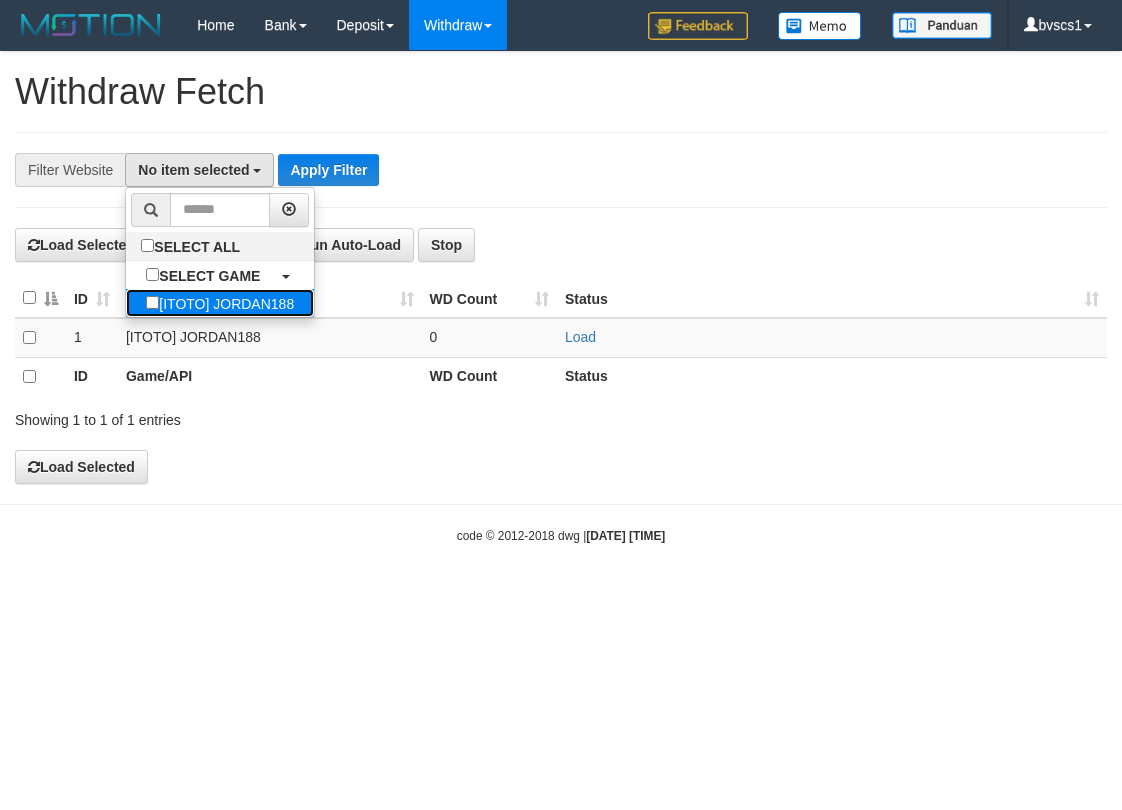 click on "[ITOTO] JORDAN188" at bounding box center [220, 303] 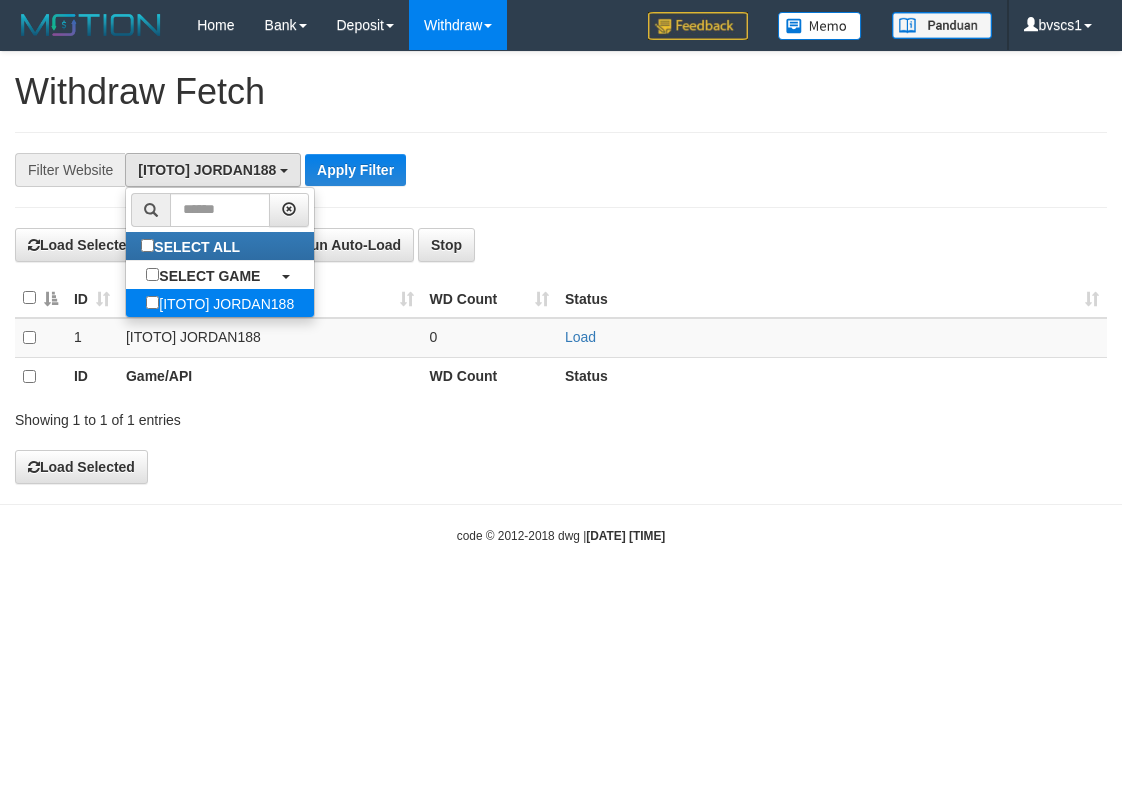 select on "****" 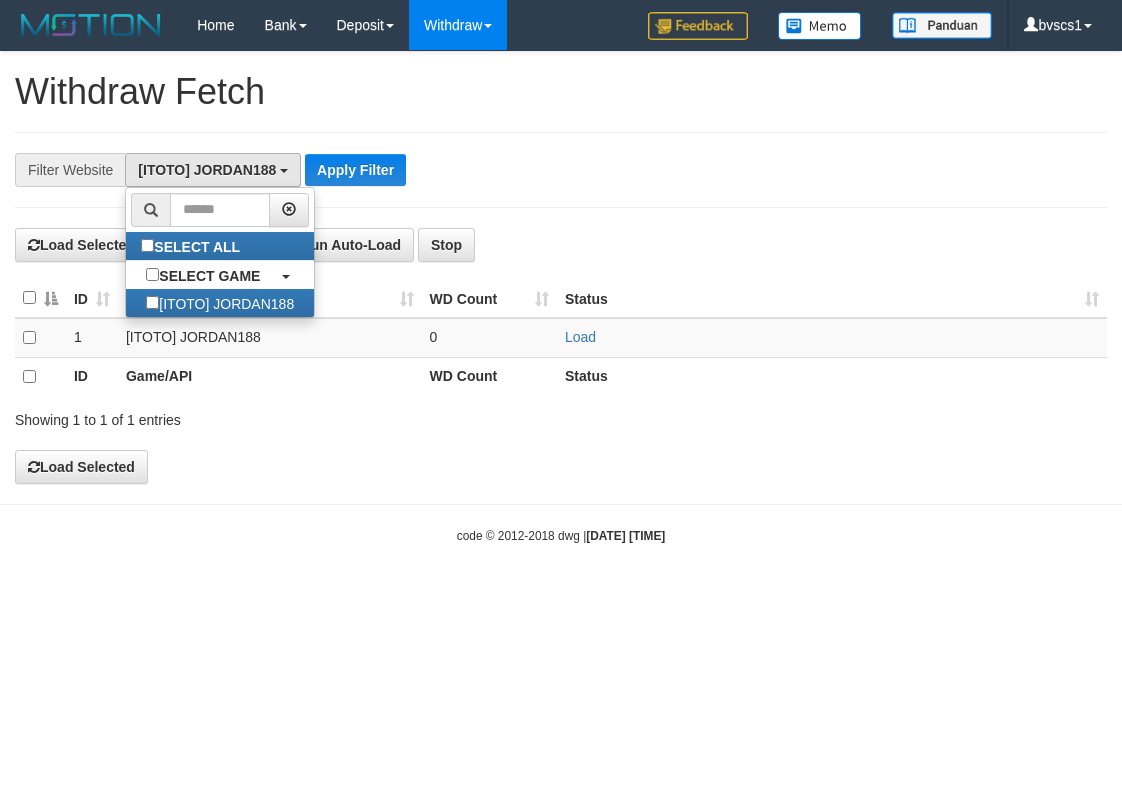 scroll, scrollTop: 18, scrollLeft: 0, axis: vertical 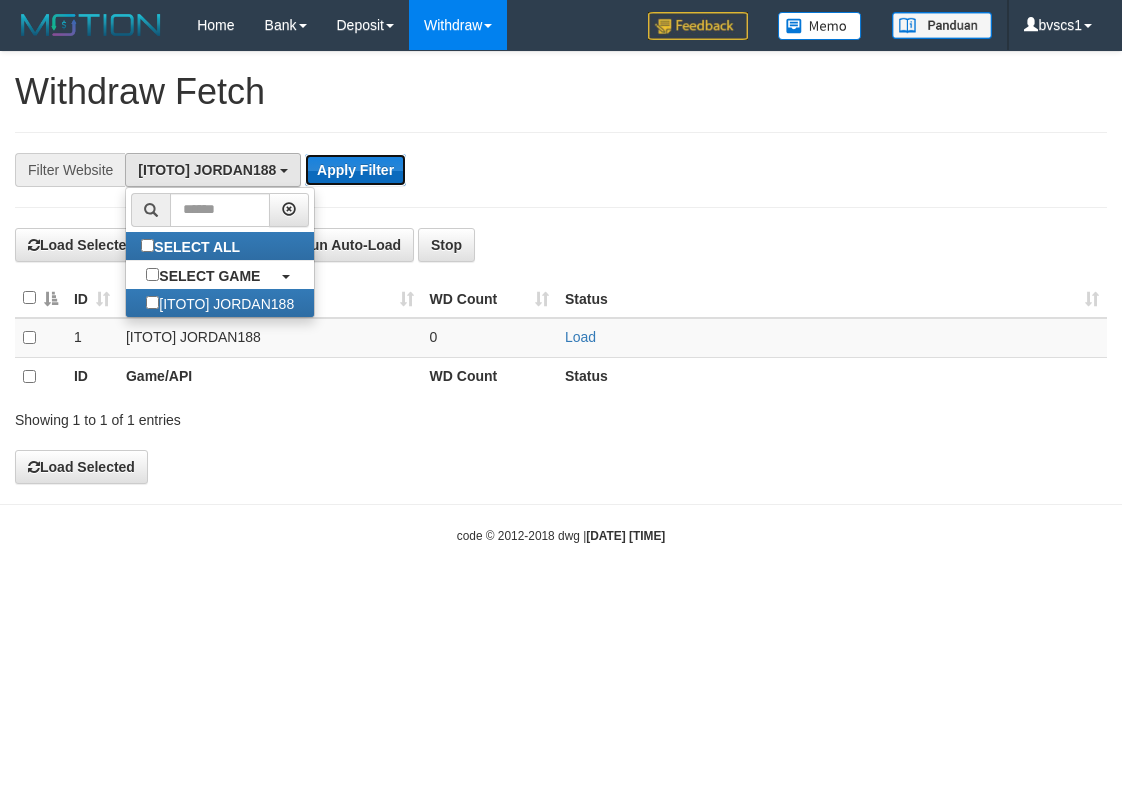 click on "Apply Filter" at bounding box center [355, 170] 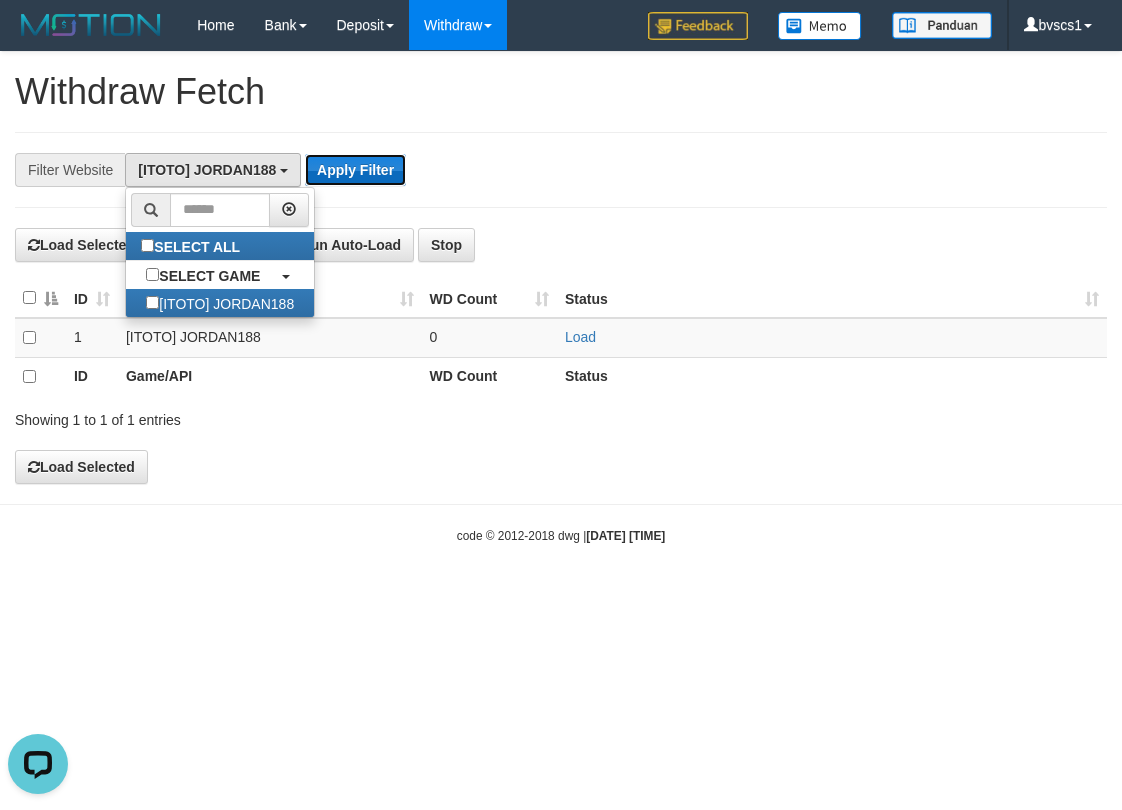 scroll, scrollTop: 0, scrollLeft: 0, axis: both 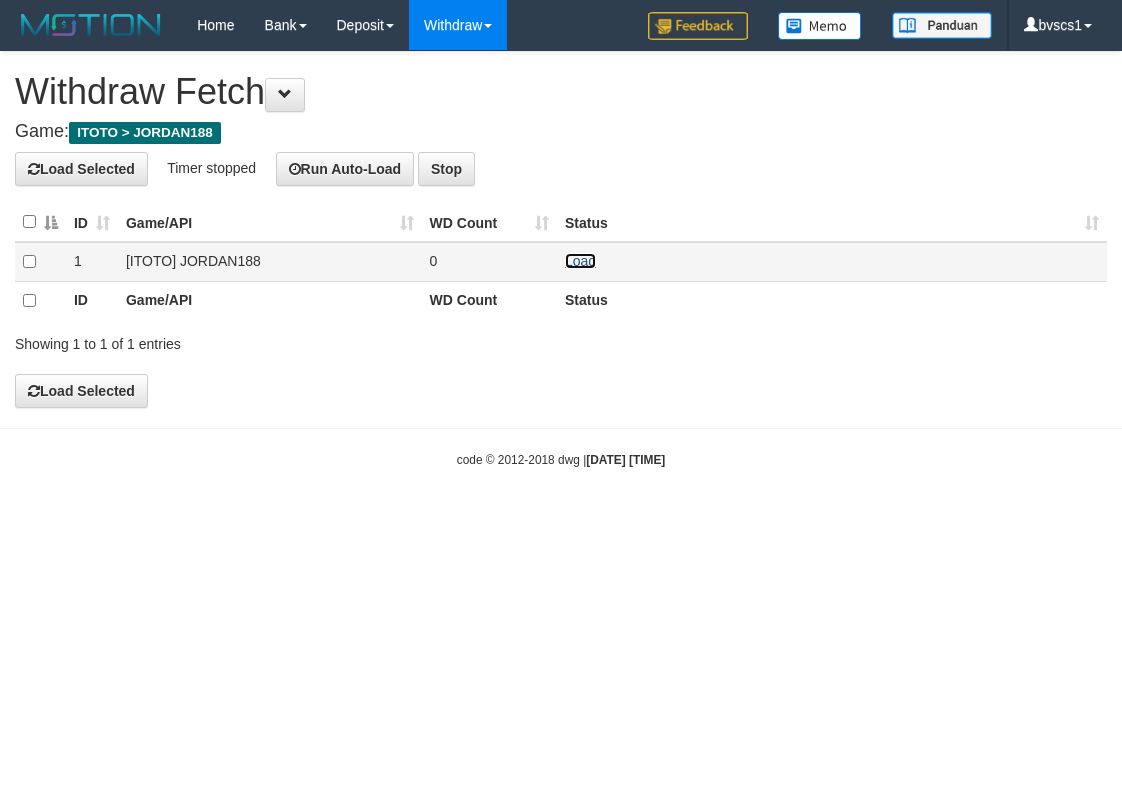 click on "Load" at bounding box center (580, 261) 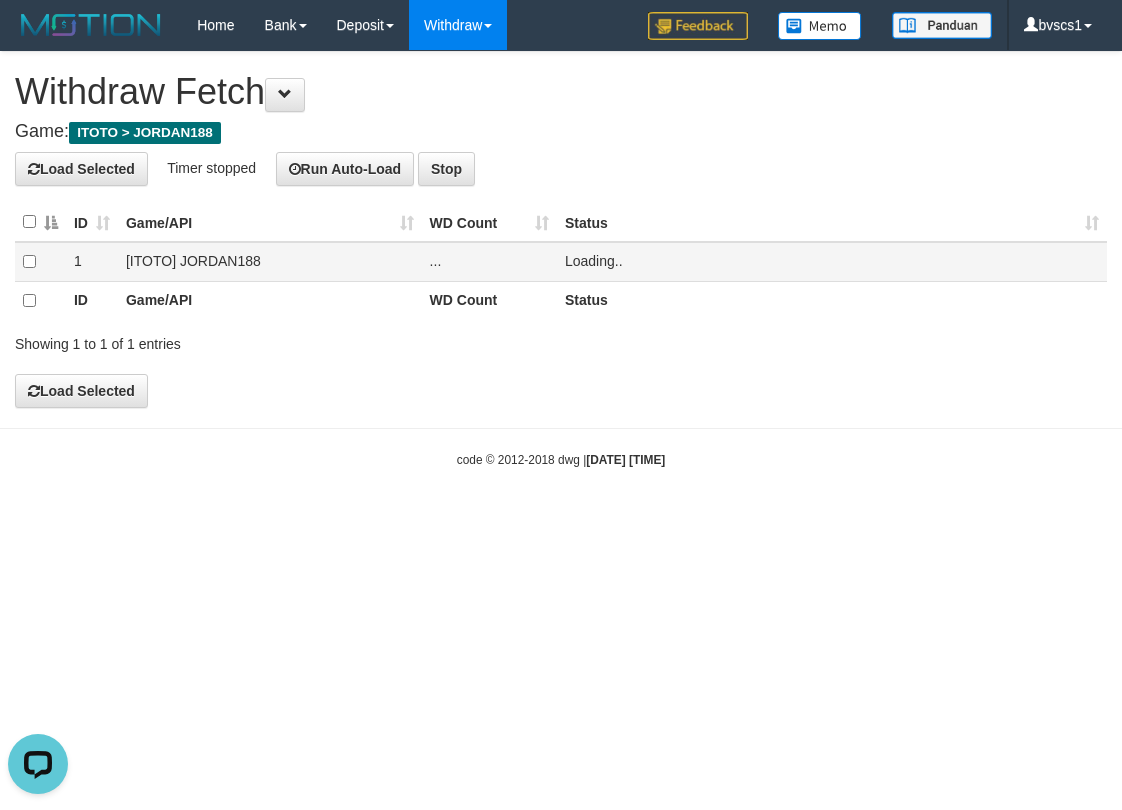 scroll, scrollTop: 0, scrollLeft: 0, axis: both 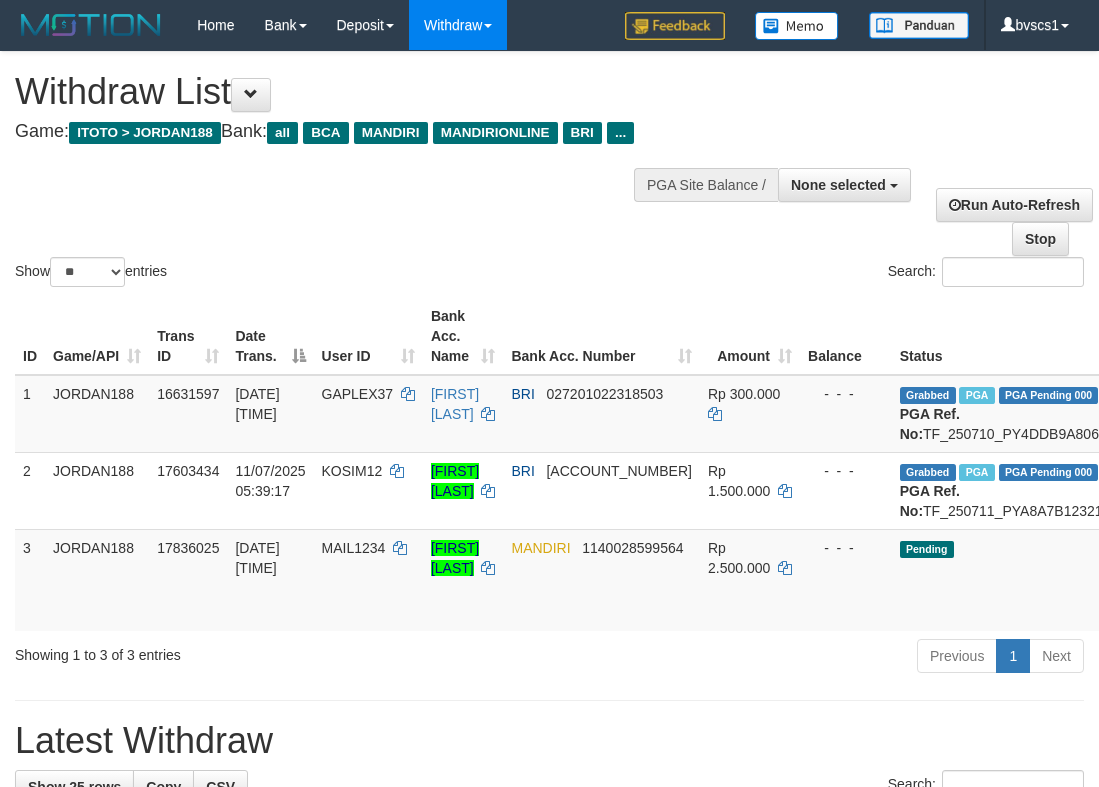 select 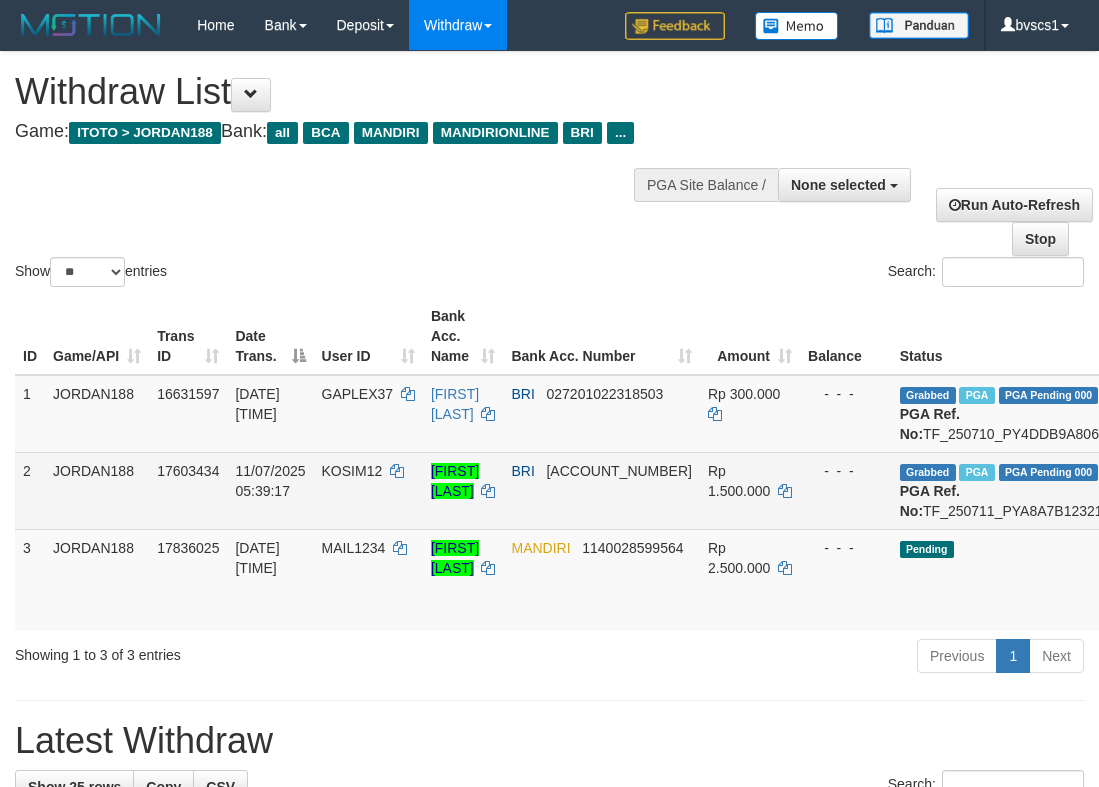 scroll, scrollTop: 0, scrollLeft: 0, axis: both 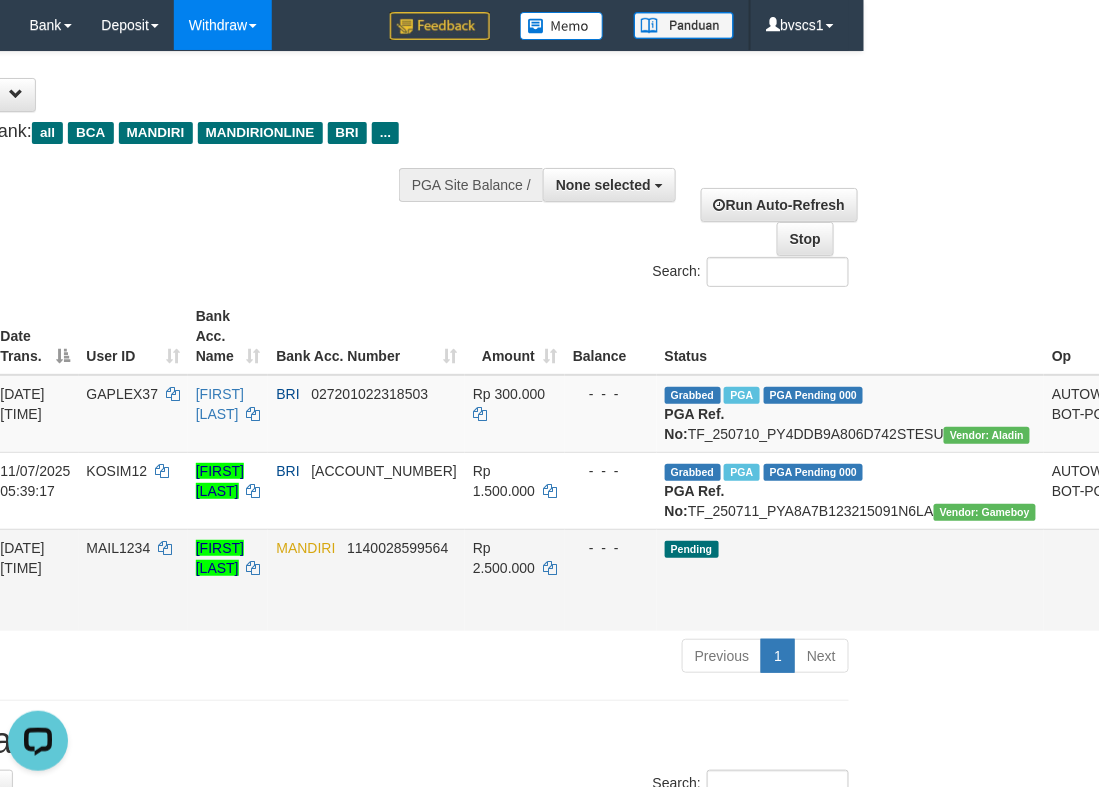click on "Send PGA" at bounding box center (1151, 603) 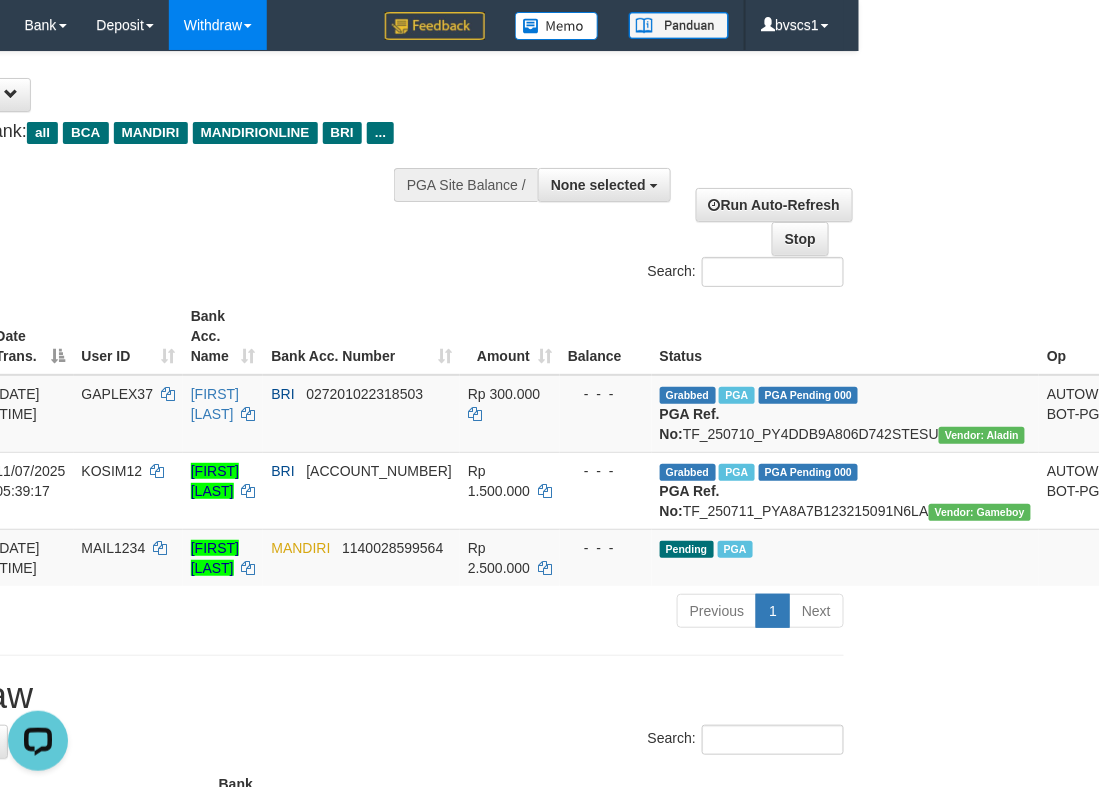 scroll, scrollTop: 0, scrollLeft: 271, axis: horizontal 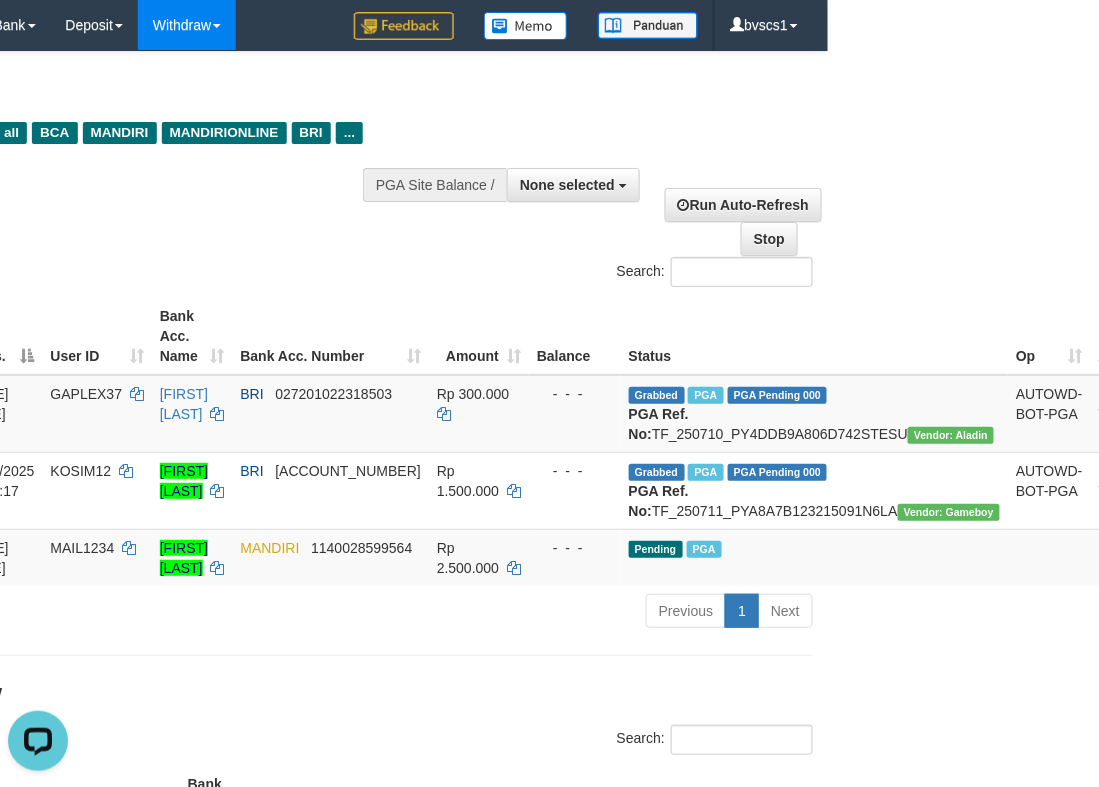 click on "Show  ** ** ** ***  entries Search:" at bounding box center (278, 171) 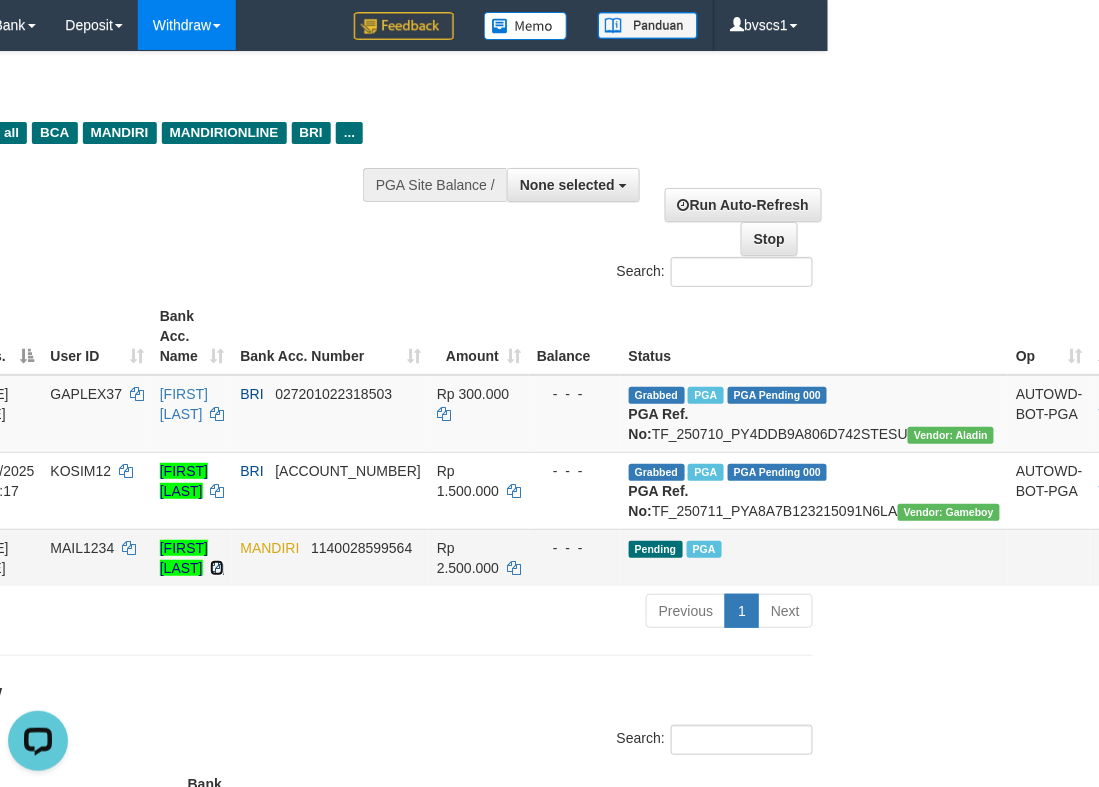 click at bounding box center (217, 568) 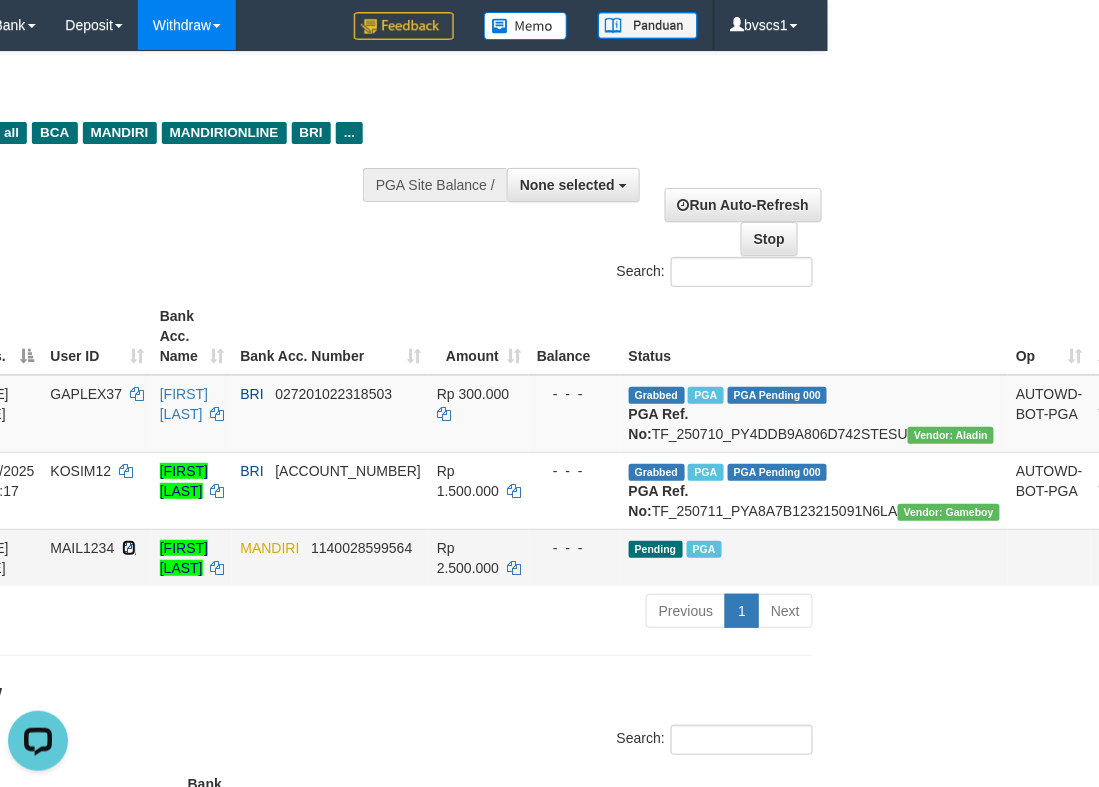click at bounding box center [129, 548] 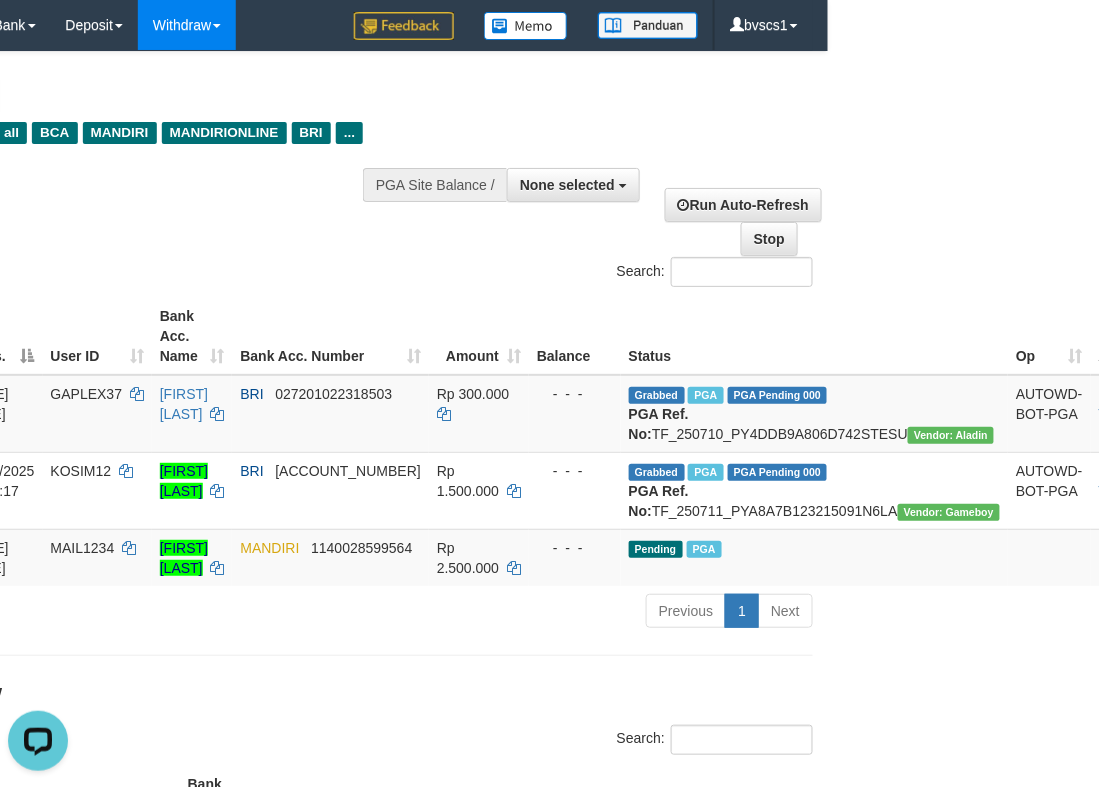 click on "Show  ** ** ** ***  entries Search:" at bounding box center [278, 171] 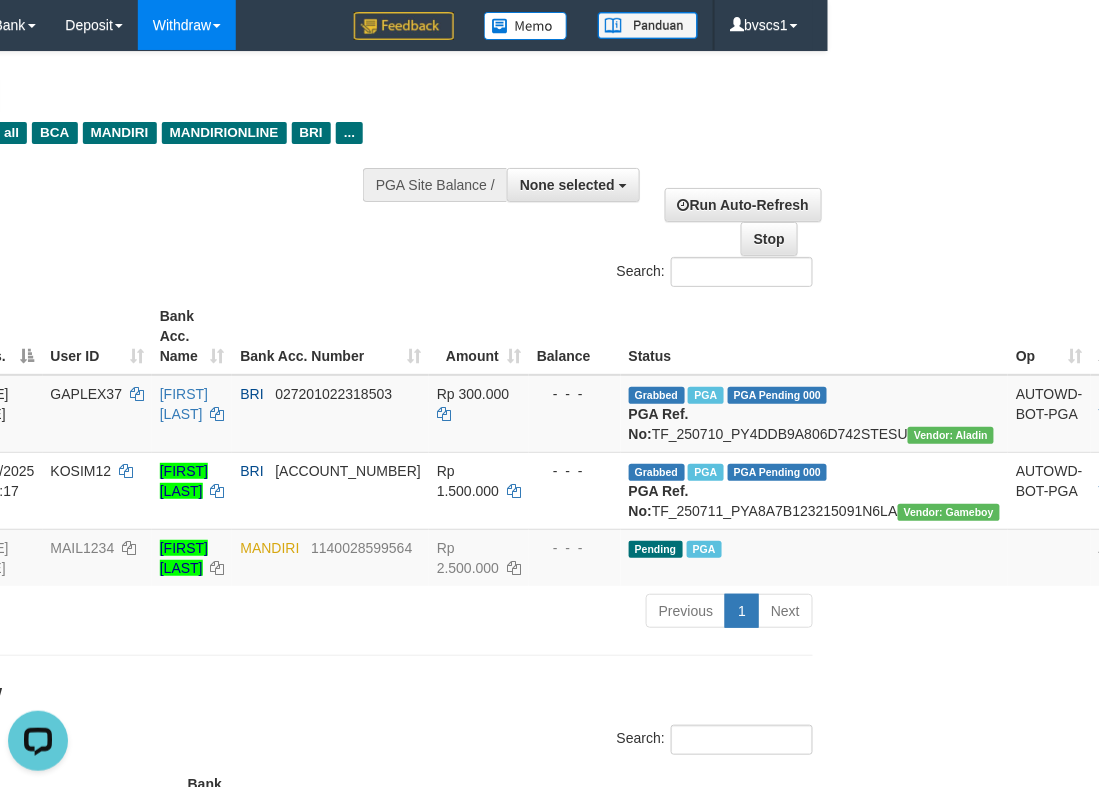 click on "Show  ** ** ** ***  entries Search:" at bounding box center (278, 171) 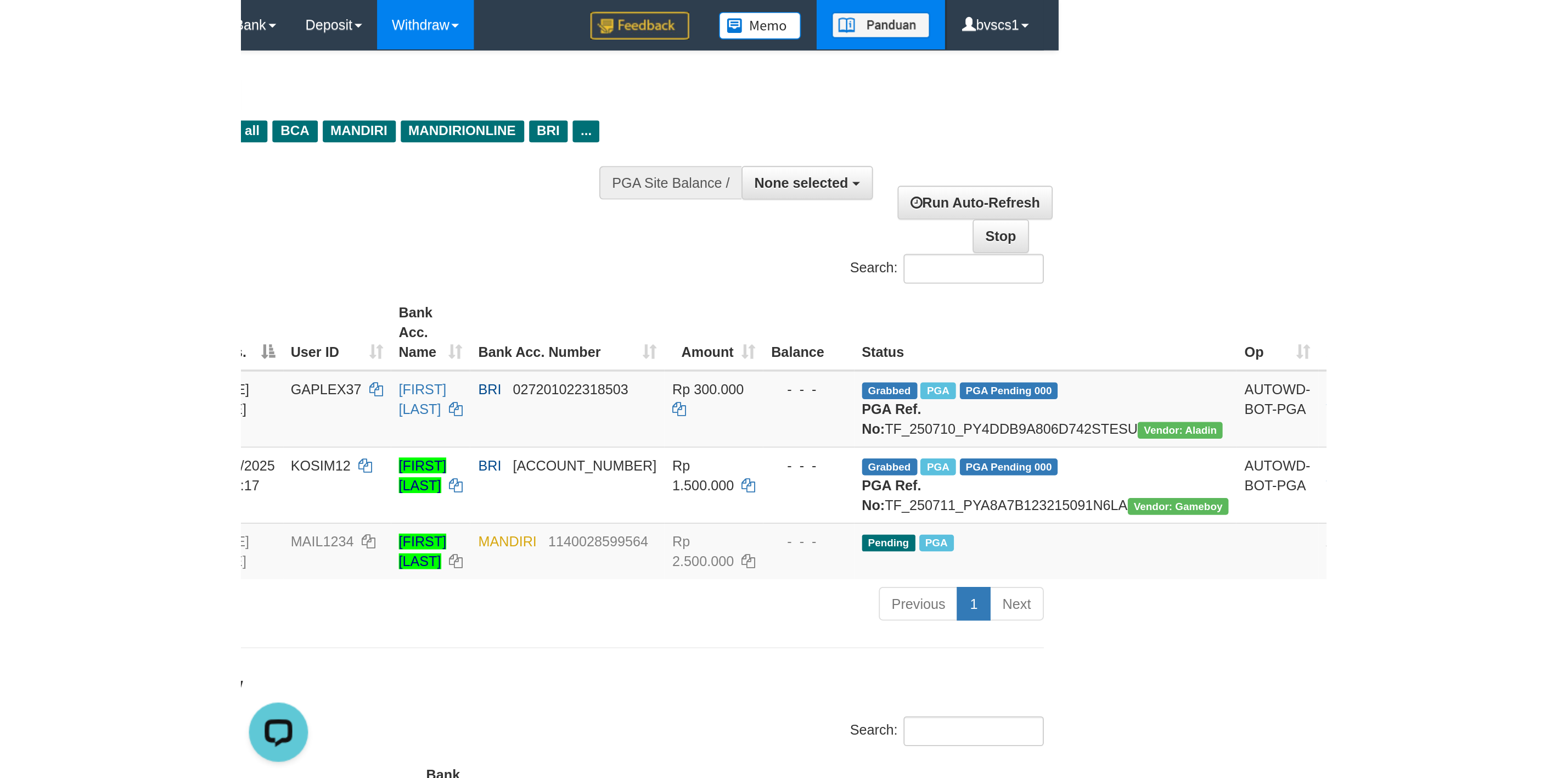 scroll, scrollTop: 0, scrollLeft: 0, axis: both 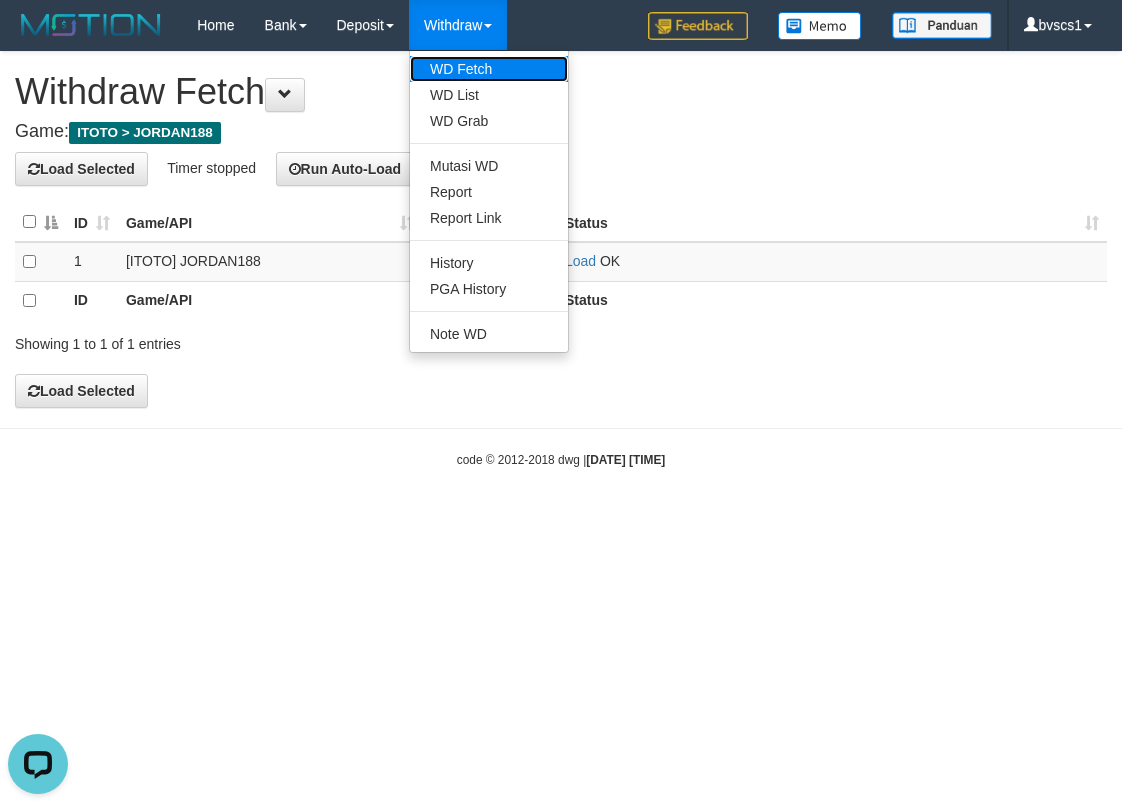 click on "WD Fetch" at bounding box center [489, 69] 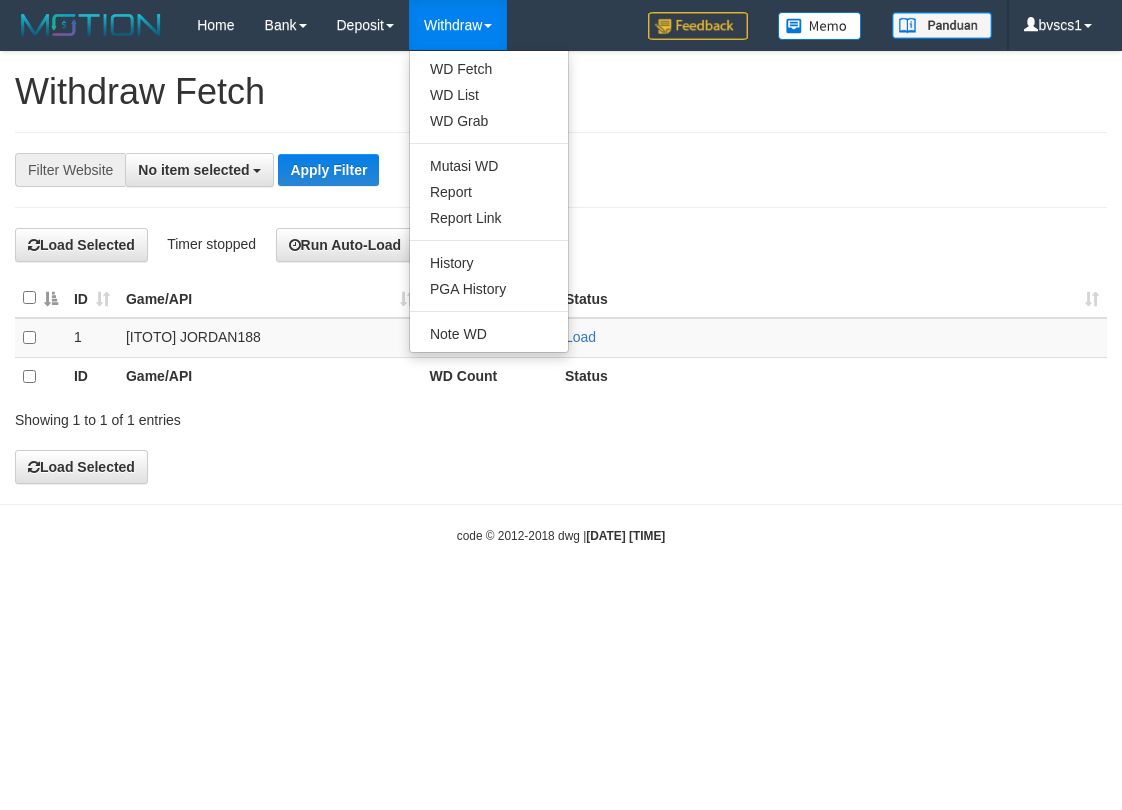 scroll, scrollTop: 0, scrollLeft: 0, axis: both 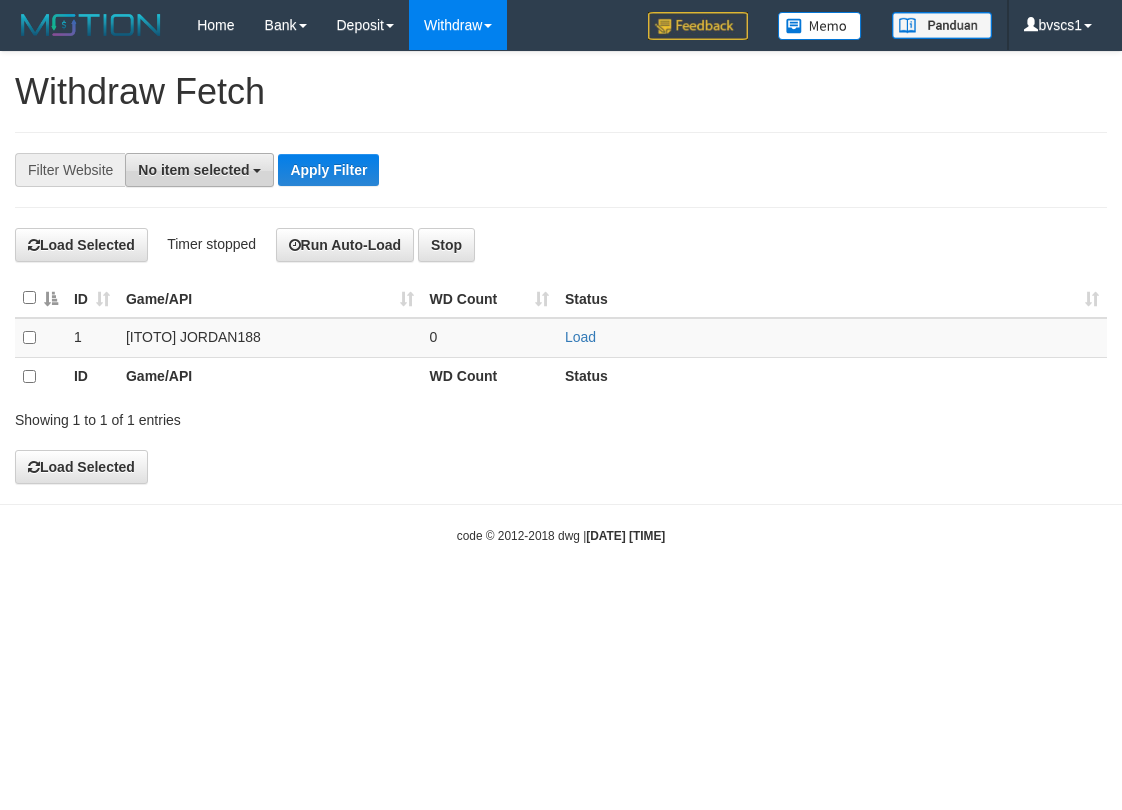 click on "No item selected" at bounding box center [193, 170] 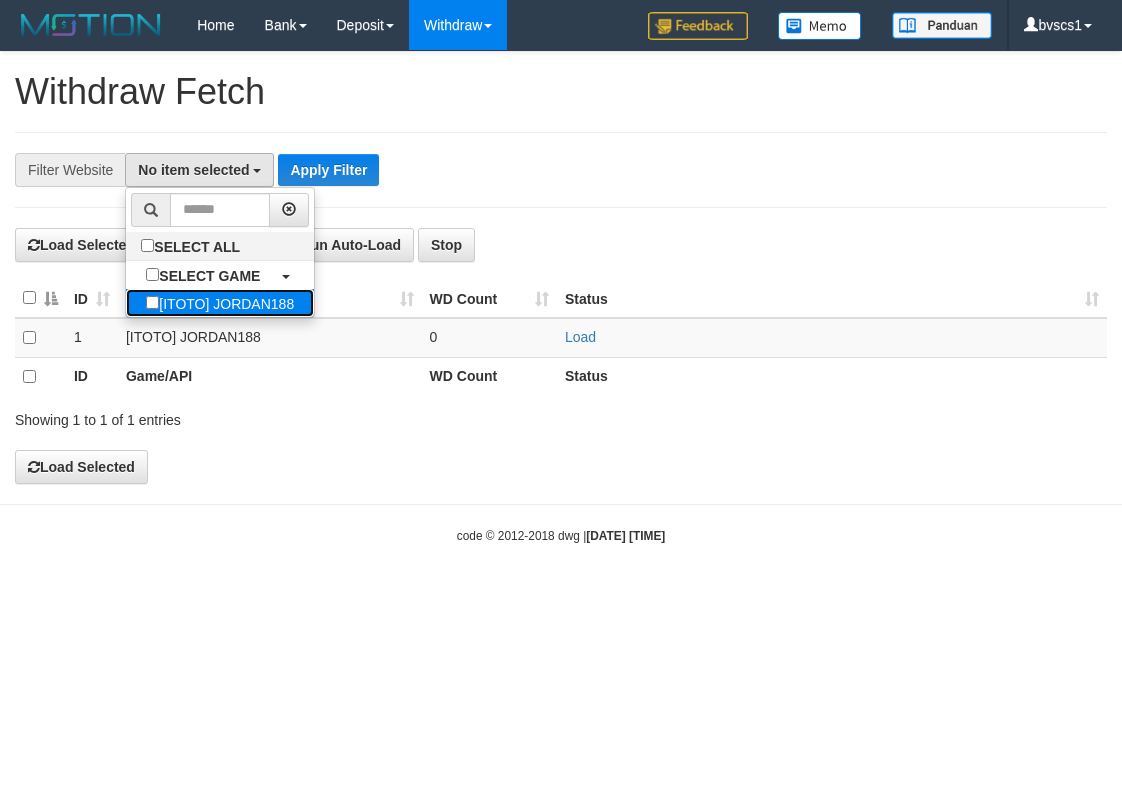 click on "[ITOTO] JORDAN188" at bounding box center [220, 303] 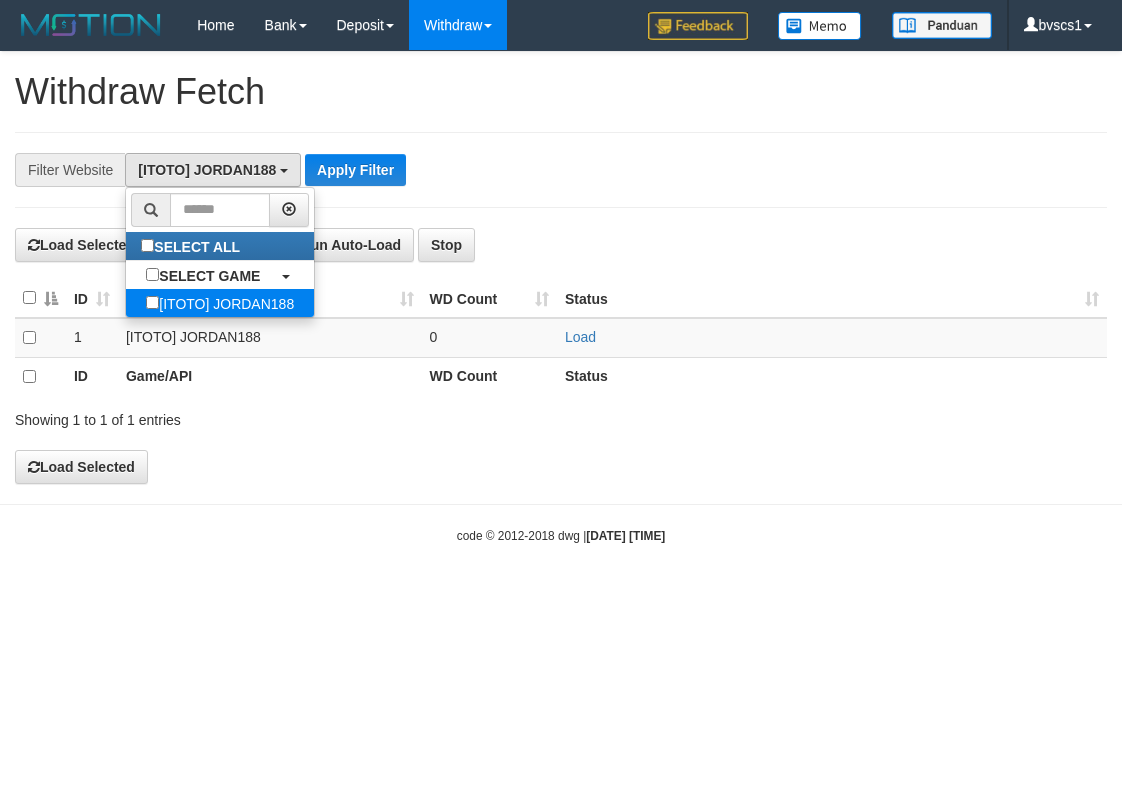 select on "****" 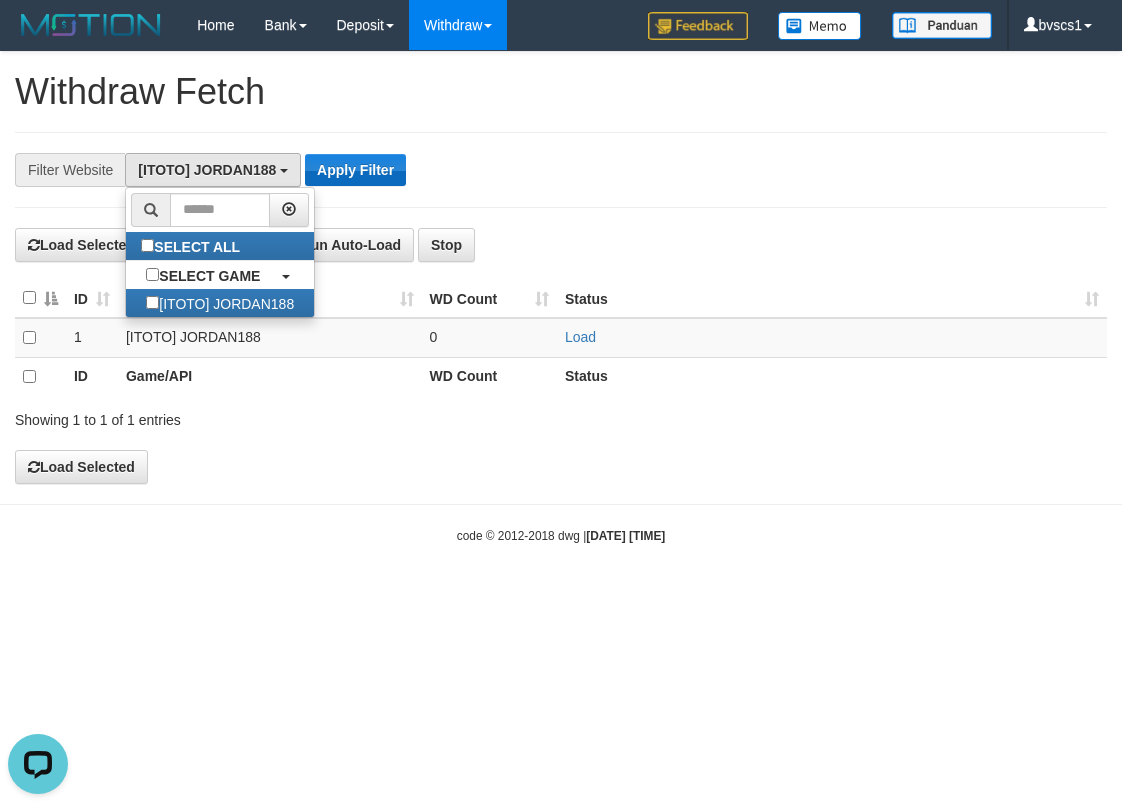 scroll, scrollTop: 0, scrollLeft: 0, axis: both 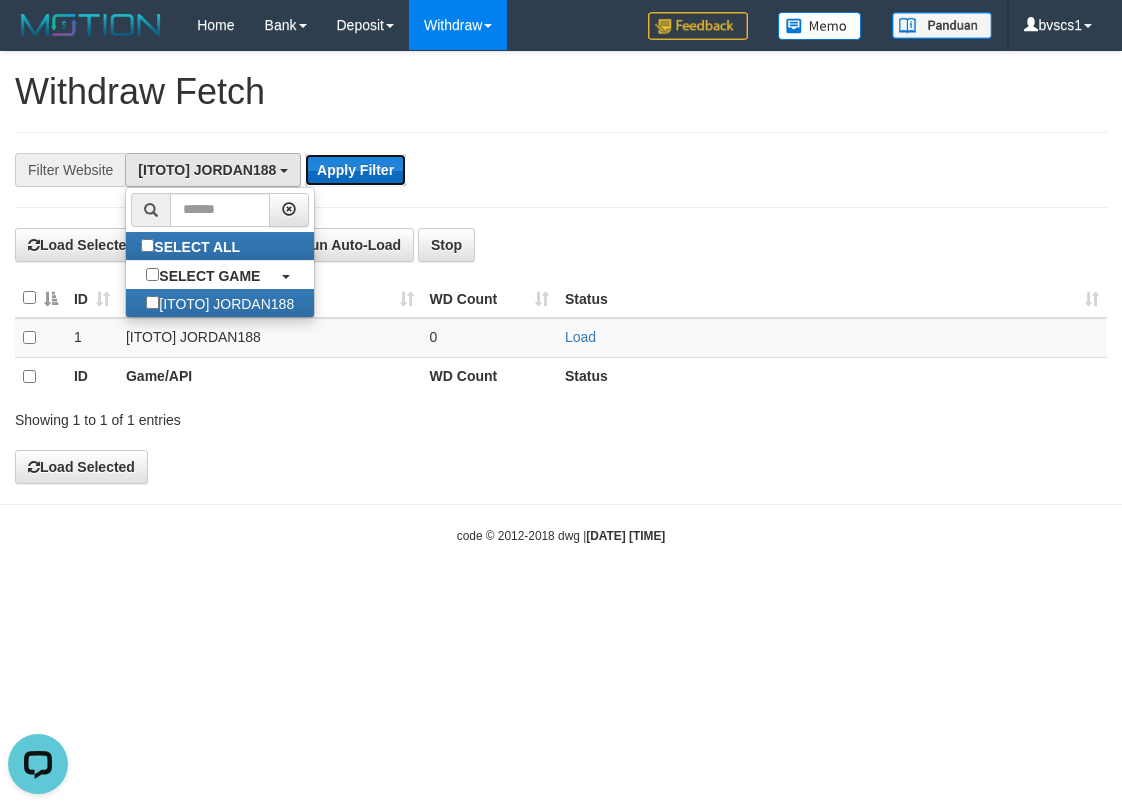 click on "Apply Filter" at bounding box center (355, 170) 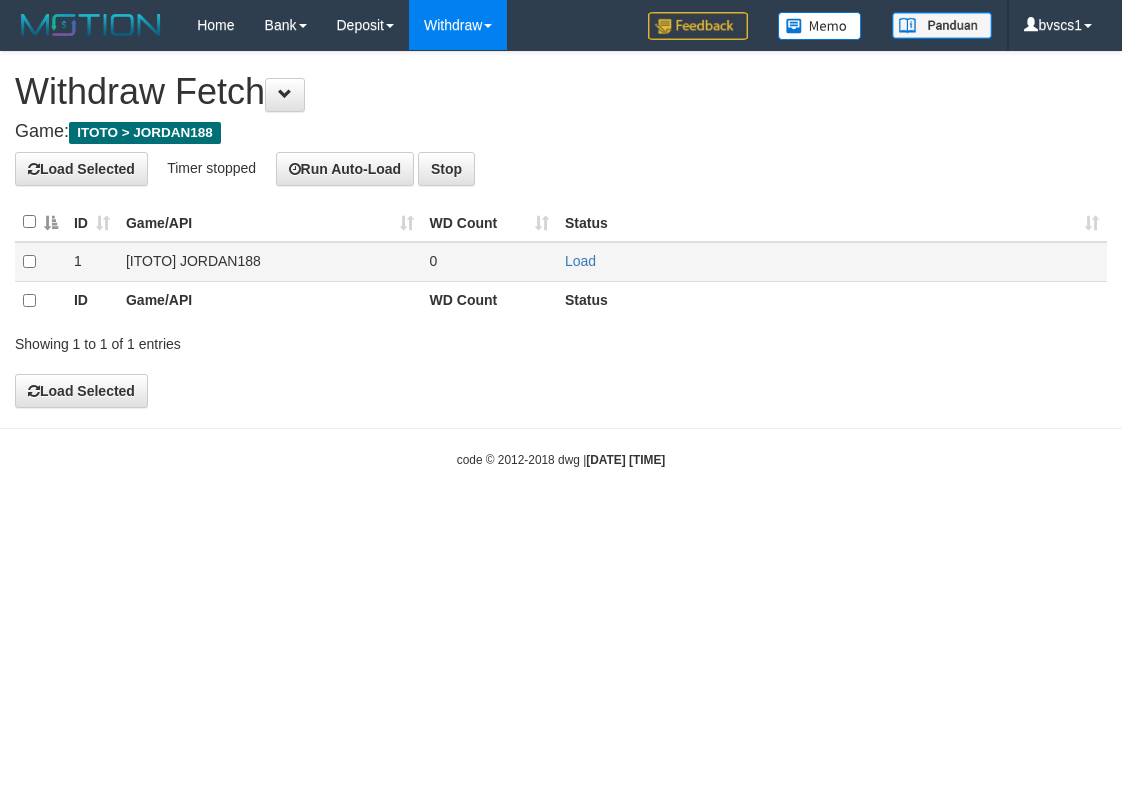 scroll, scrollTop: 0, scrollLeft: 0, axis: both 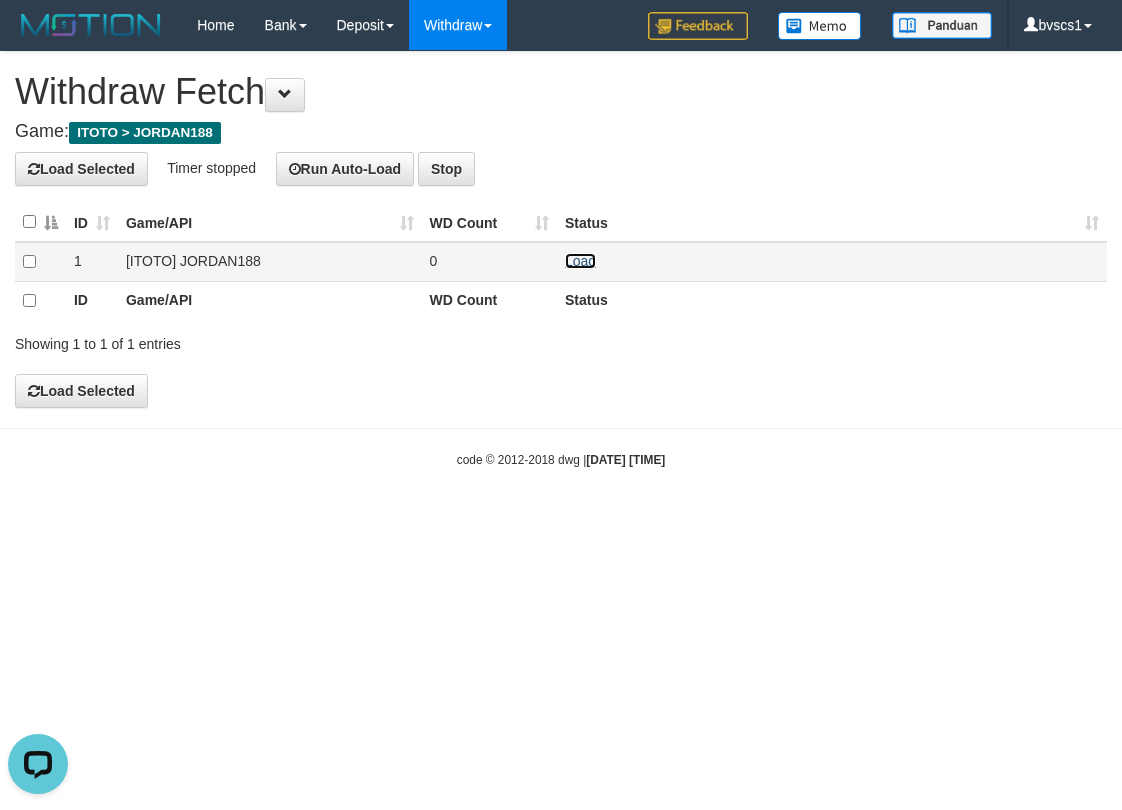 click on "Load" at bounding box center [580, 261] 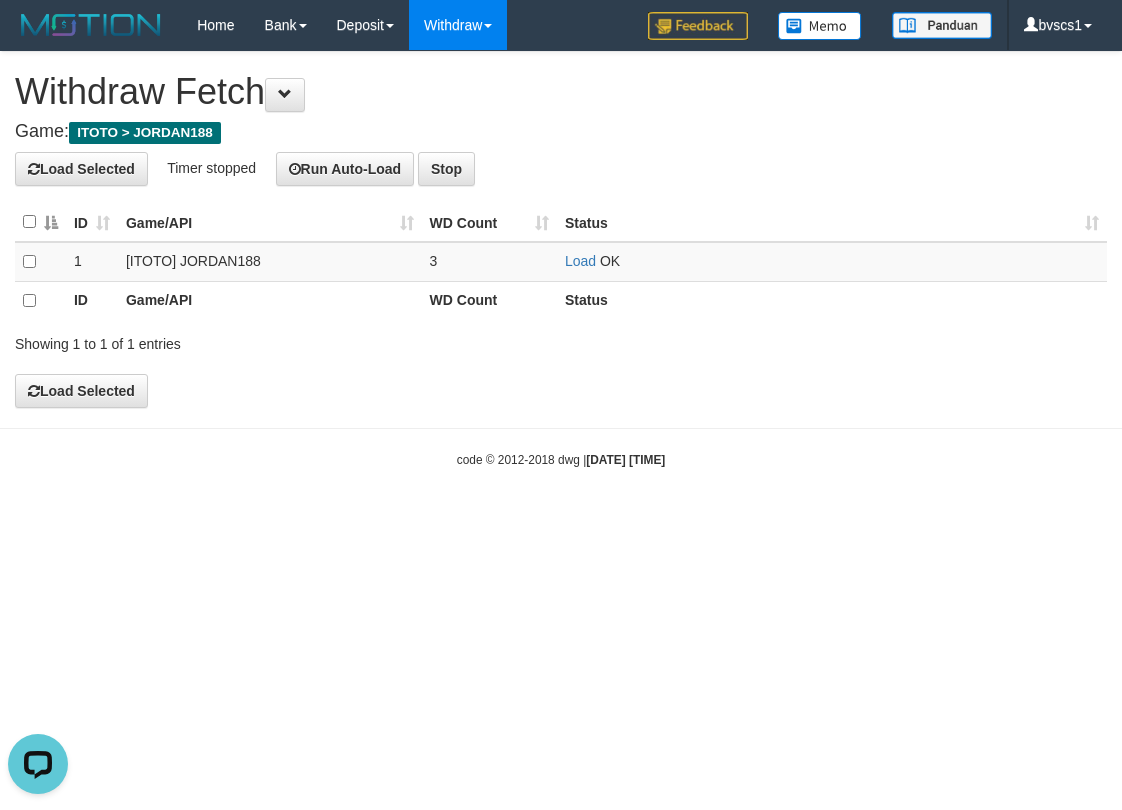 click on "Game:   ITOTO > [NAME]" at bounding box center [561, 132] 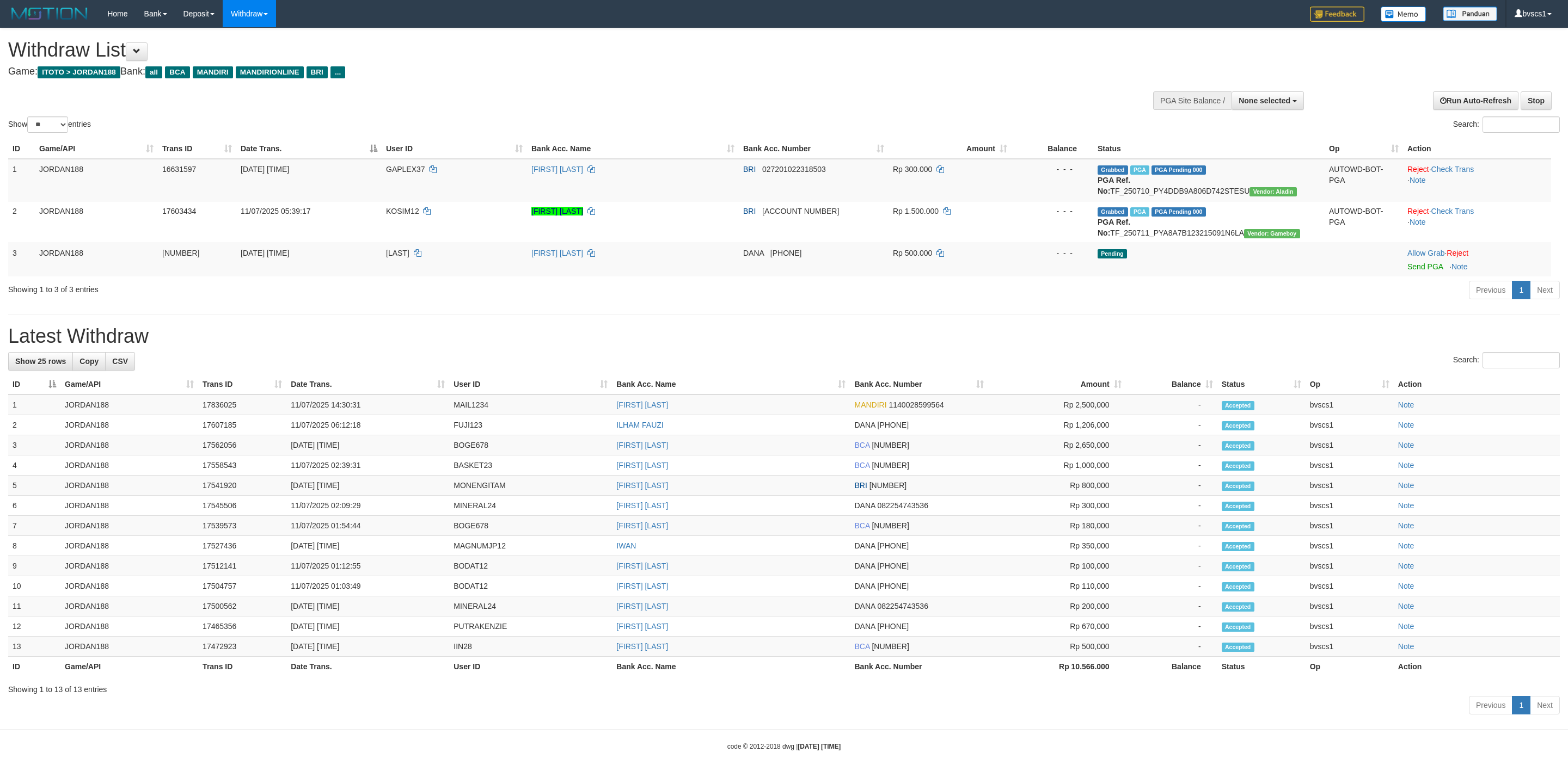 select 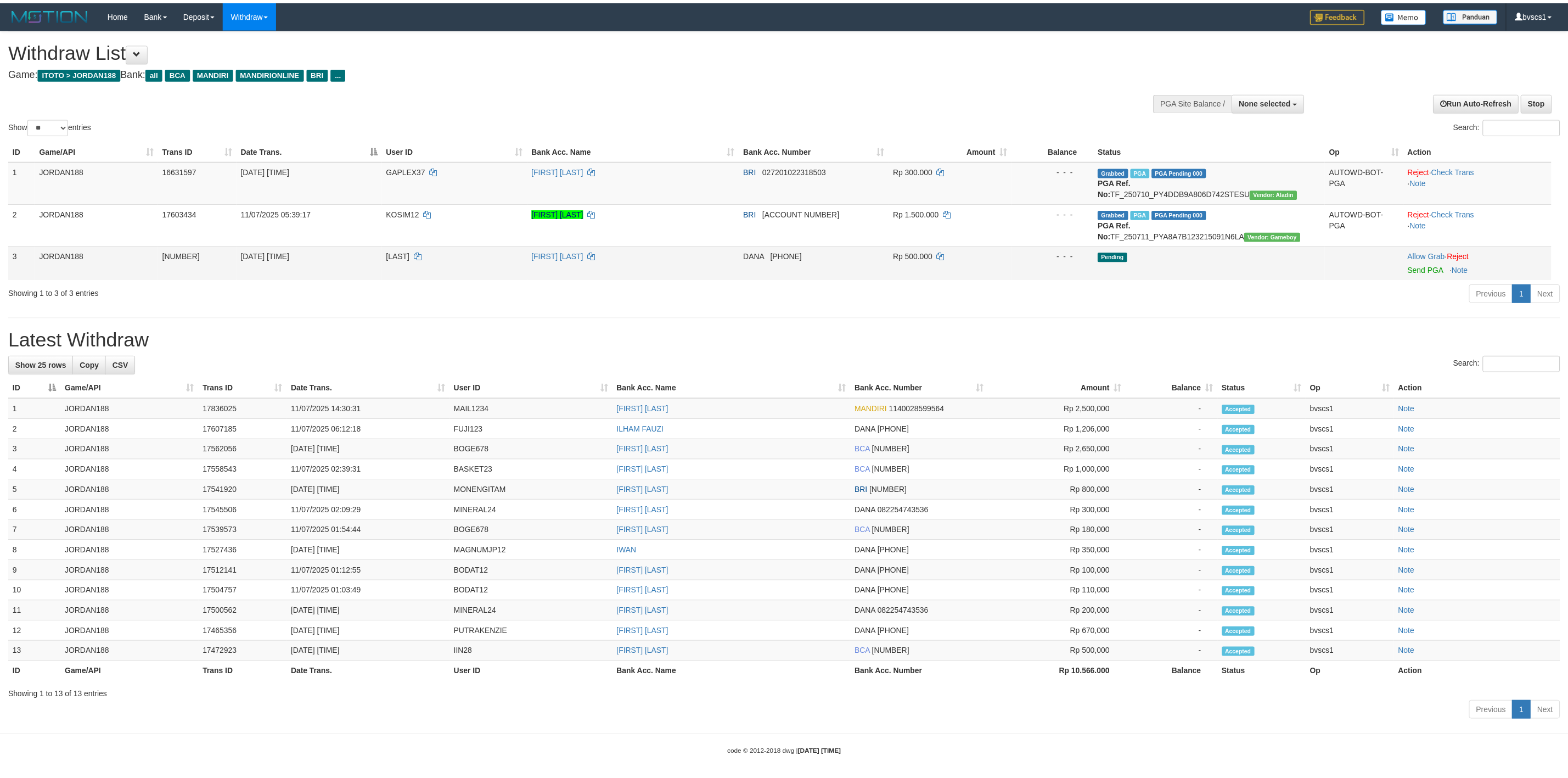 scroll, scrollTop: 0, scrollLeft: 0, axis: both 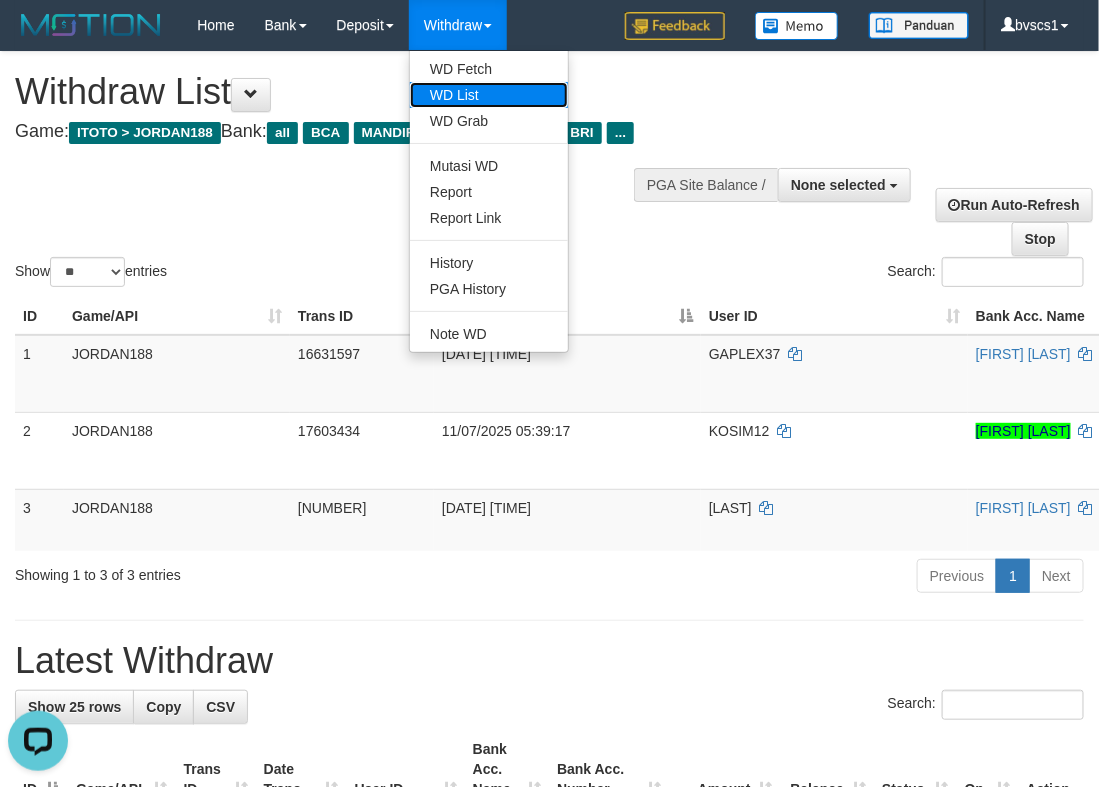 click on "WD List" at bounding box center (489, 95) 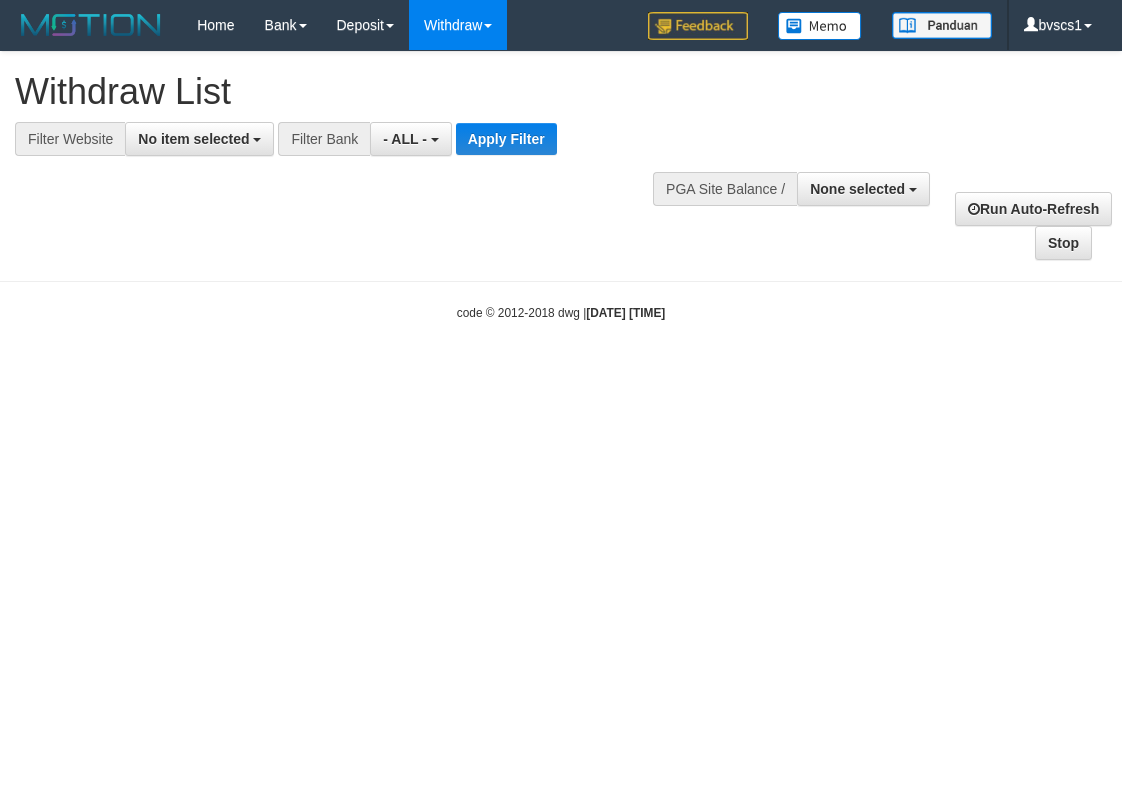 select 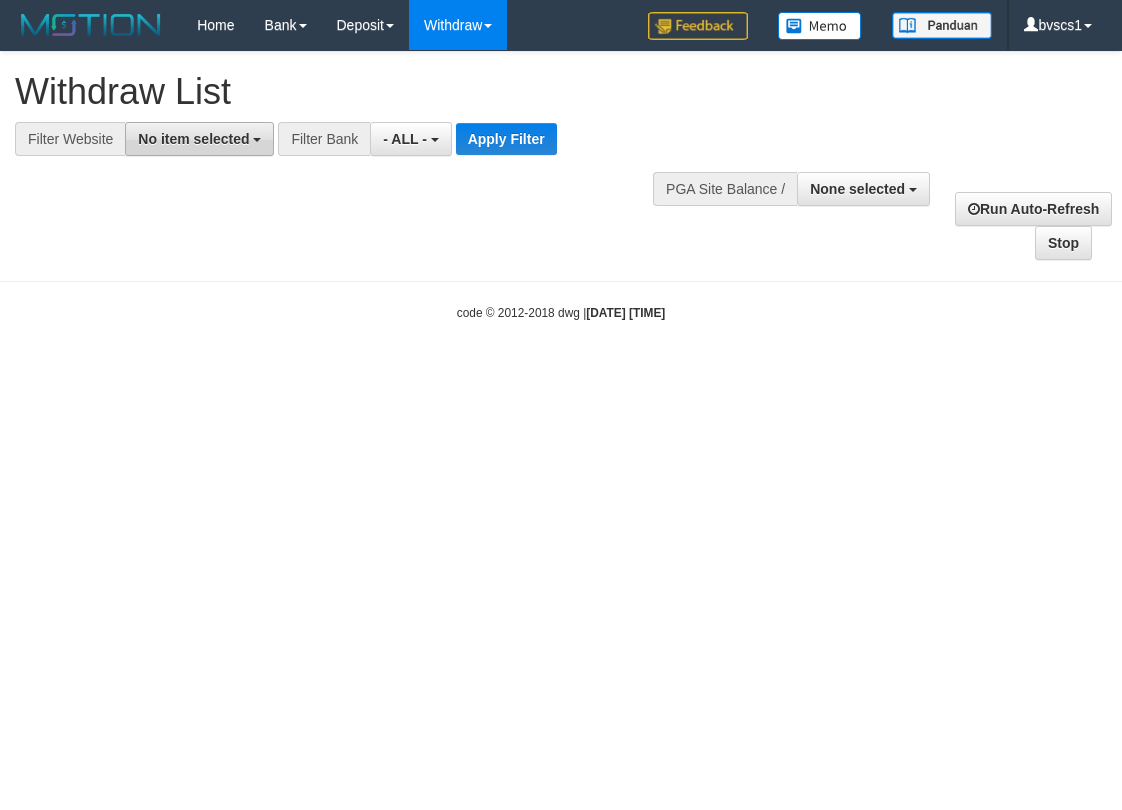 click on "No item selected" at bounding box center [193, 139] 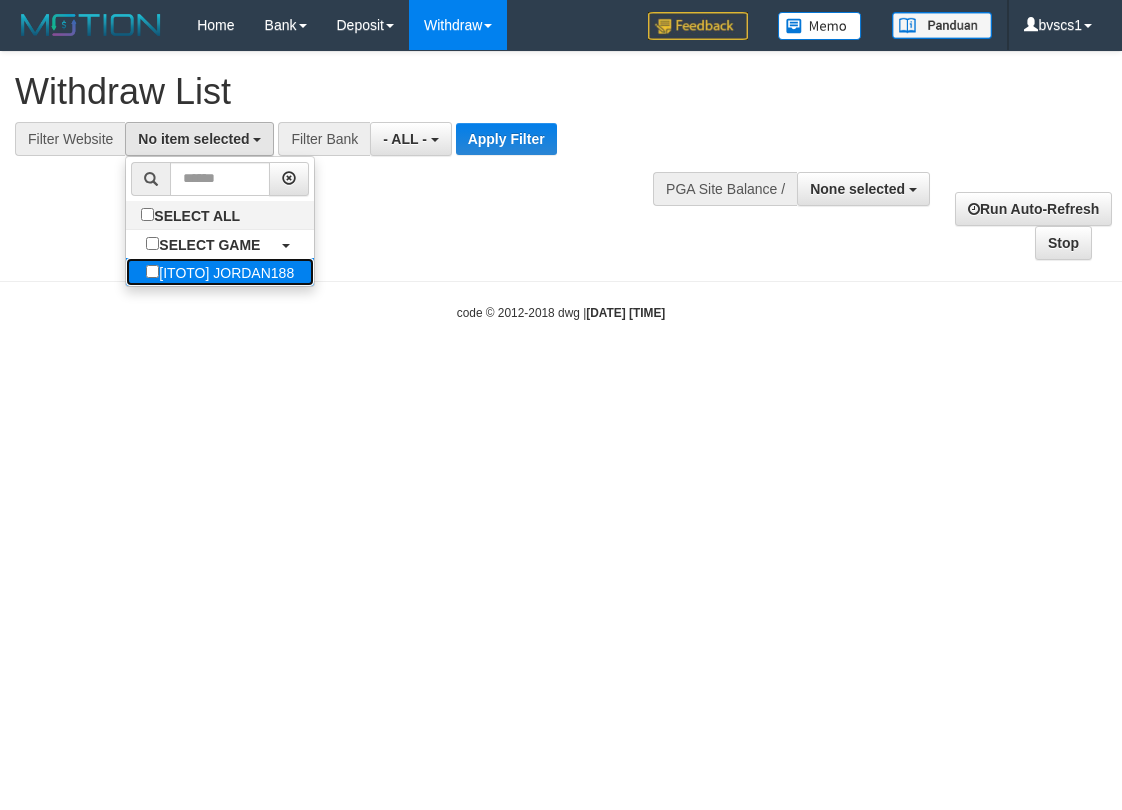 drag, startPoint x: 243, startPoint y: 271, endPoint x: 256, endPoint y: 273, distance: 13.152946 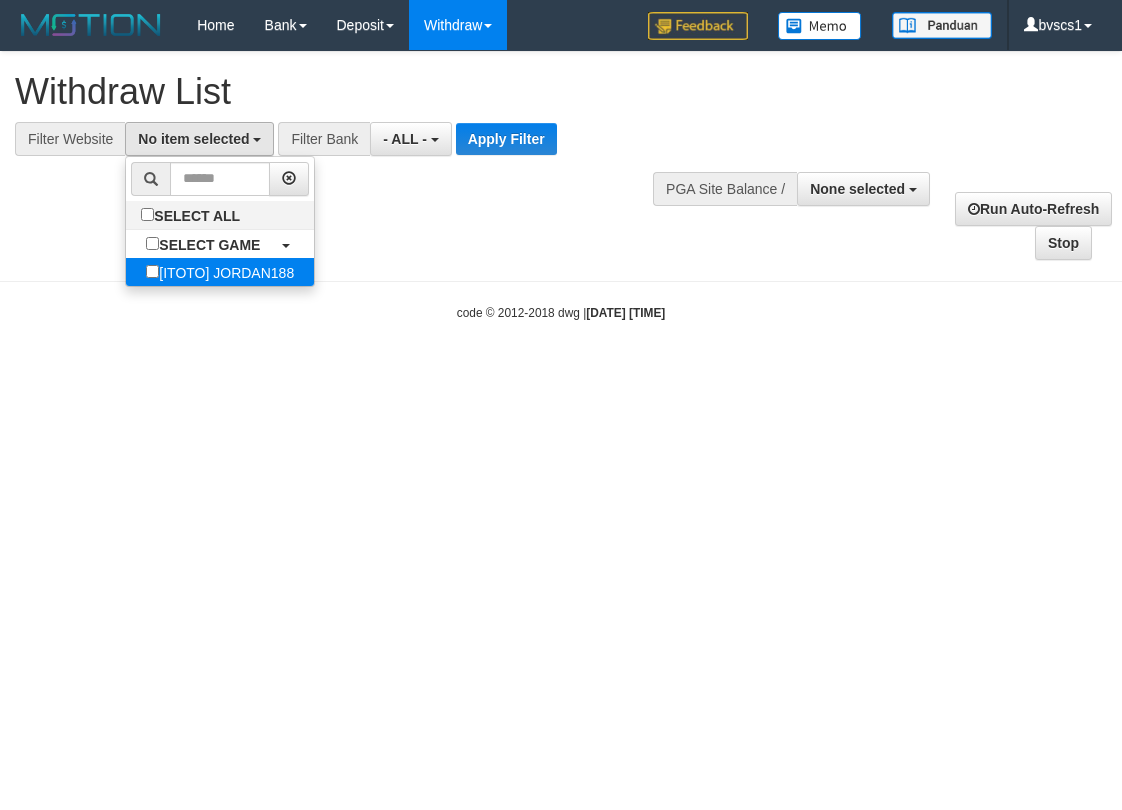 select on "****" 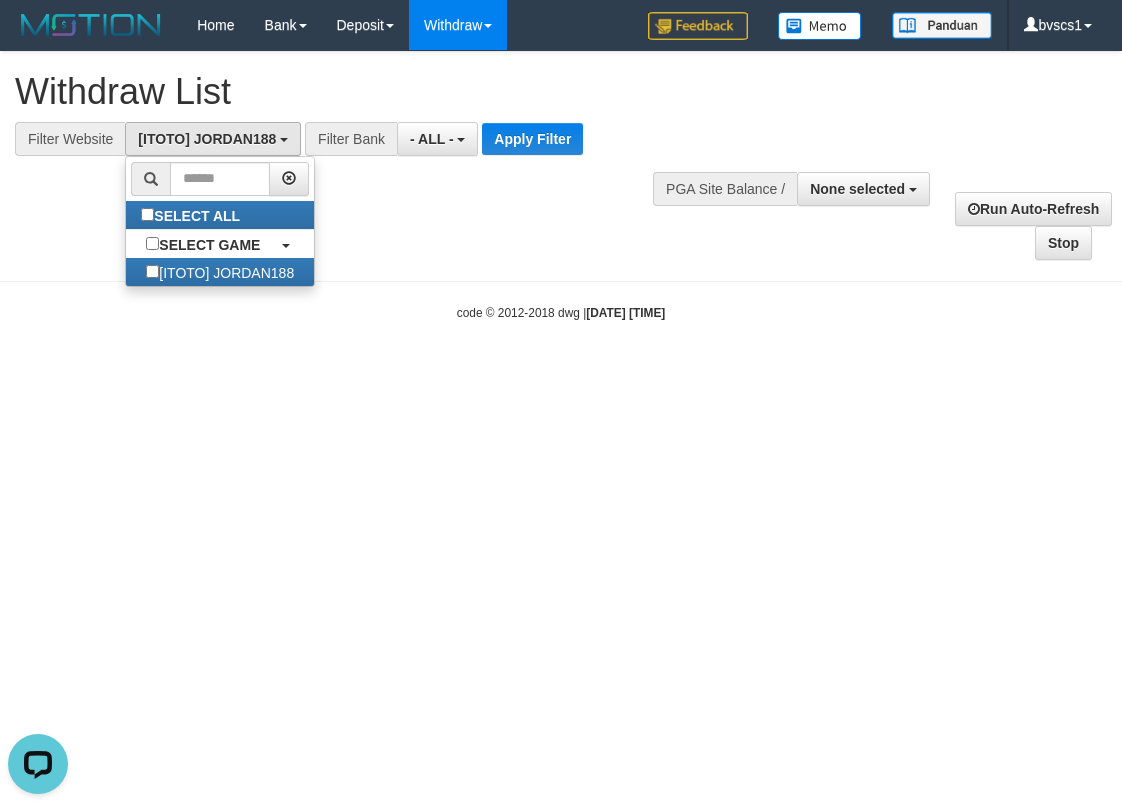 scroll, scrollTop: 0, scrollLeft: 0, axis: both 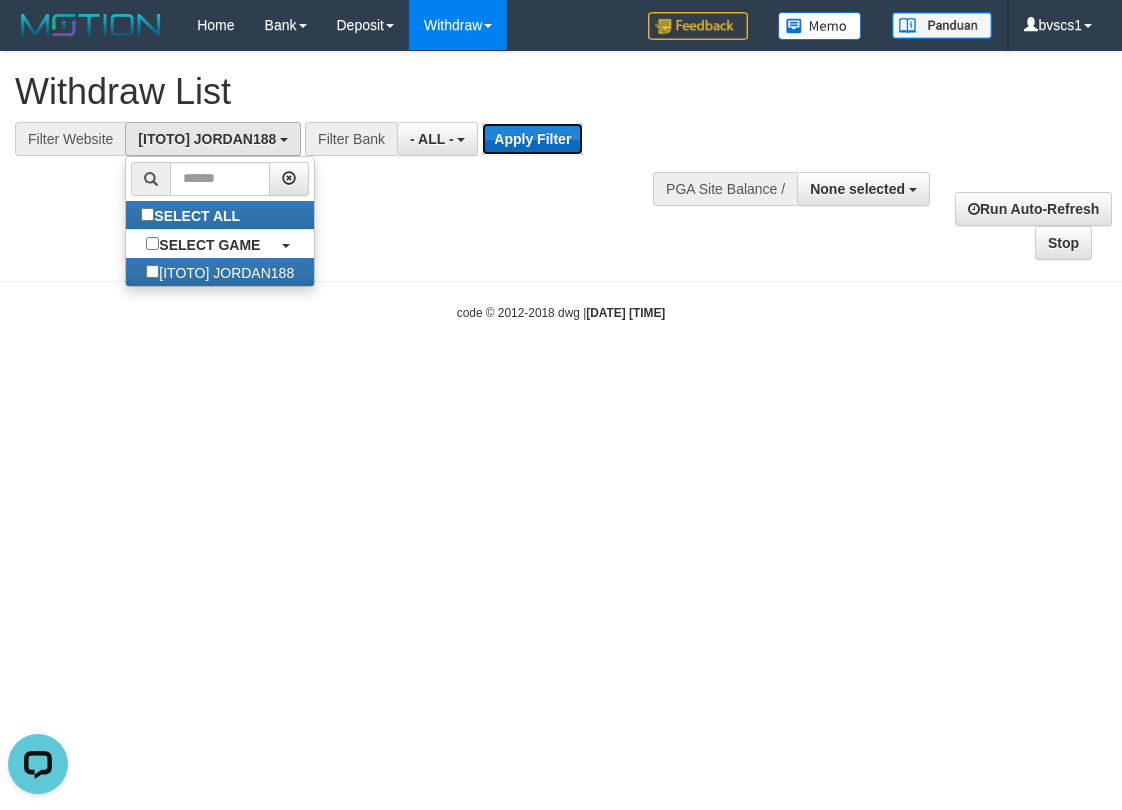 click on "Apply Filter" at bounding box center (532, 139) 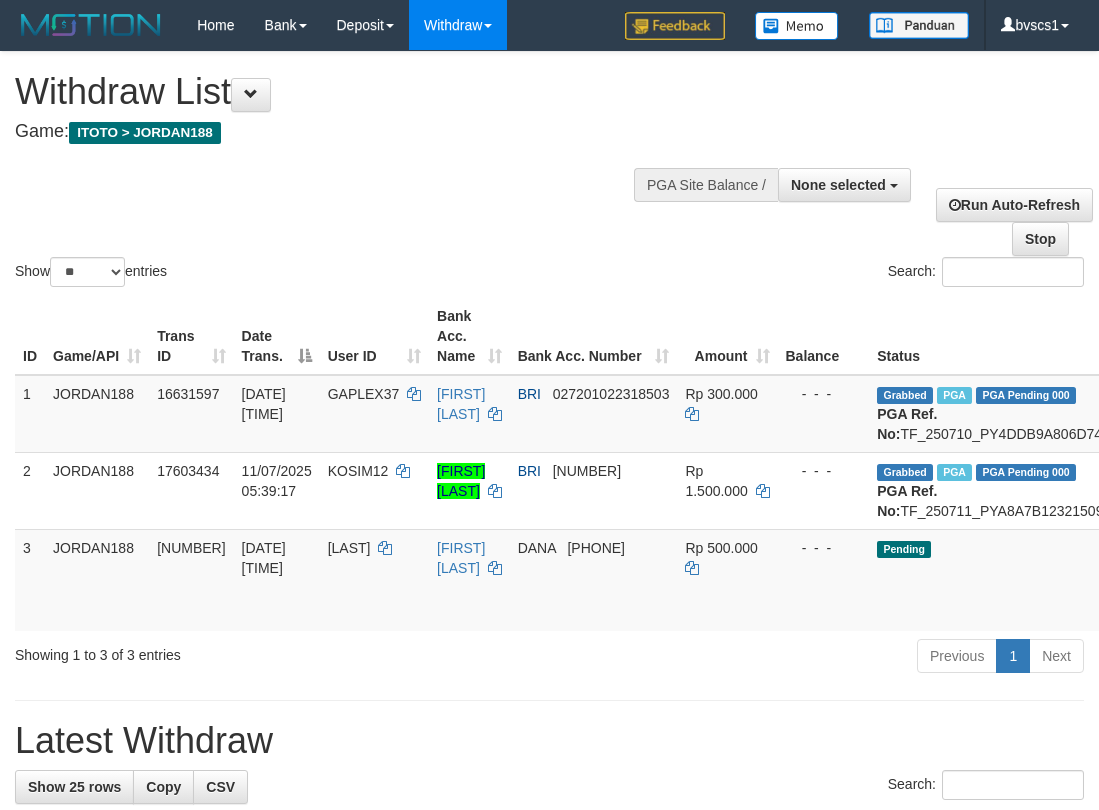 select 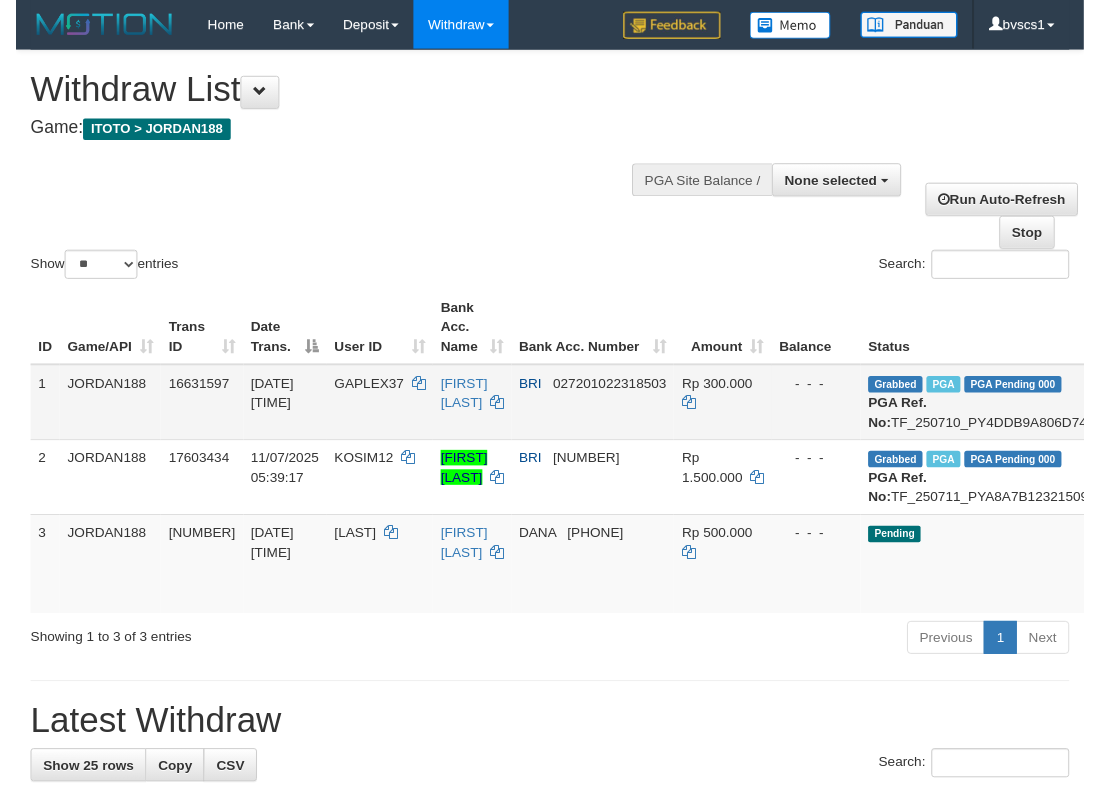 scroll, scrollTop: 0, scrollLeft: 0, axis: both 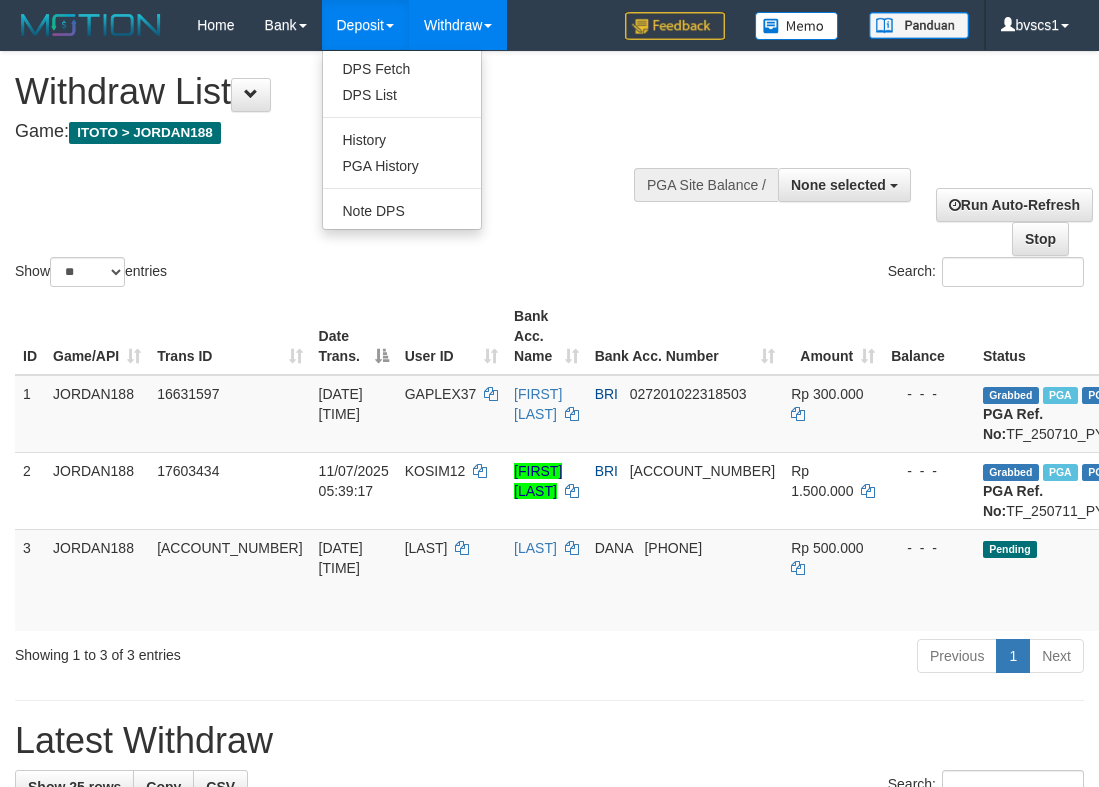 select 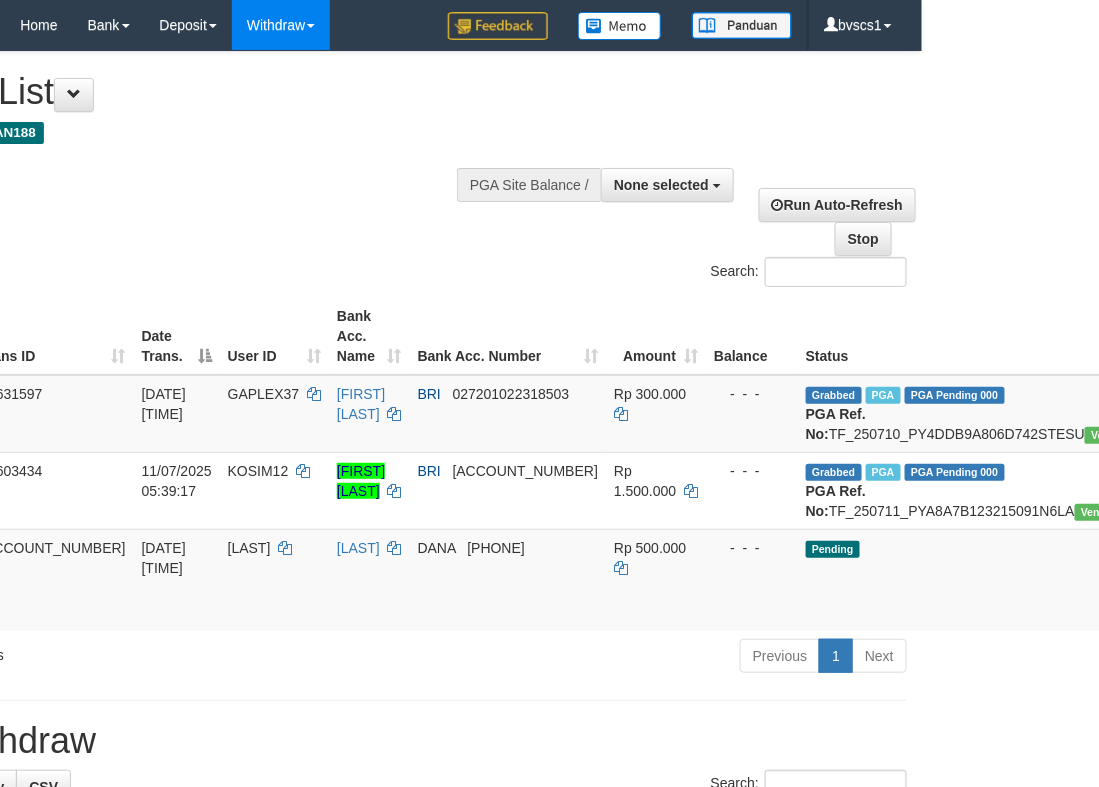 scroll, scrollTop: 0, scrollLeft: 256, axis: horizontal 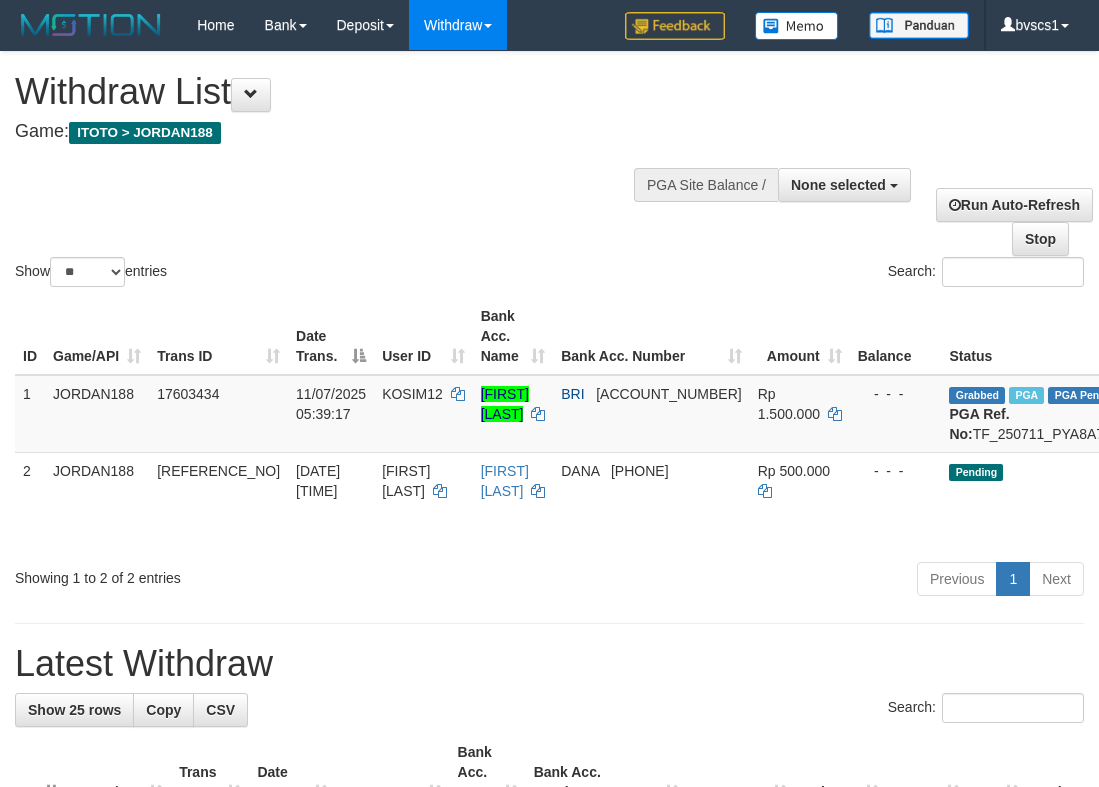 select 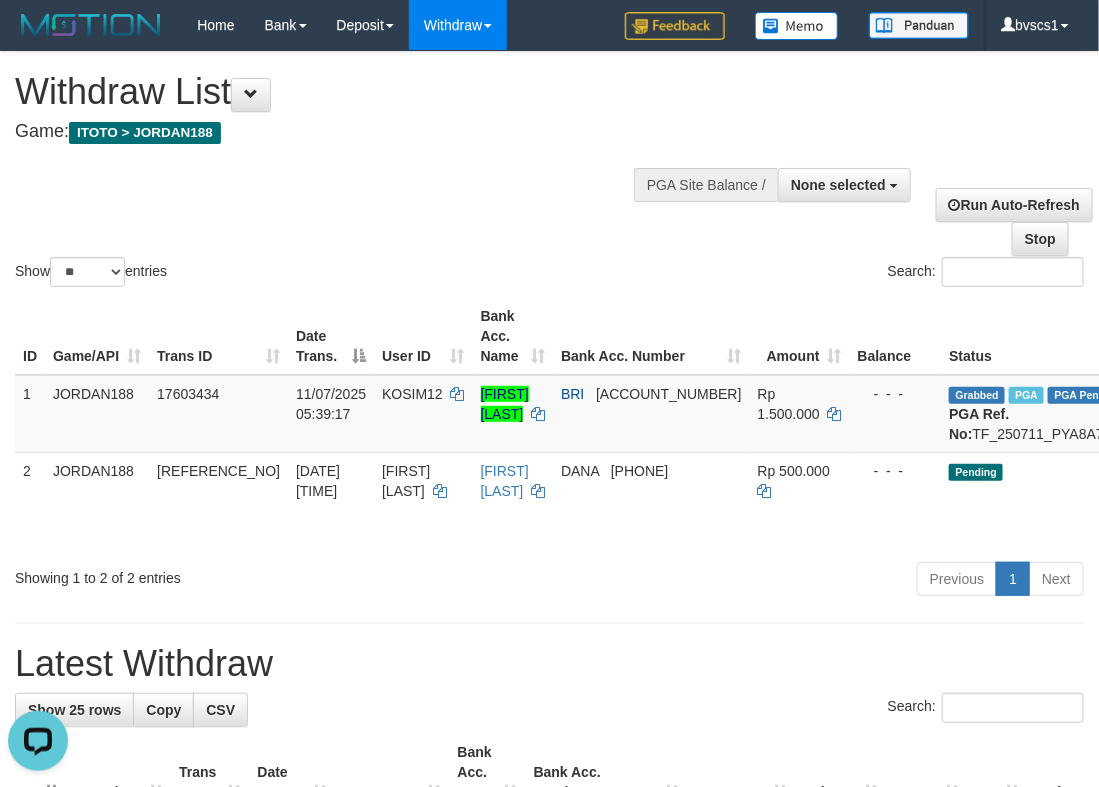 scroll, scrollTop: 0, scrollLeft: 0, axis: both 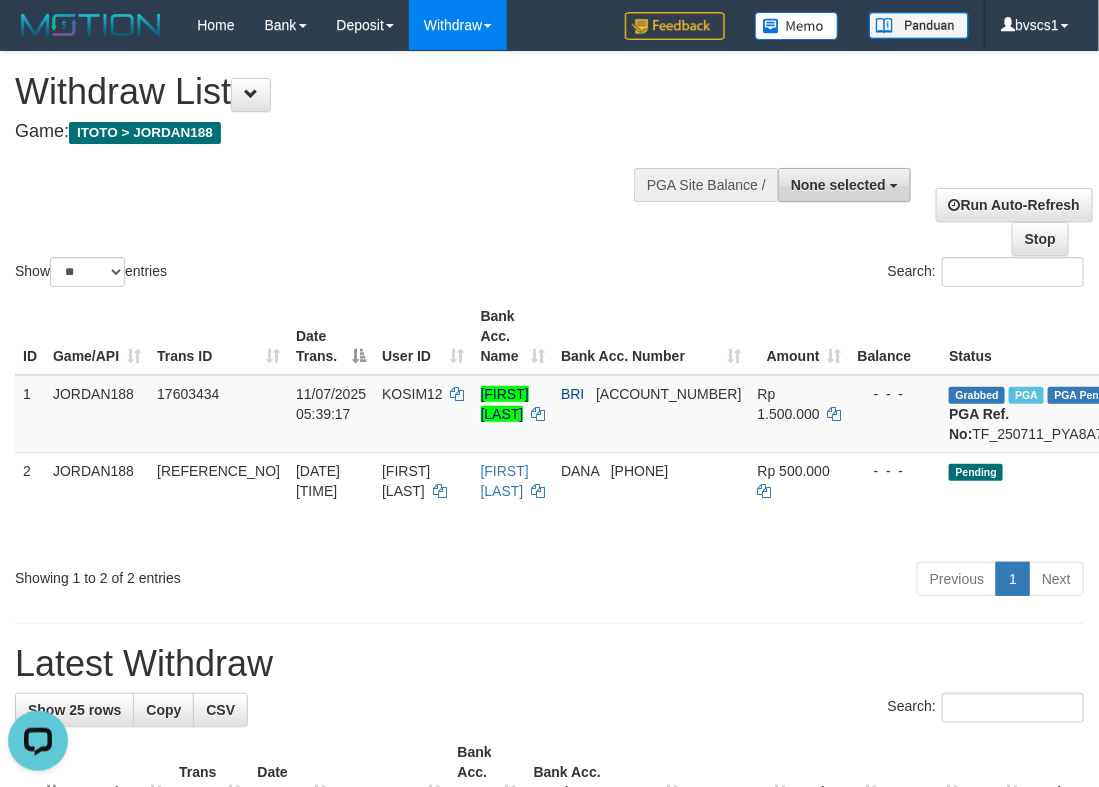 click on "None selected" at bounding box center (838, 185) 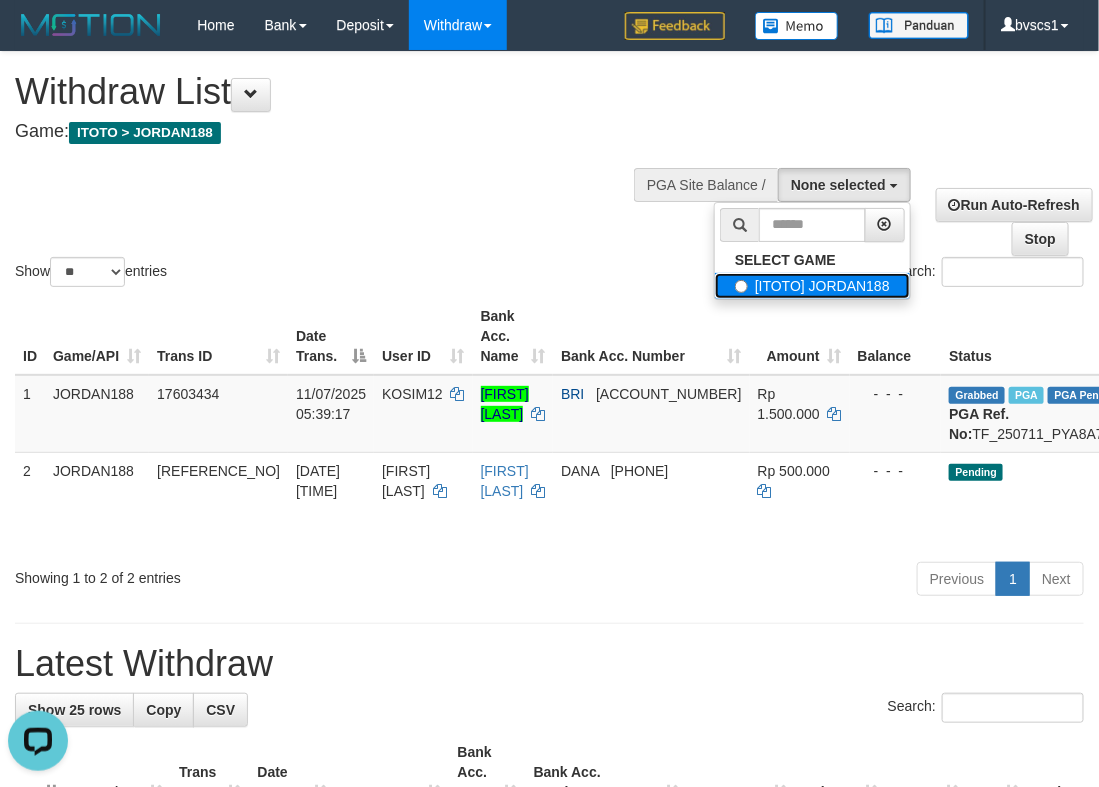 click on "[ITOTO] JORDAN188" at bounding box center [812, 286] 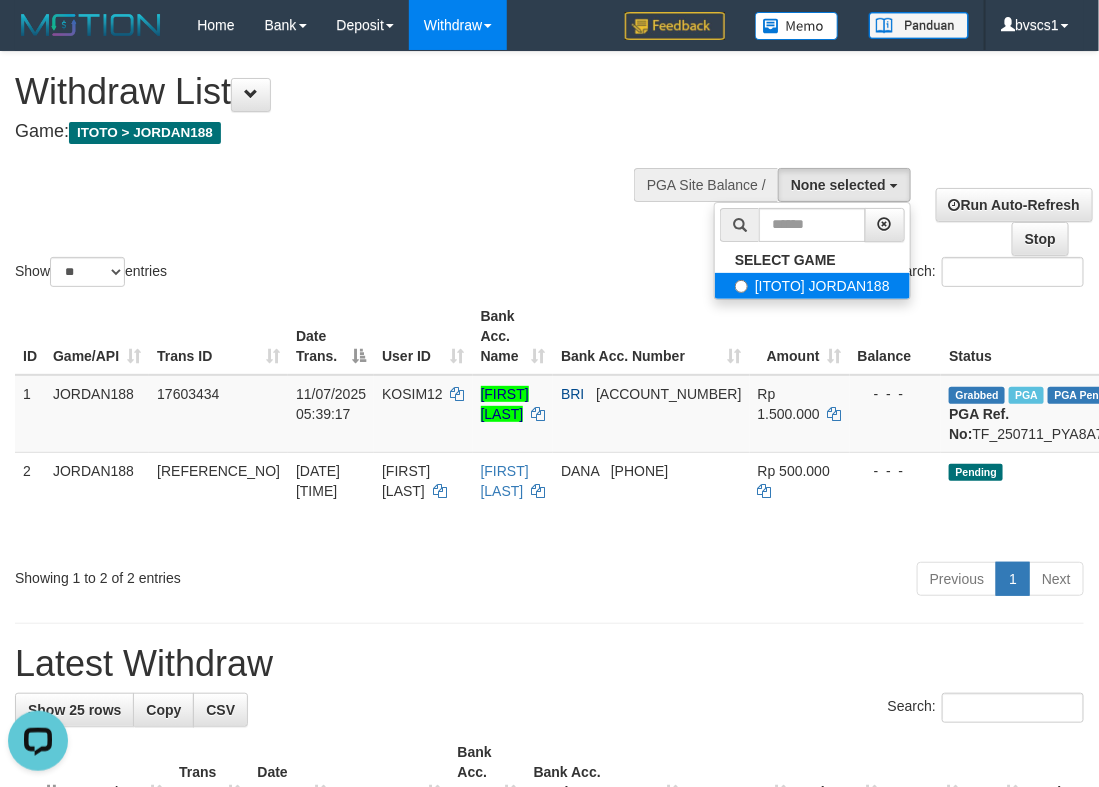 select on "****" 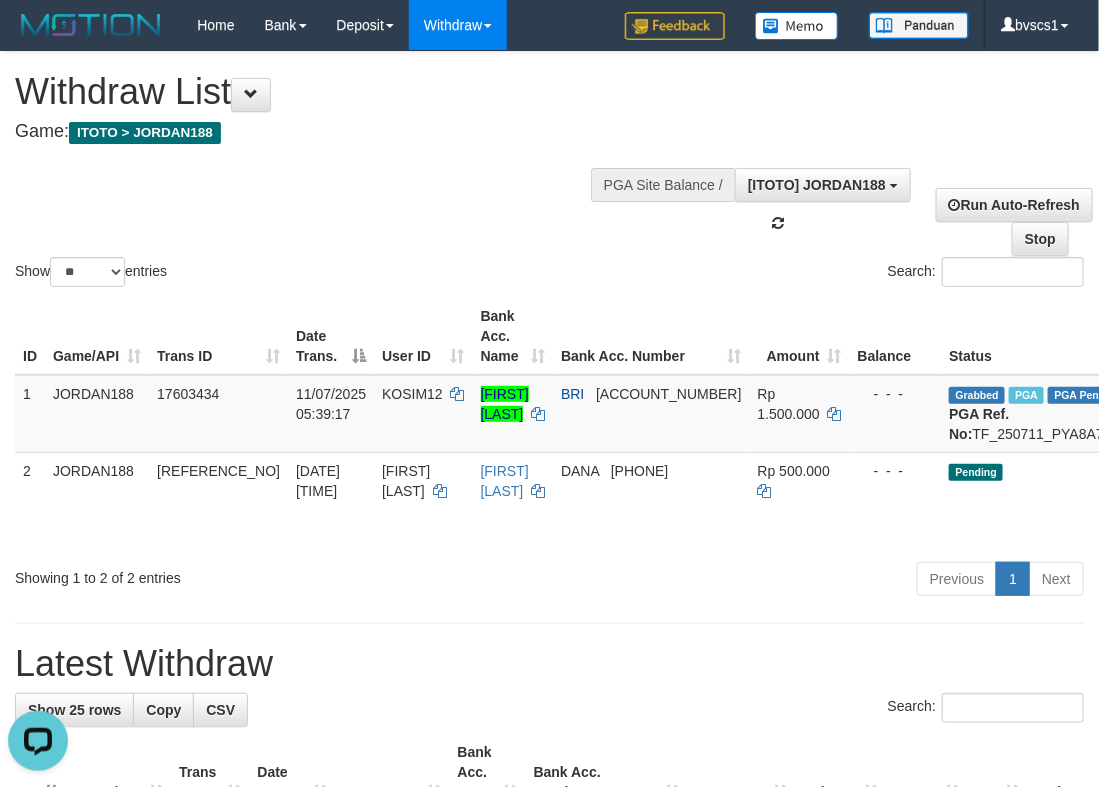 scroll, scrollTop: 18, scrollLeft: 0, axis: vertical 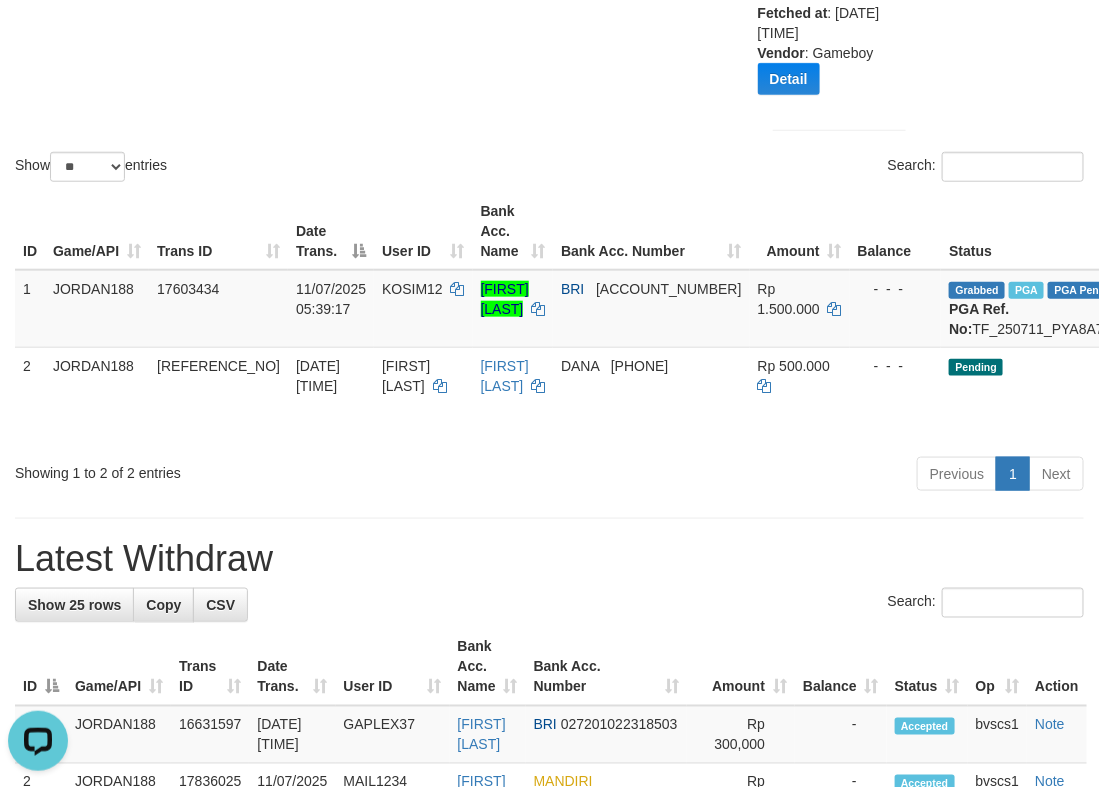 click on "**********" at bounding box center (549, 630) 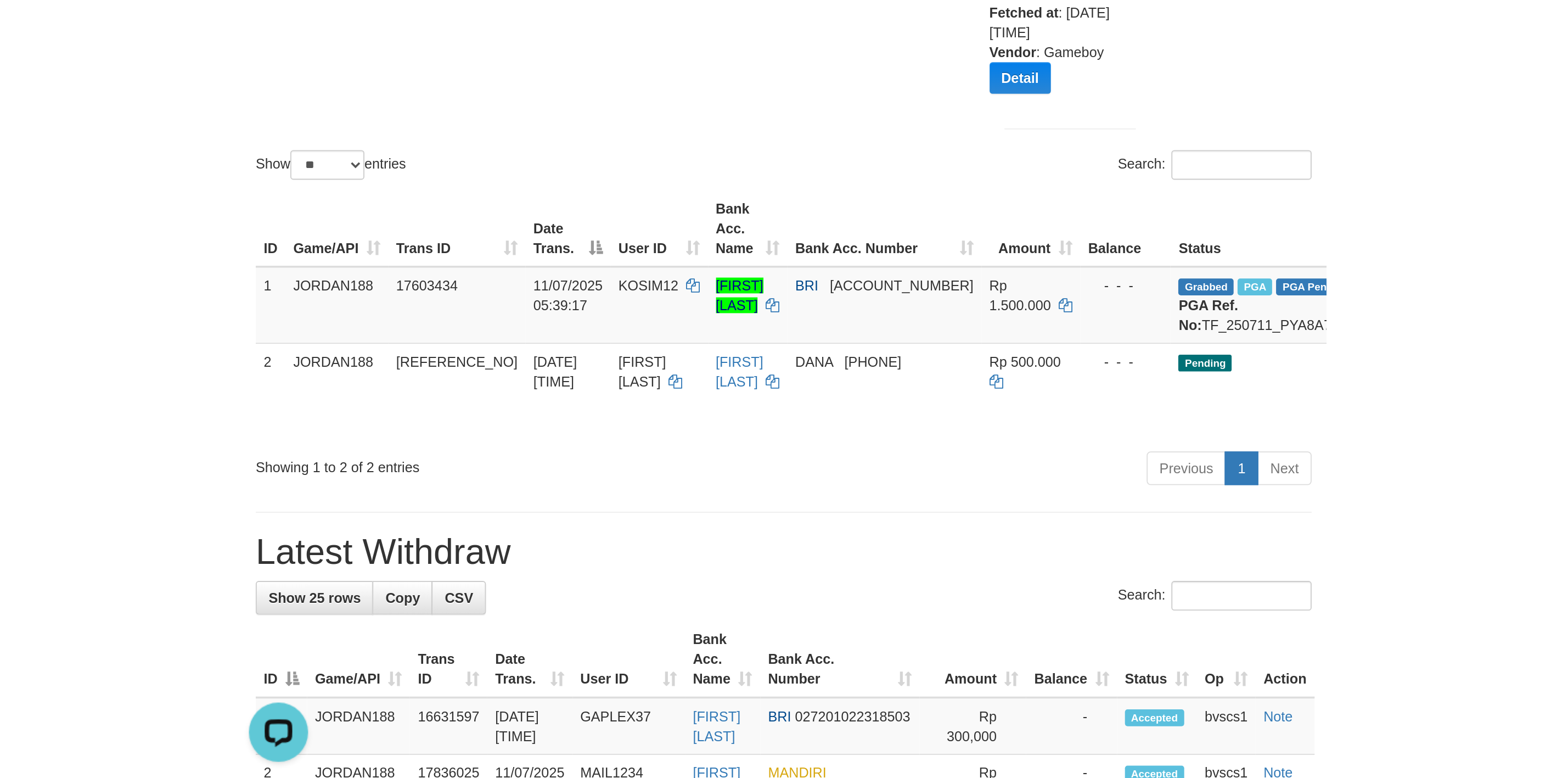 scroll, scrollTop: 161, scrollLeft: 0, axis: vertical 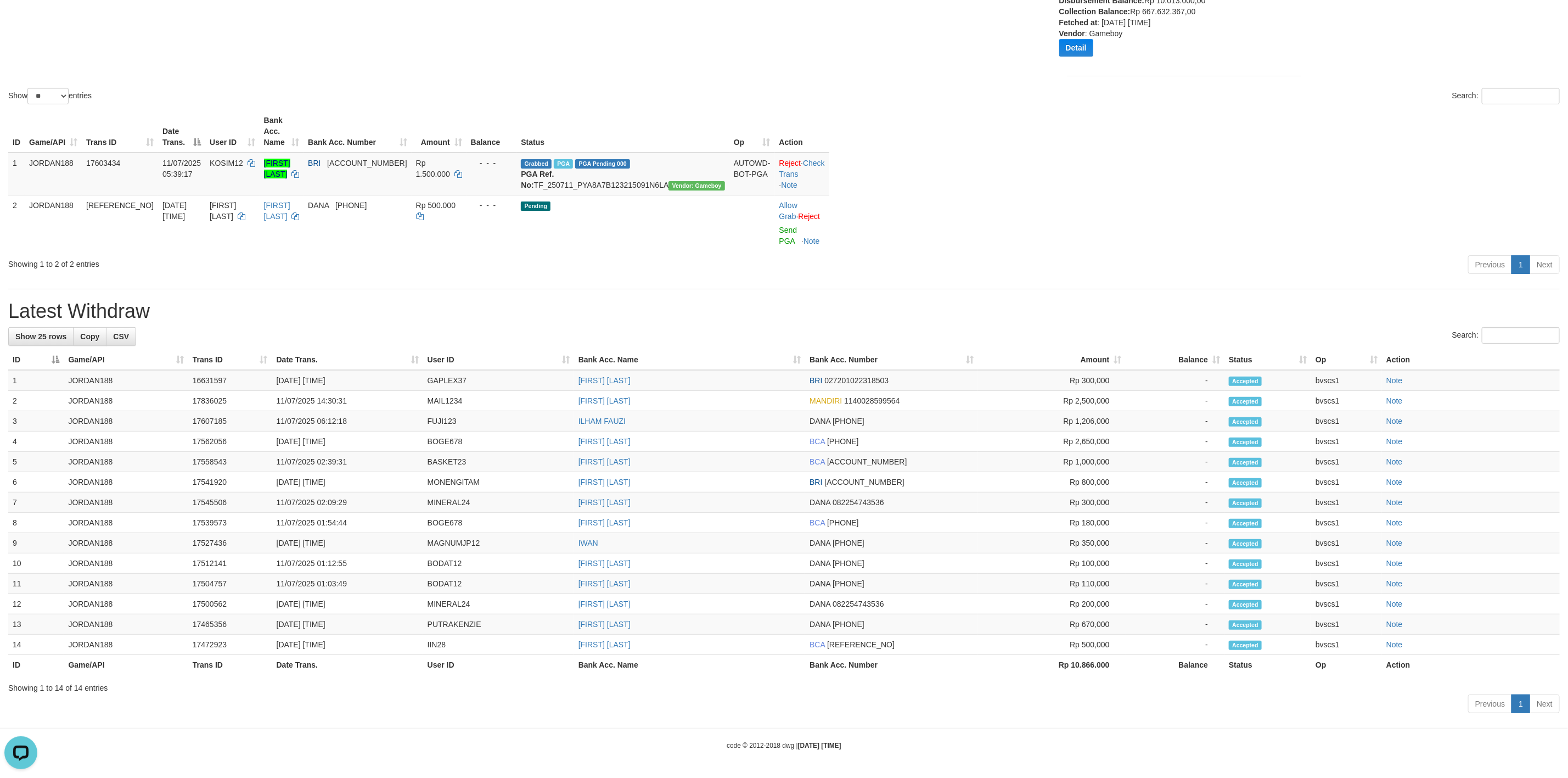 click on "Previous 1 Next" at bounding box center [784, 705] 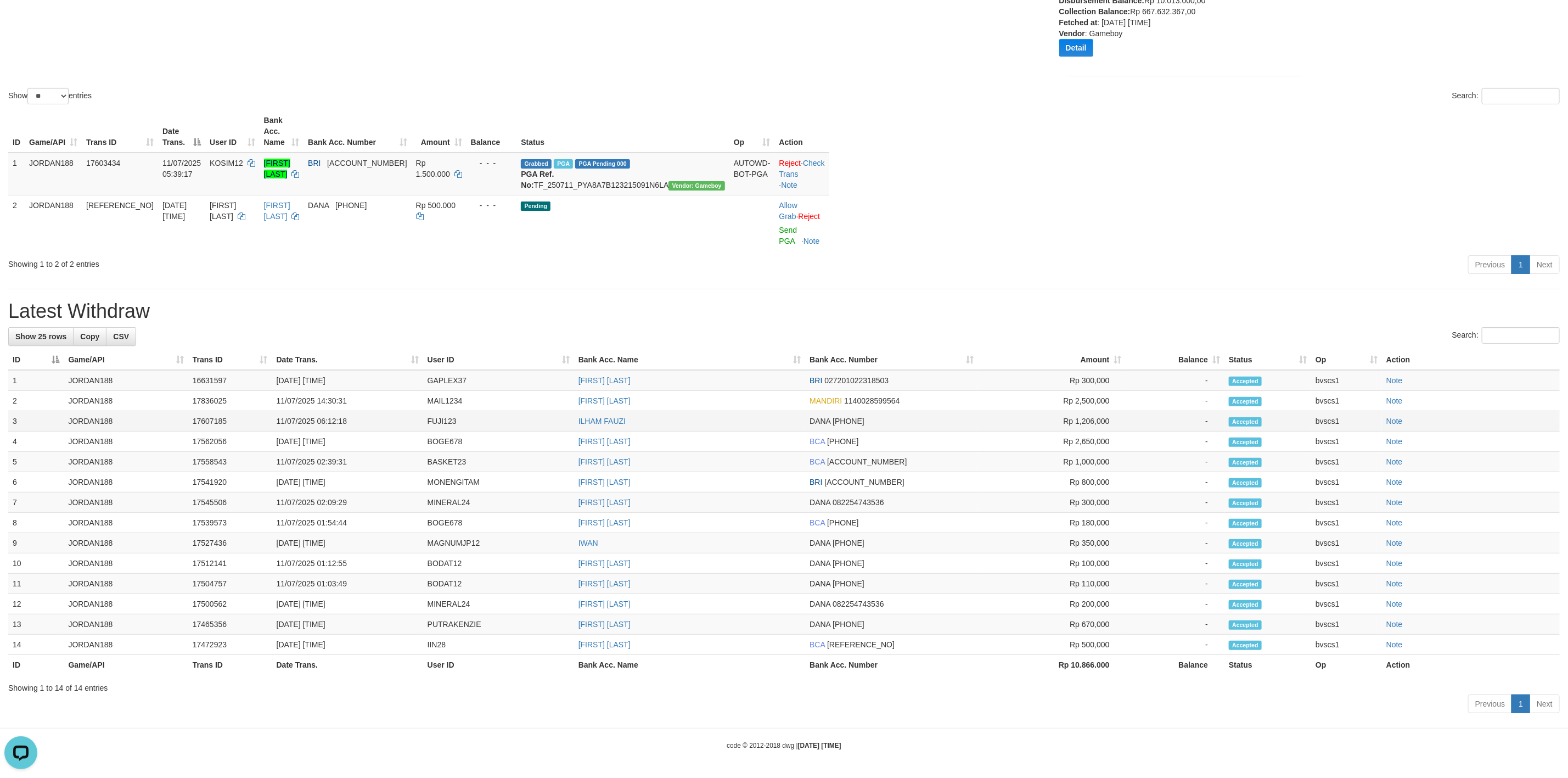 click on "FUJI123" at bounding box center [498, 421] 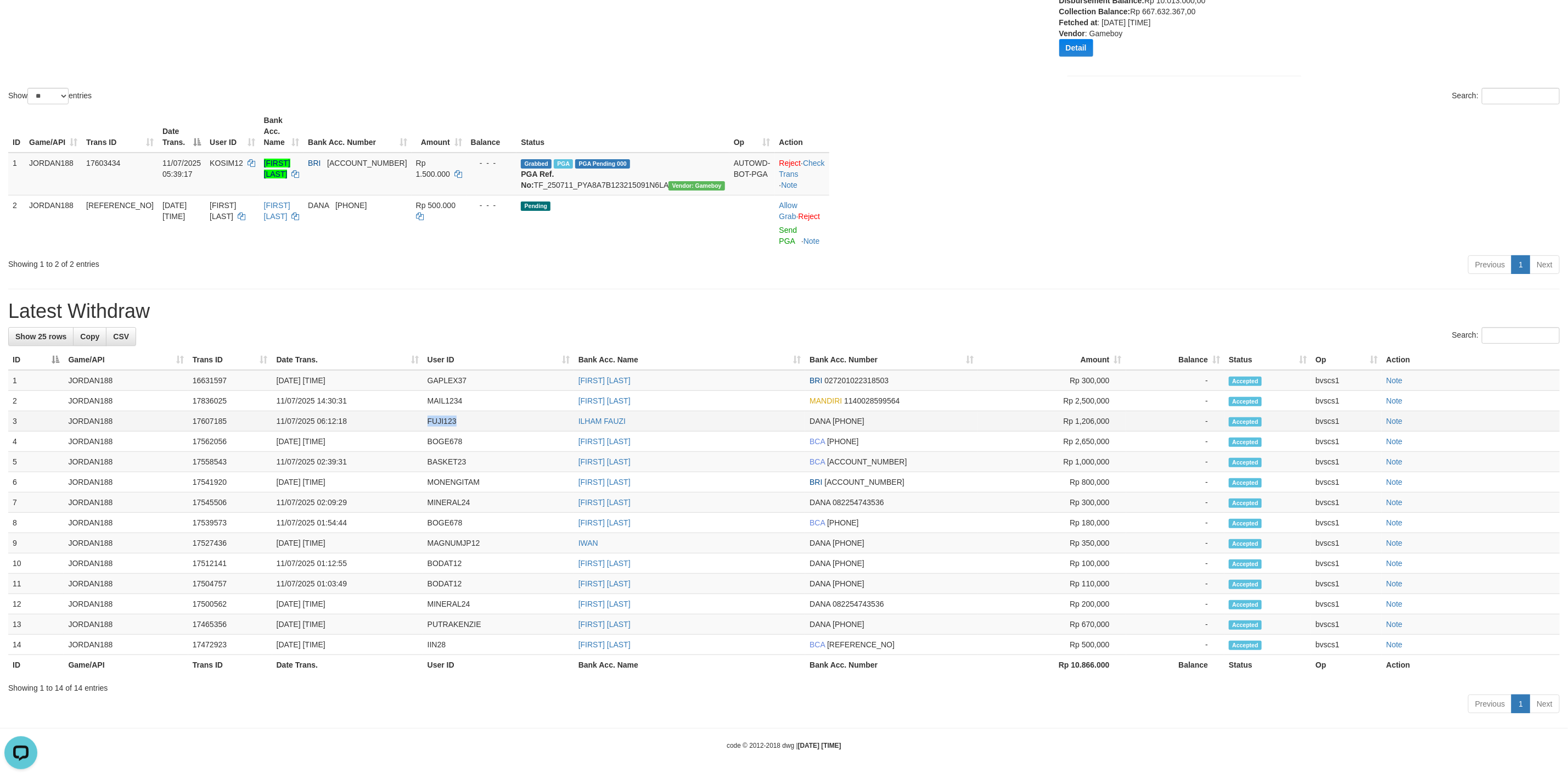 click on "FUJI123" at bounding box center [498, 421] 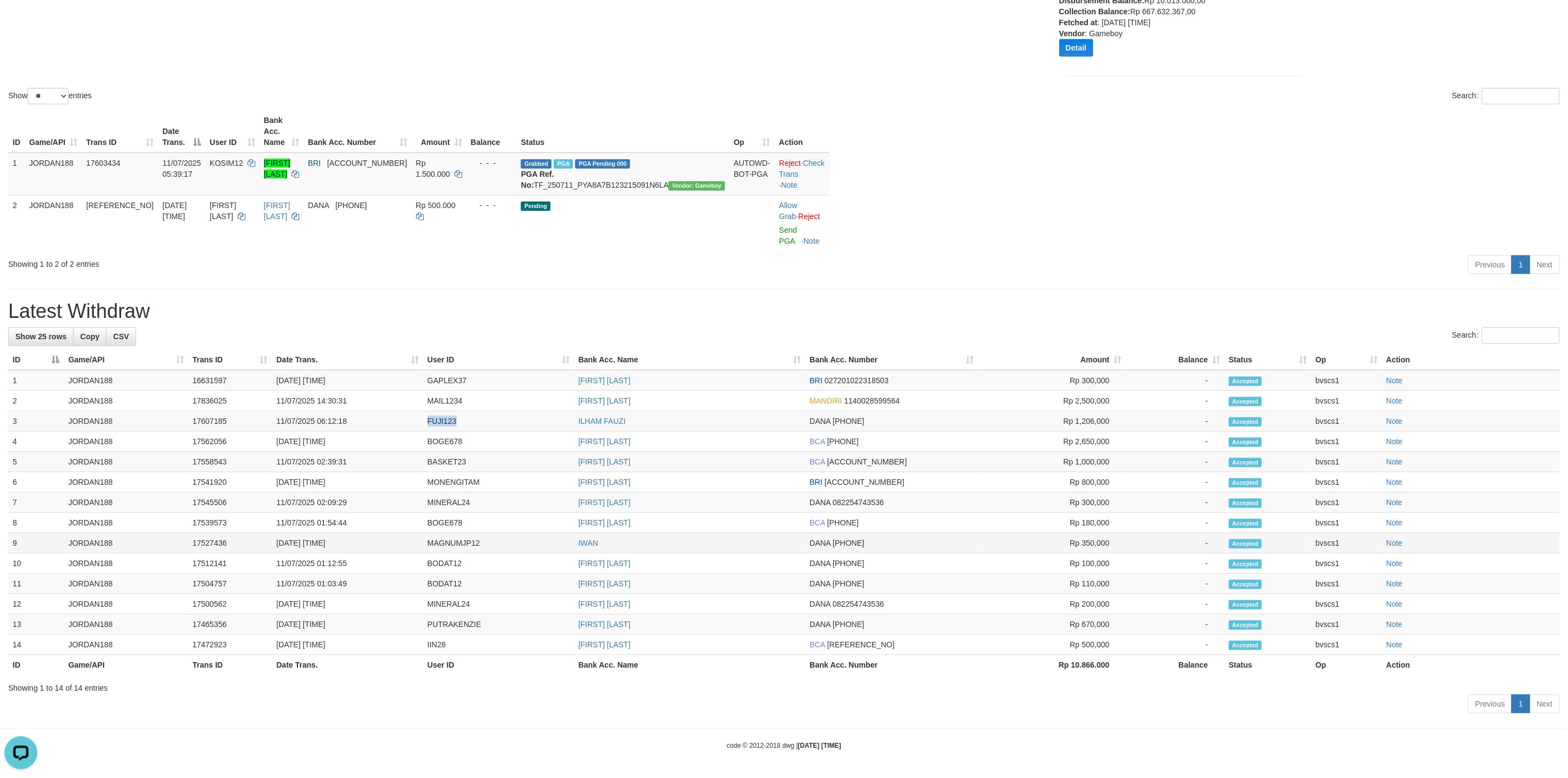 copy on "FUJI123" 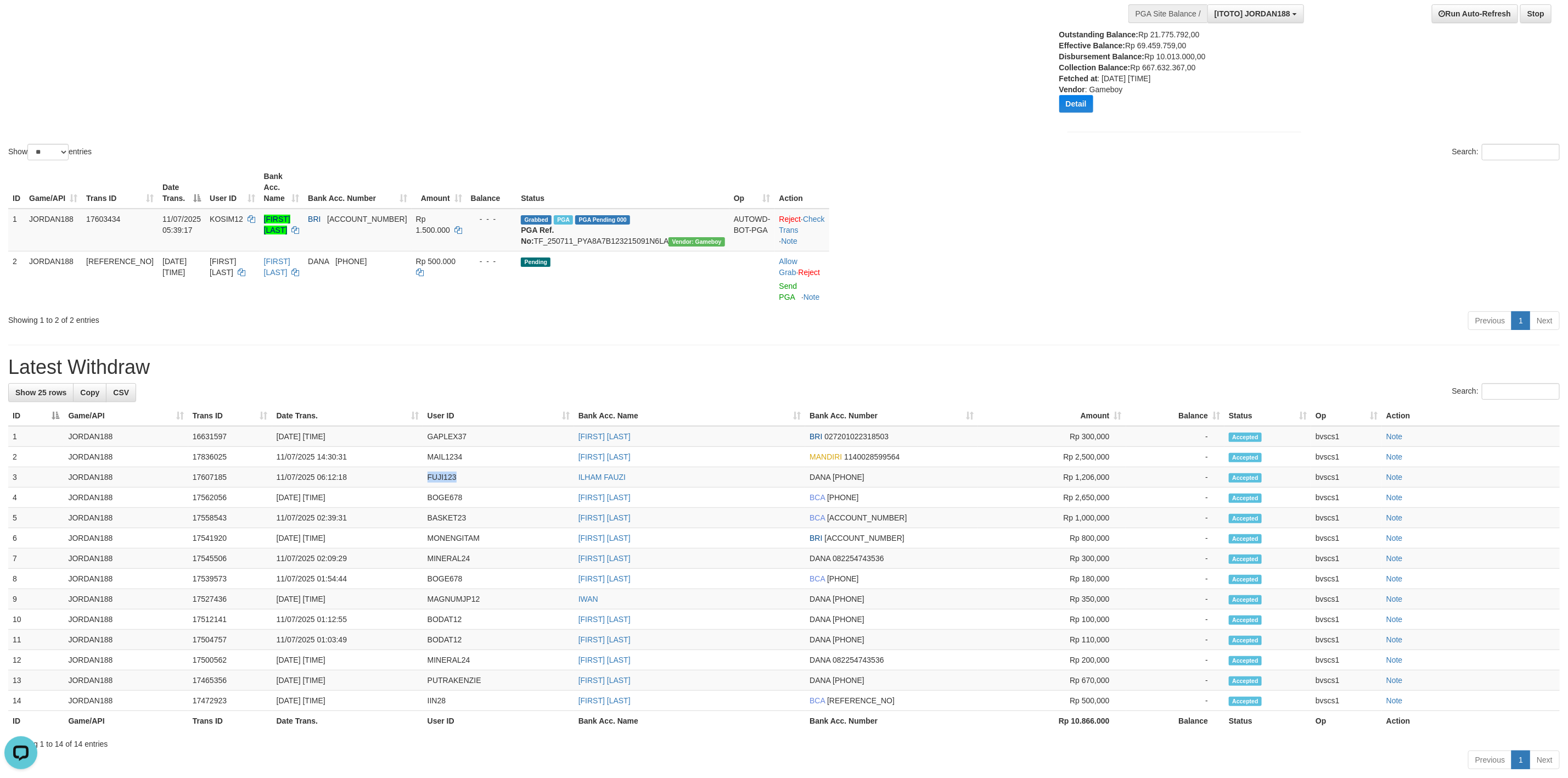 scroll, scrollTop: 0, scrollLeft: 0, axis: both 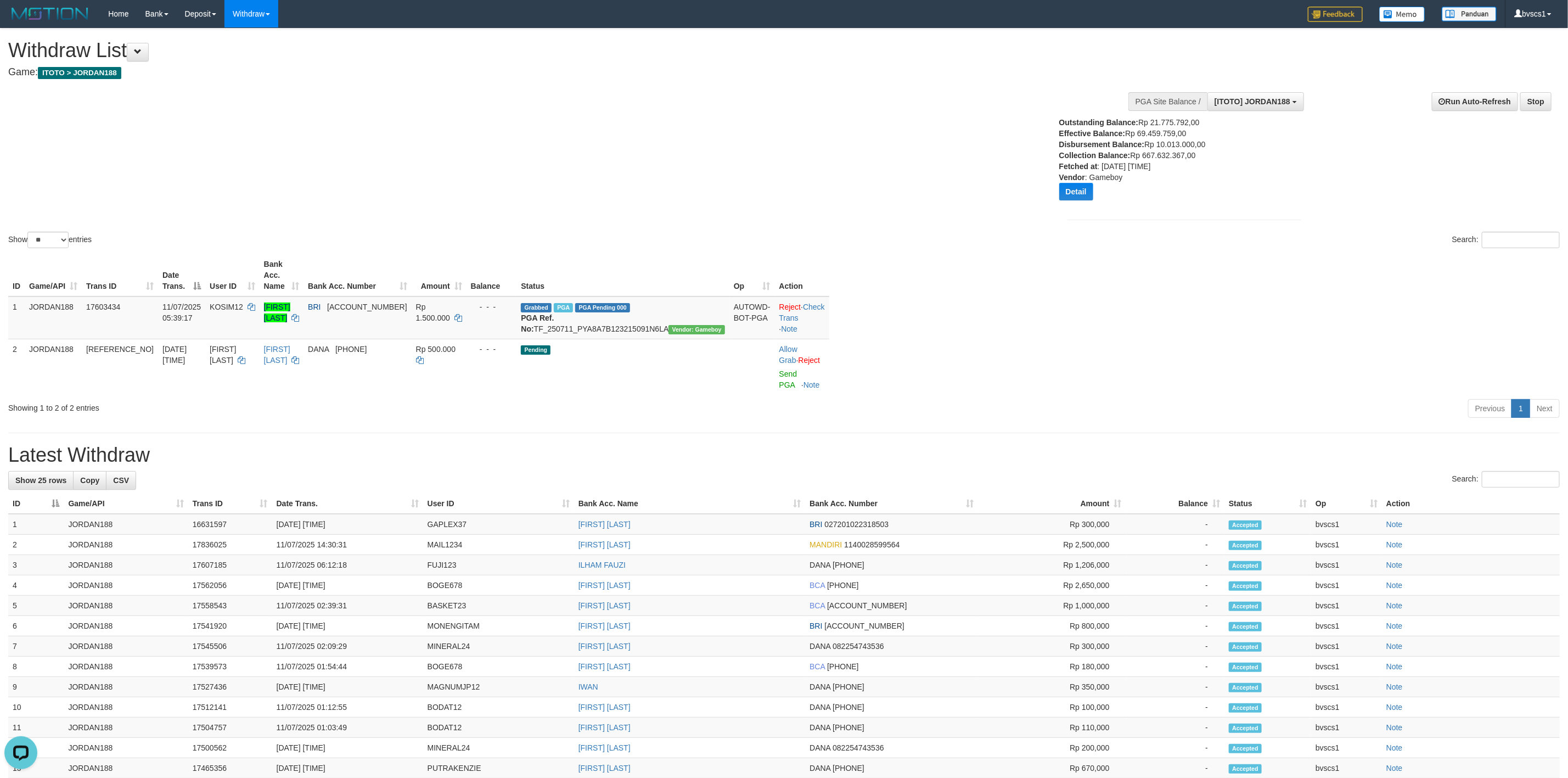 click on "ID Game/API Trans ID Date Trans. User ID Bank Acc. Name Bank Acc. Number Amount Balance Status Op Action
1 JORDAN188 17603434 11/07/2025 05:39:17 KOSIM12    KOSIM KUSUMA ATMAJA    BRI     376001030353539 Rp 1.500.000    -  -  - Grabbed   PGA   PGA Pending 000 {"status":"000","data":{"unique_id":"1527-17603434-20250711","reference_no":"TF_250711_PYA8A7B123215091N6LA","amount":"1500000.00","fee":"0.00","merchant_surcharge_rate":"0.00","charge_to":"MERC","payout_amount":"1500000.00","disbursement_status":0,"disbursement_description":"ON PROCESS","created_at":"2025-07-11 06:12:09","executed_at":"2025-07-11 06:12:09","bank":{"code":"002","name":"BANK RAKYAT INDONESIA","account_number":"376001030353539","account_name":"KOSIM KUSUMA ATMAJA"},"note":"bvscs1","merchant_balance":{"balance_effective":79459759,"balance_pending":17003968,"balance_disbursement":3719000,"balance_collection":667632367}}} PGA Ref. No:  TF_250711_PYA8A7B123215091N6LA  Vendor: Gameboy AUTOWD-BOT-PGA Reject Note 2" at bounding box center [784, 324] 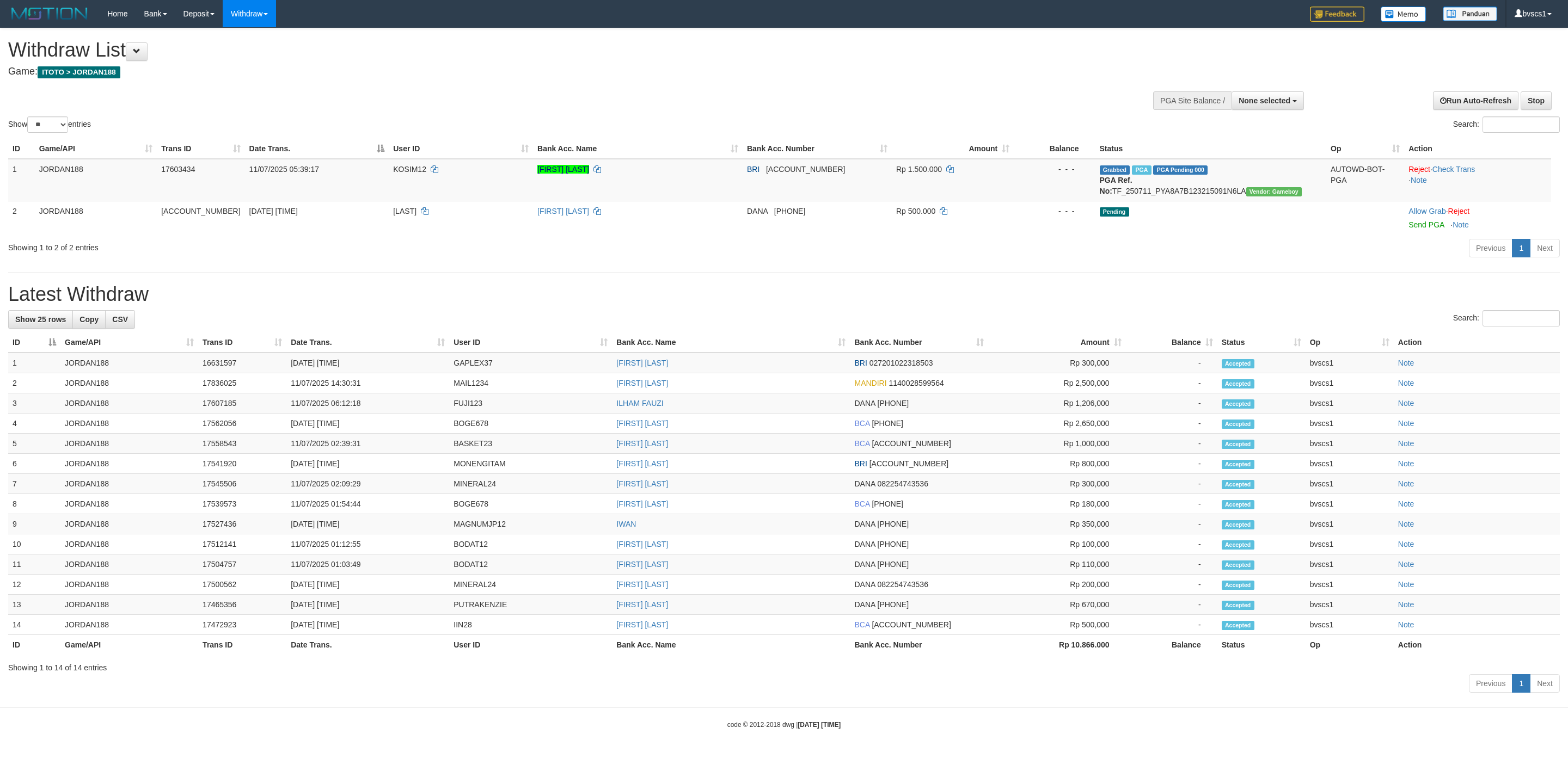 select 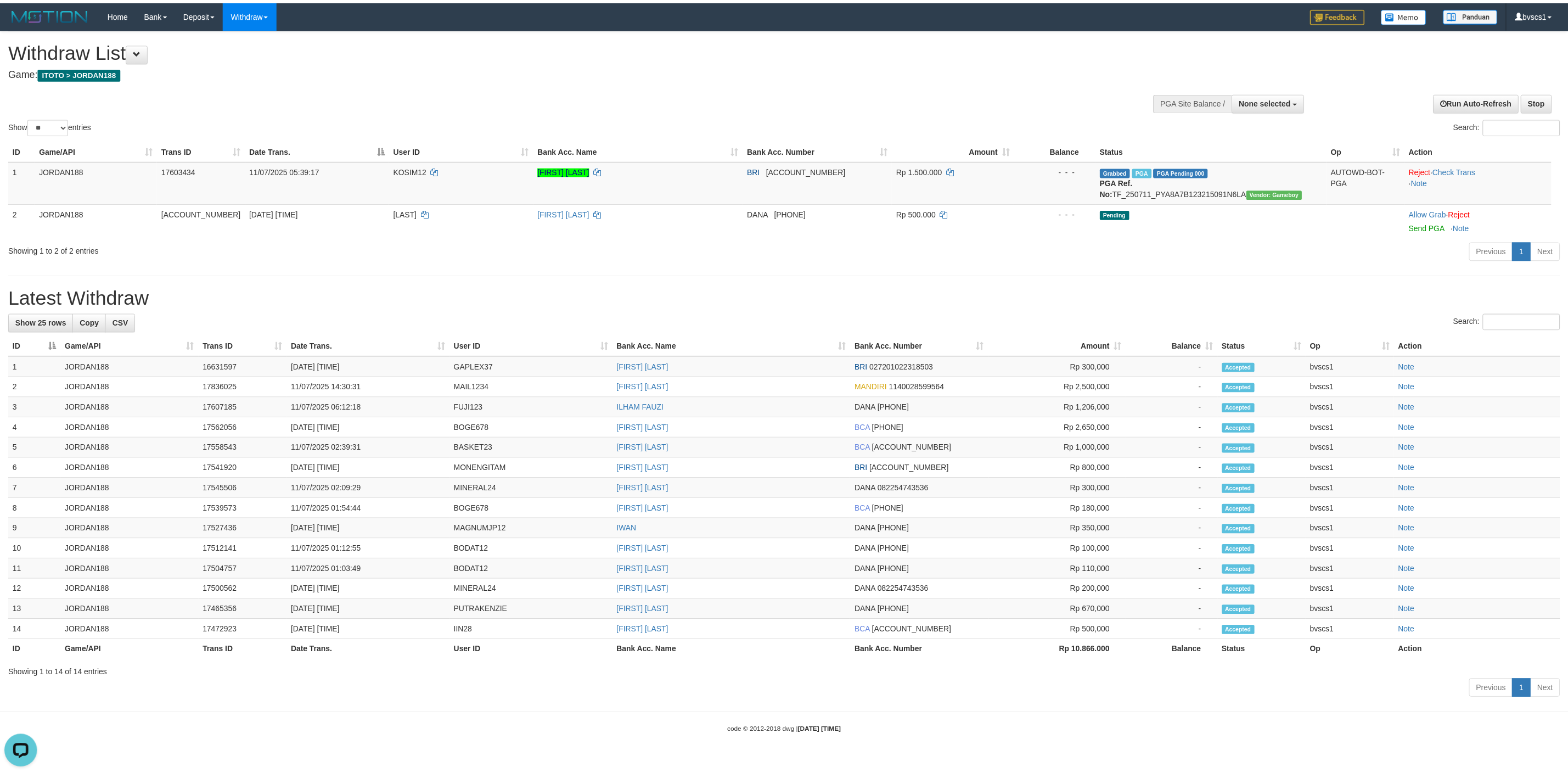 scroll, scrollTop: 0, scrollLeft: 0, axis: both 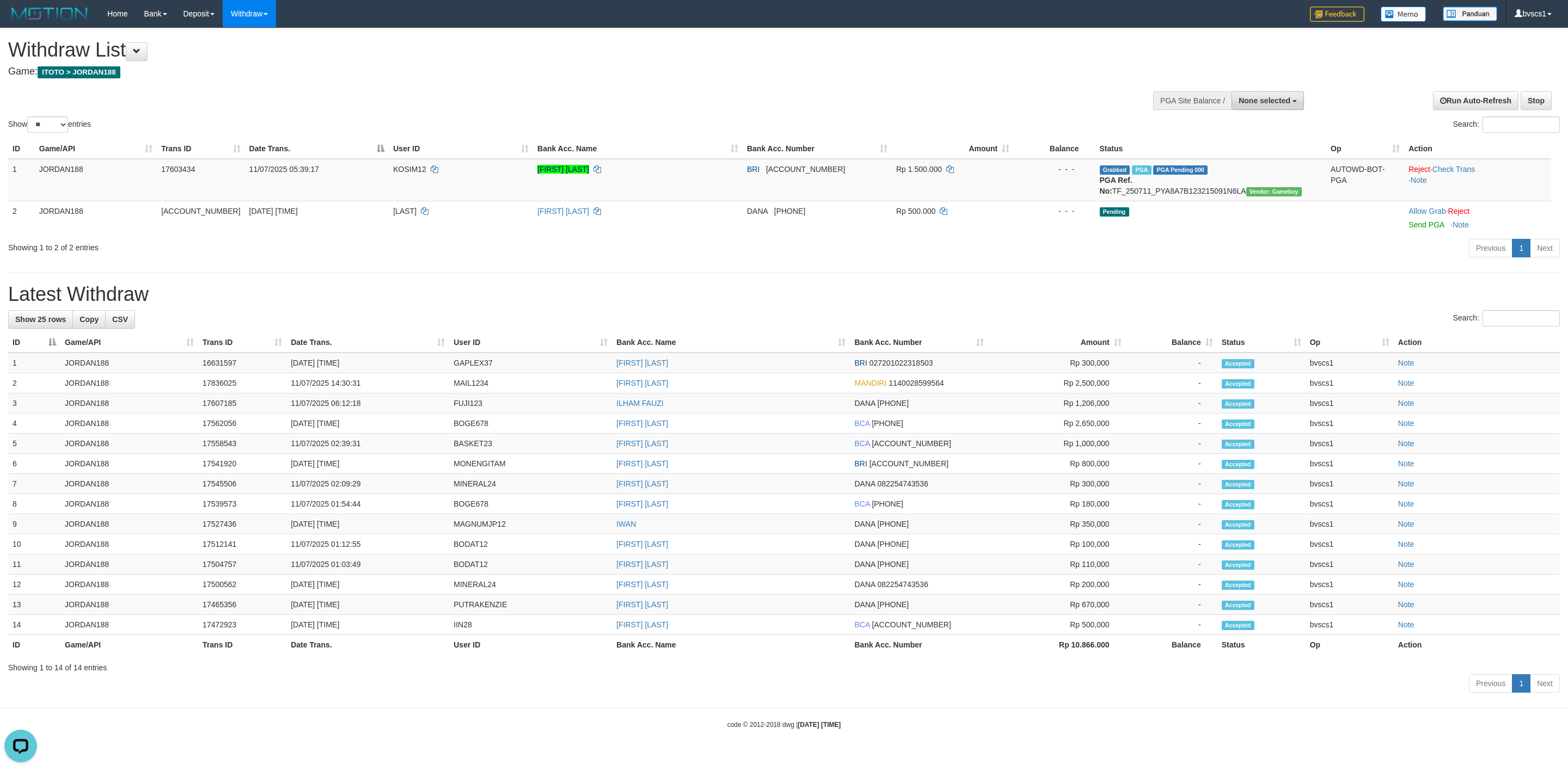 click on "None selected" at bounding box center (1264, 101) 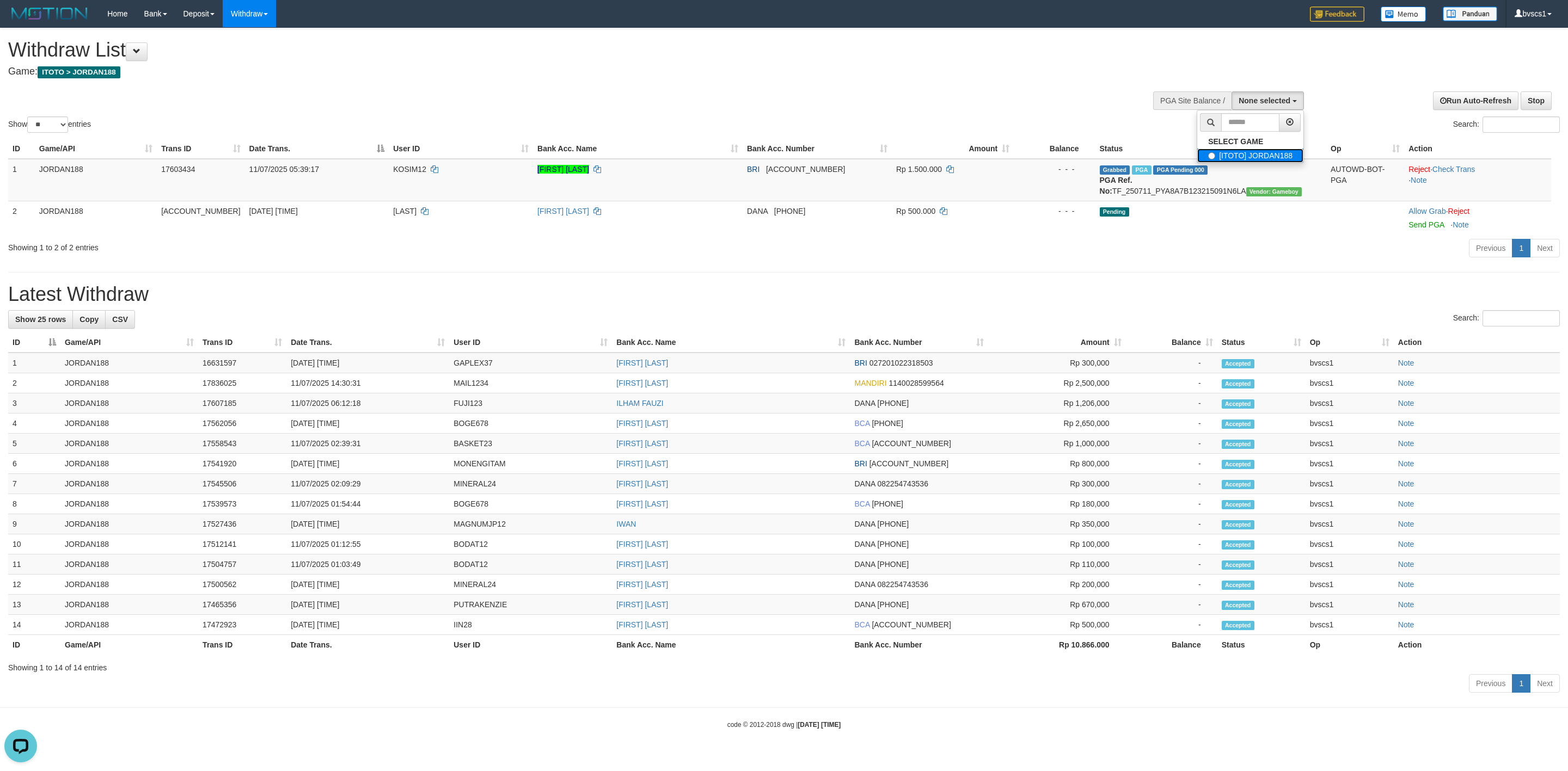 click on "[ITOTO] JORDAN188" at bounding box center [1250, 156] 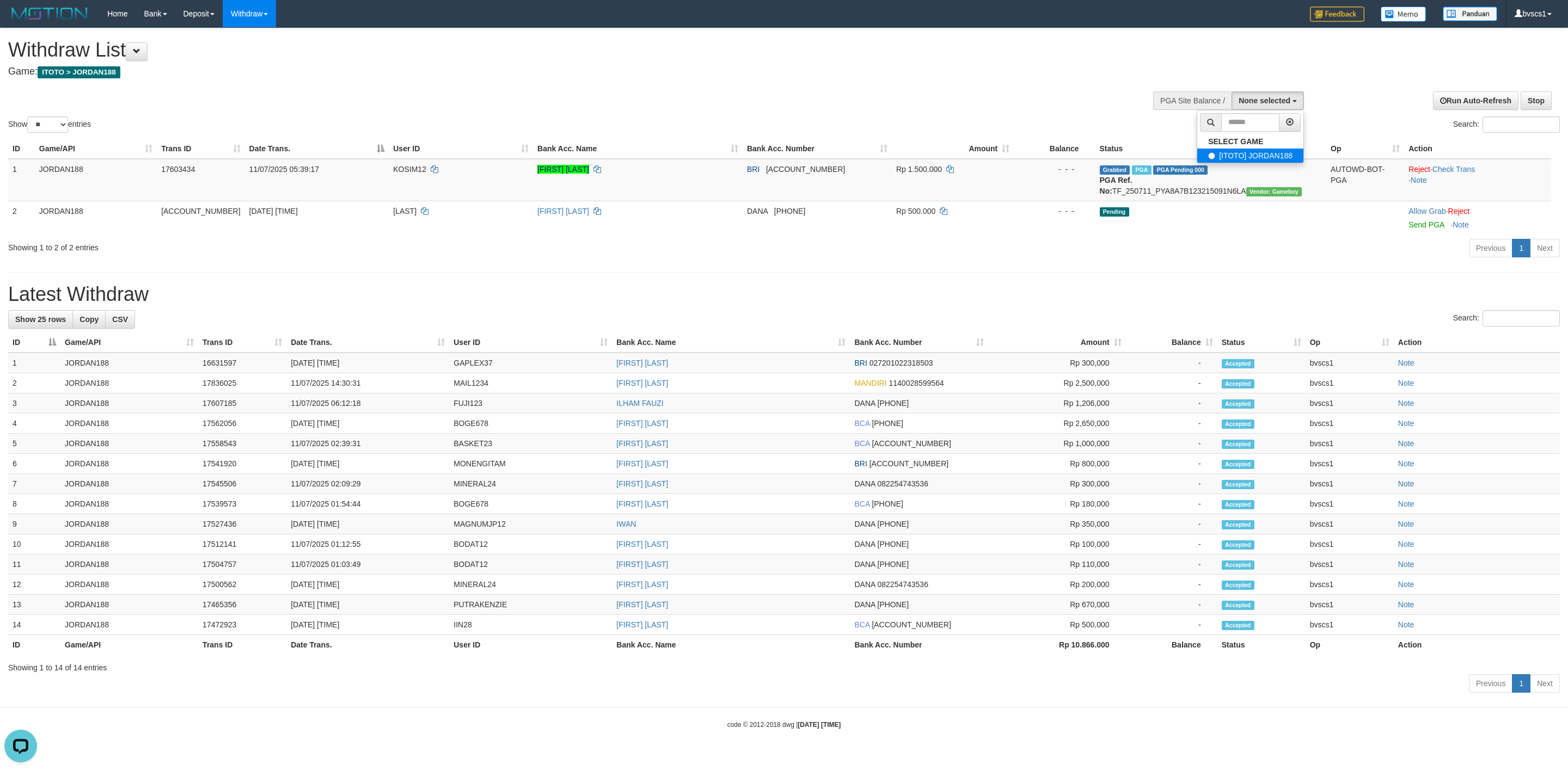 select on "****" 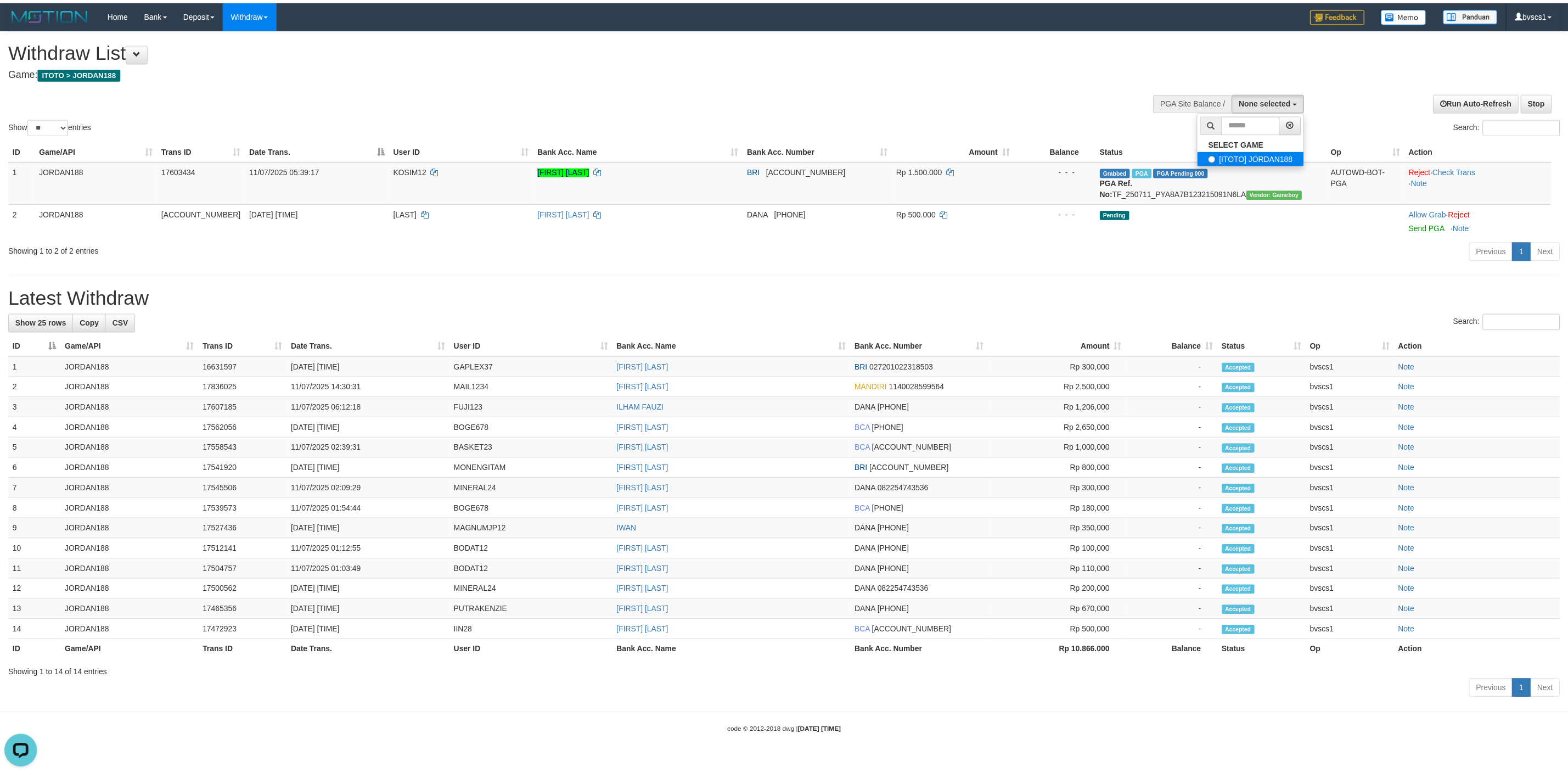 scroll, scrollTop: 10, scrollLeft: 0, axis: vertical 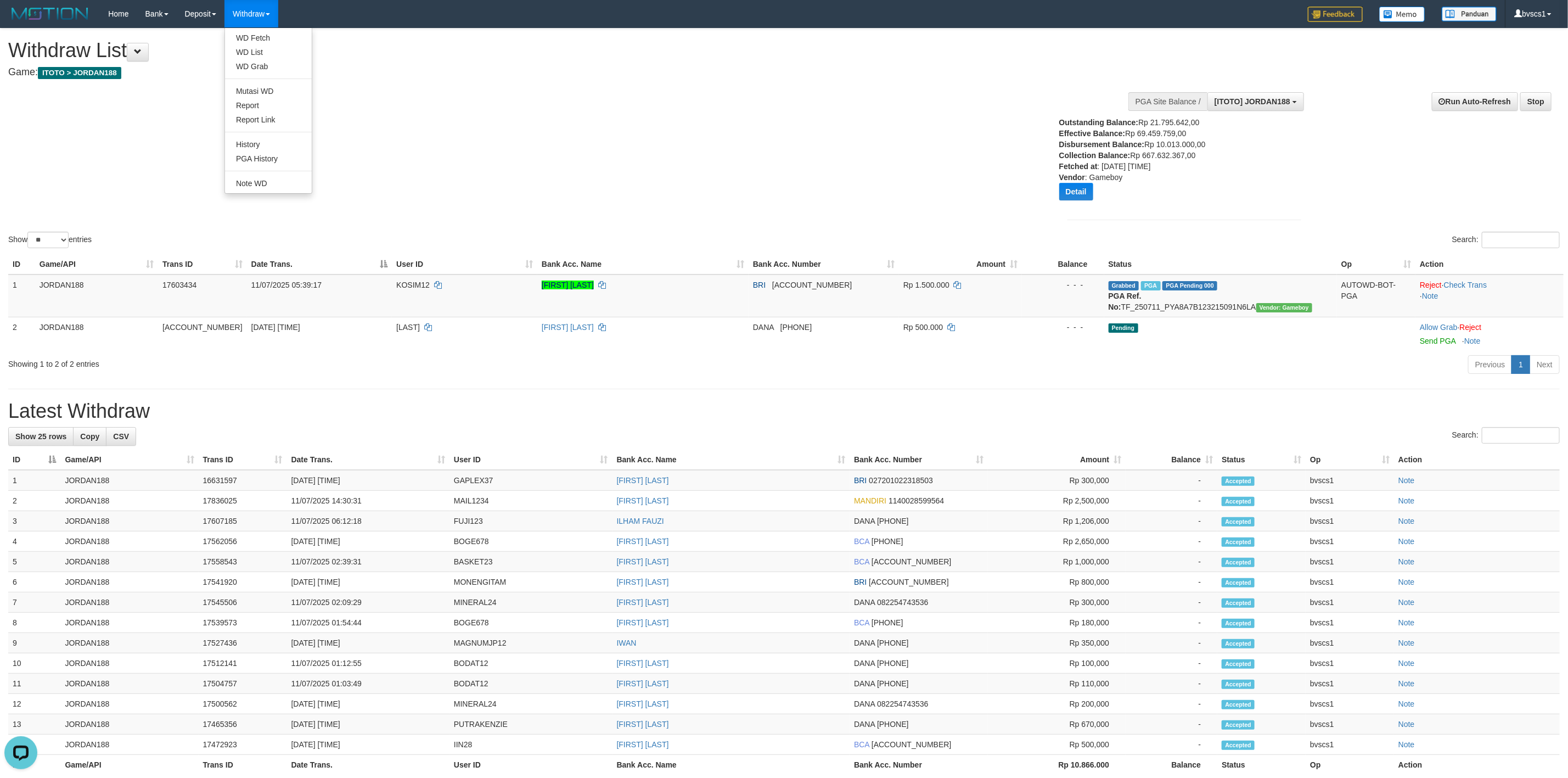 click at bounding box center (268, 14) 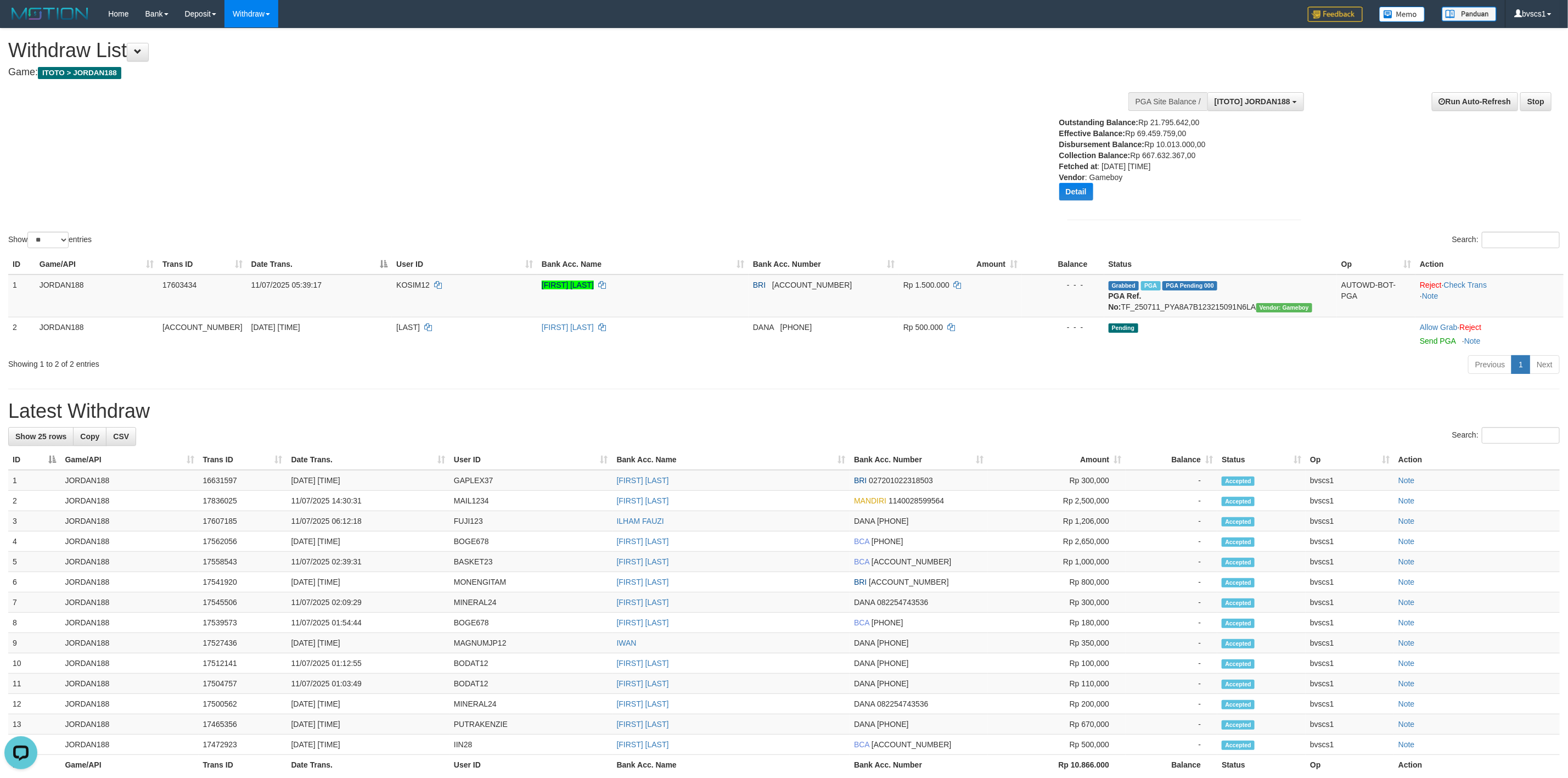 click at bounding box center (268, 14) 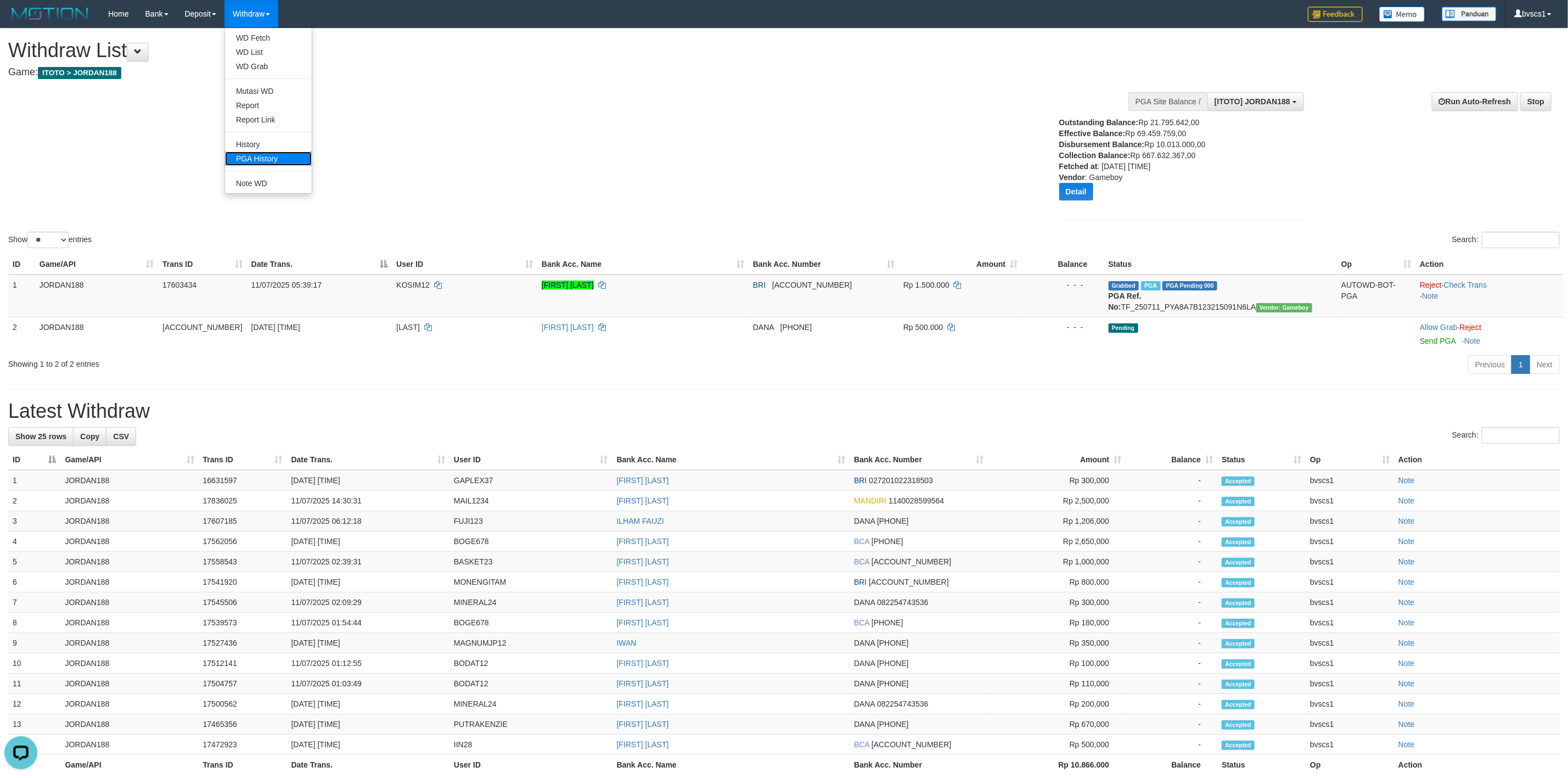 click on "PGA History" at bounding box center [268, 159] 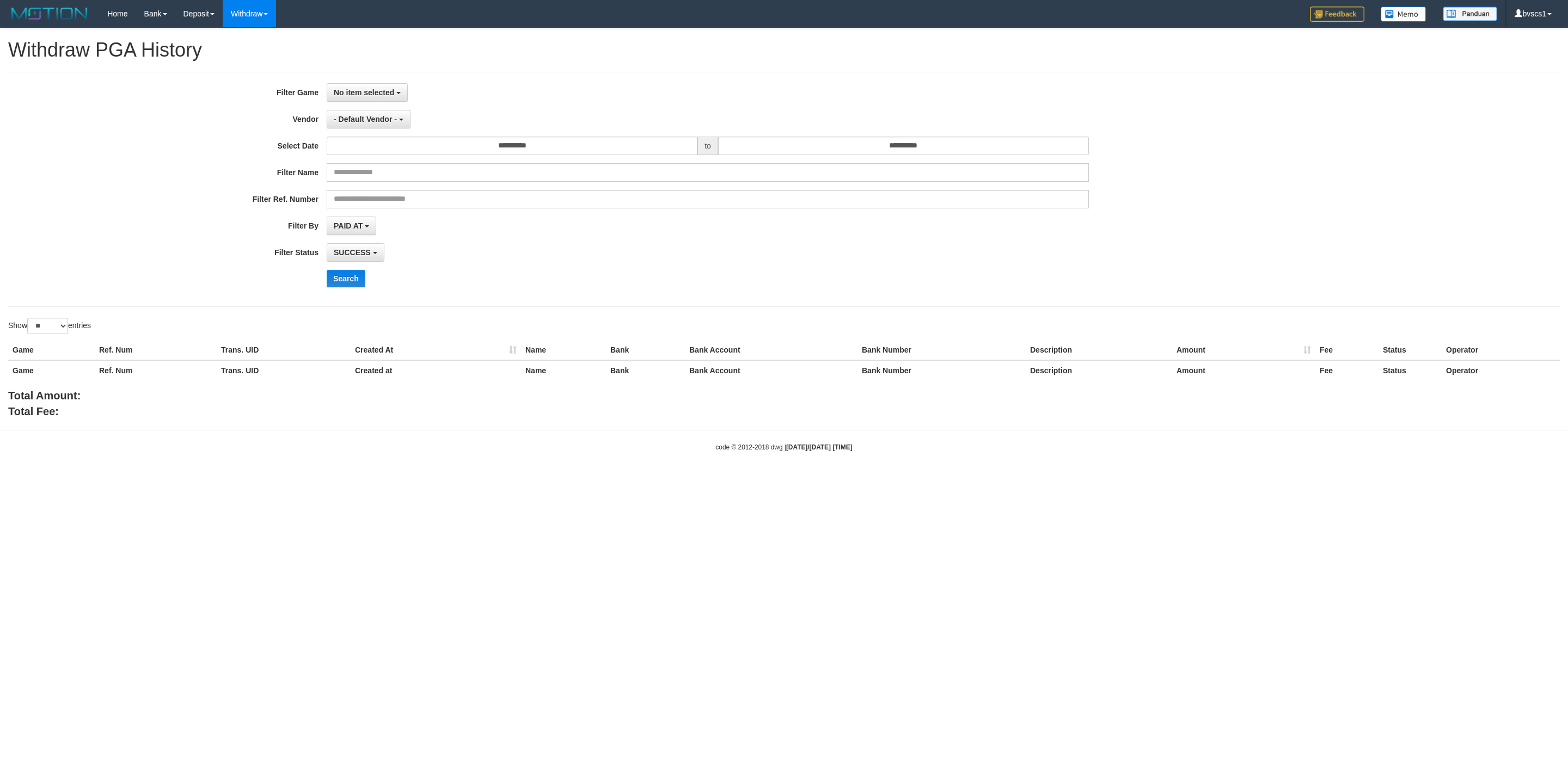 select 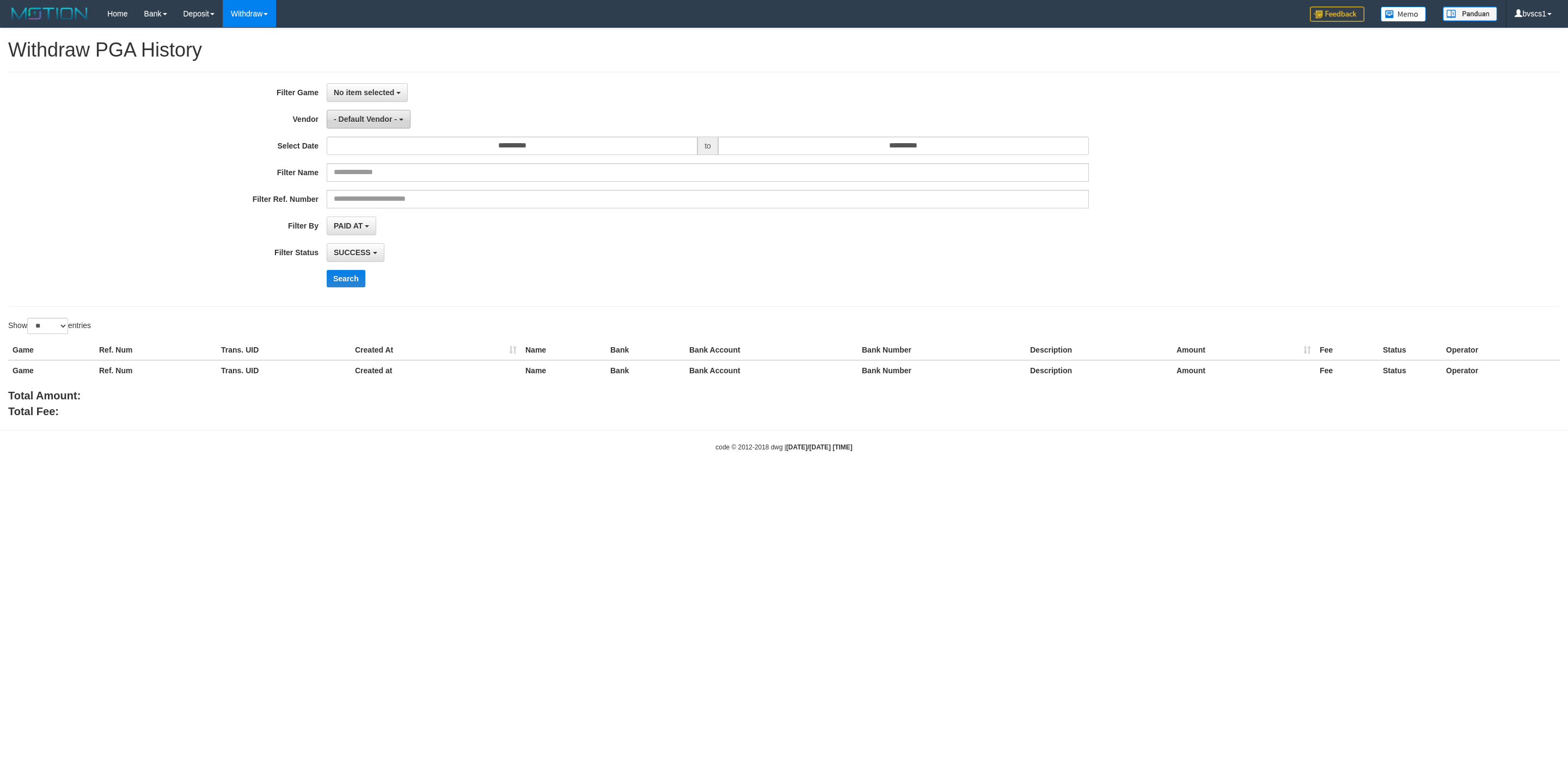 scroll, scrollTop: 0, scrollLeft: 0, axis: both 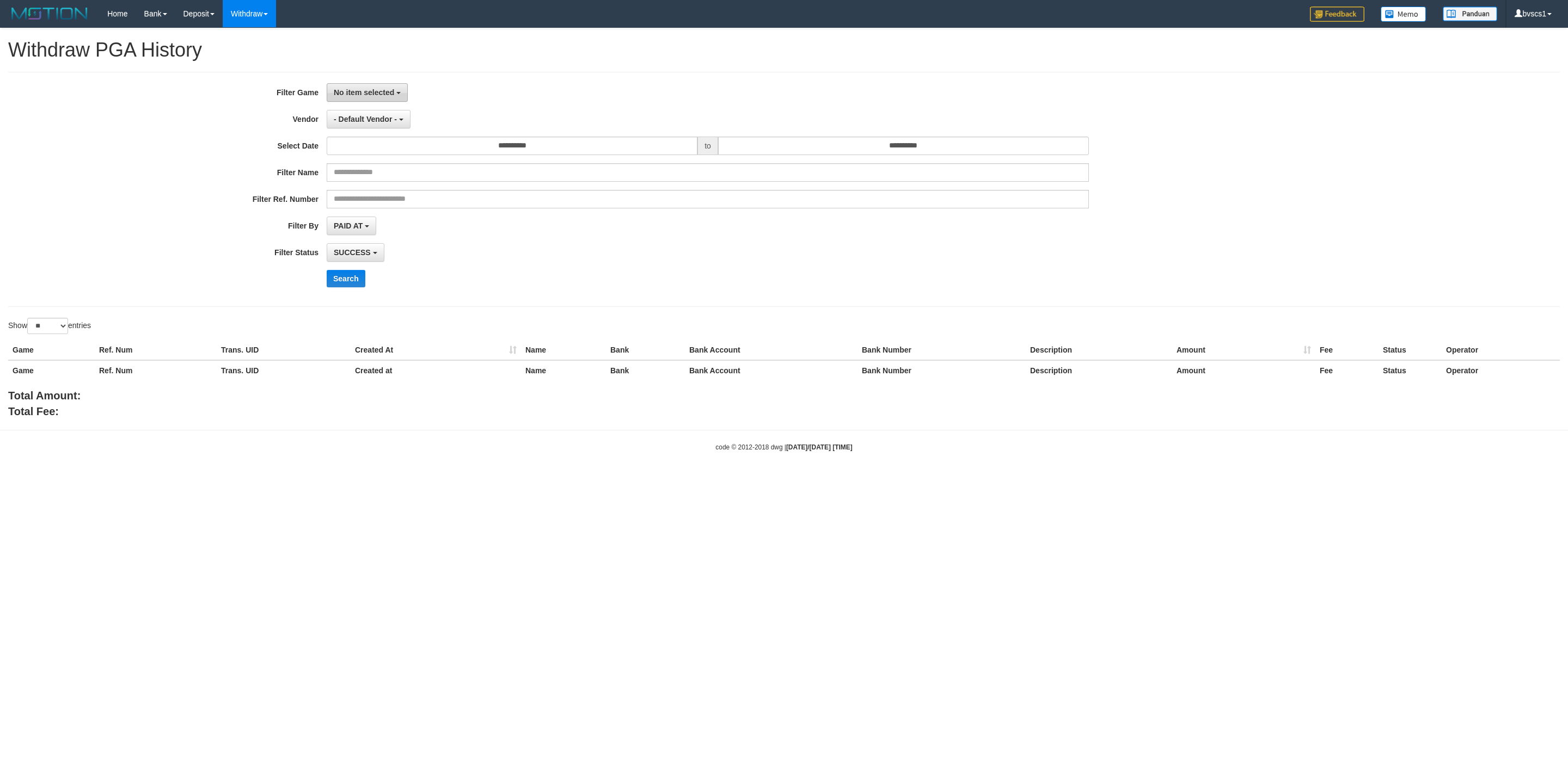 click on "No item selected" at bounding box center [367, 92] 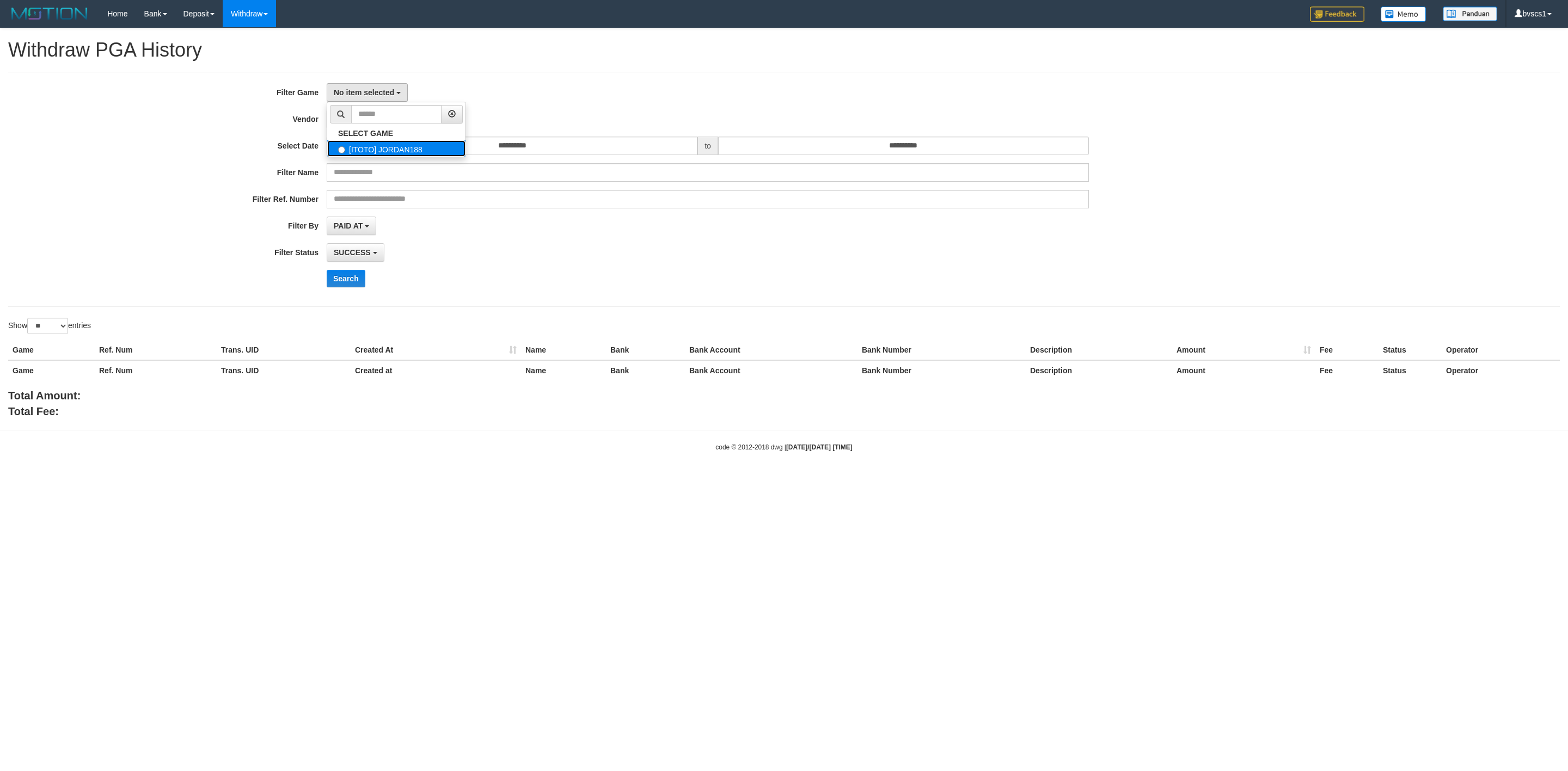 click on "[ITOTO] JORDAN188" at bounding box center [396, 149] 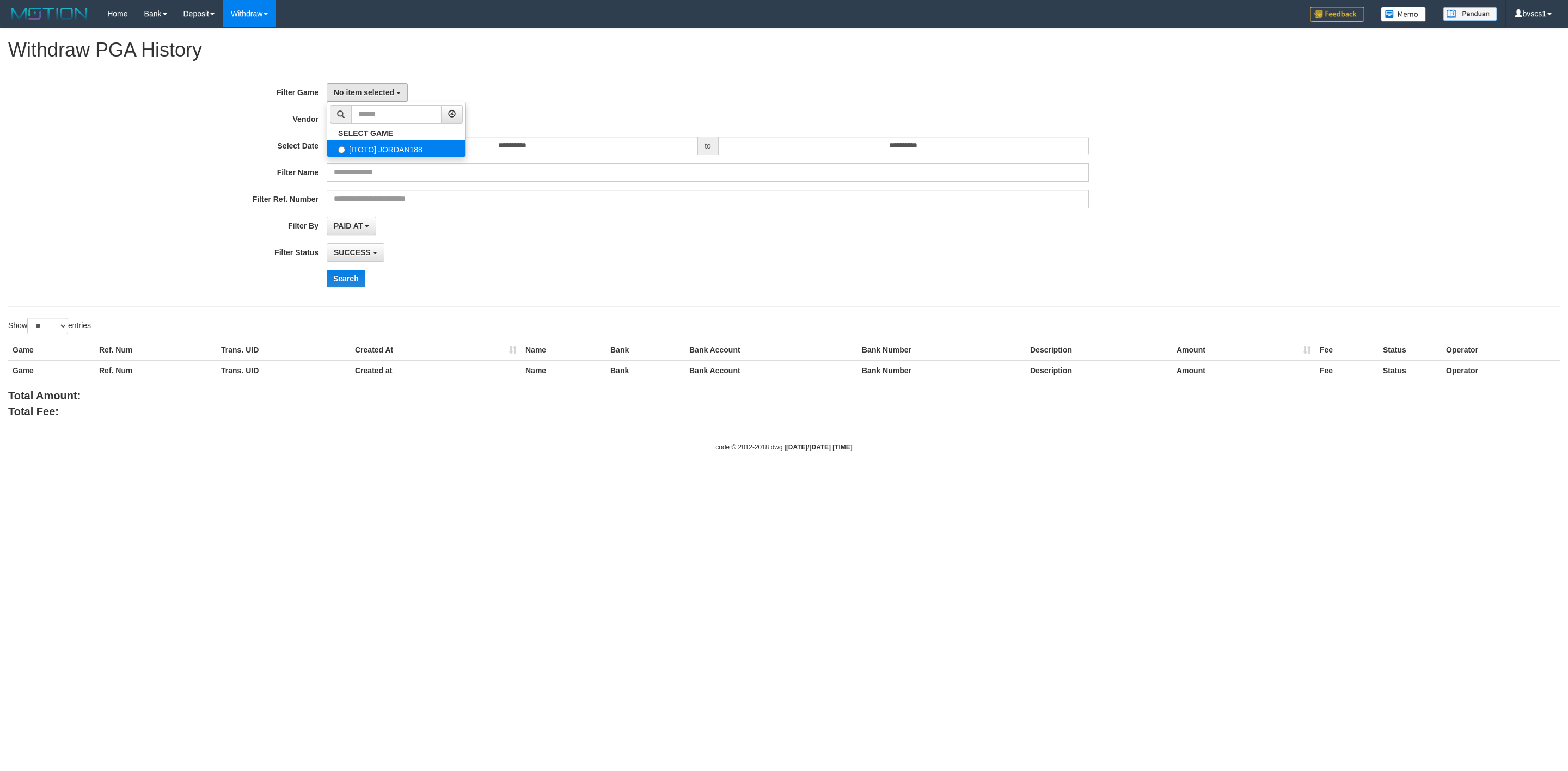 select on "****" 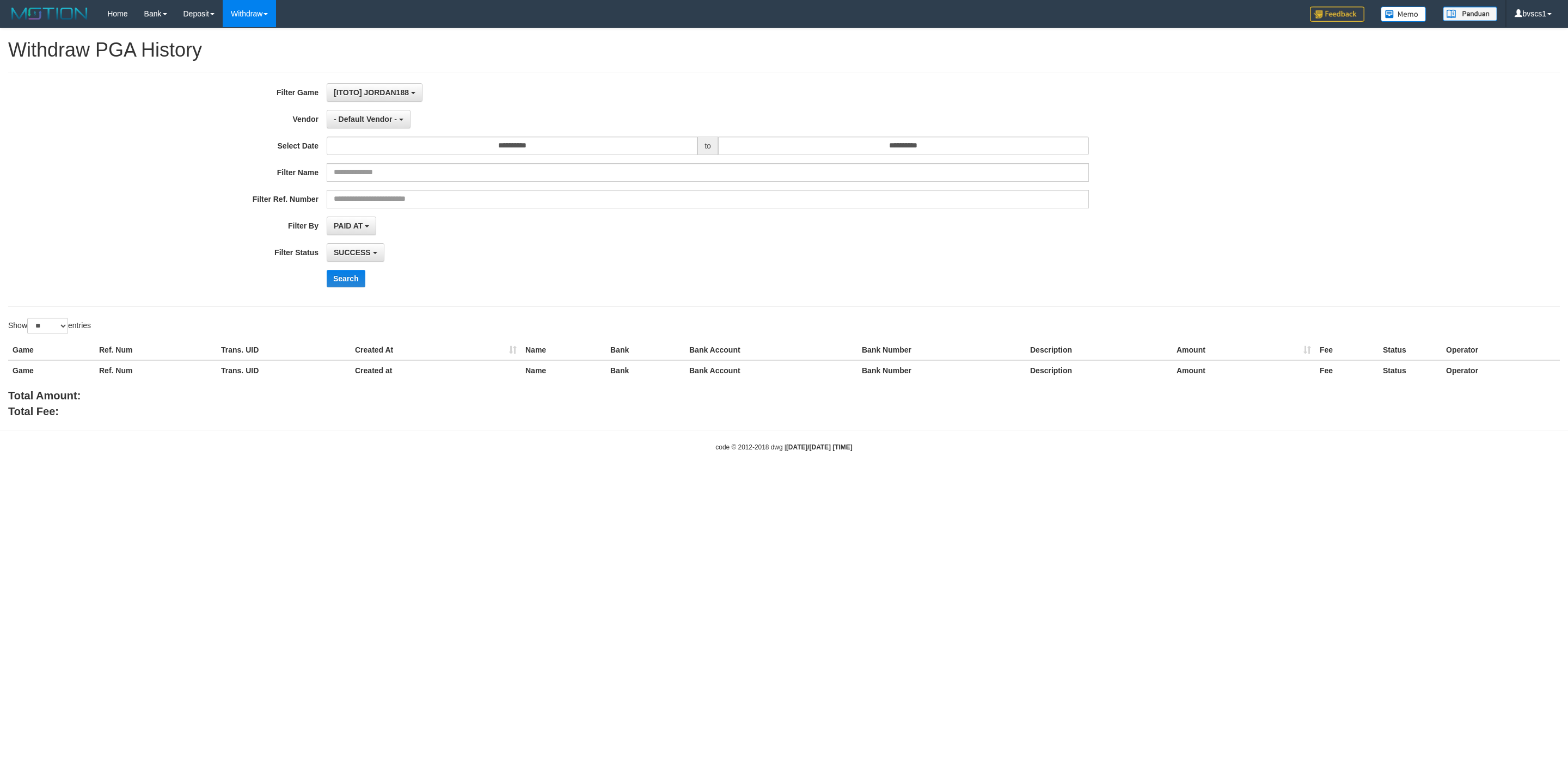 scroll, scrollTop: 10, scrollLeft: 0, axis: vertical 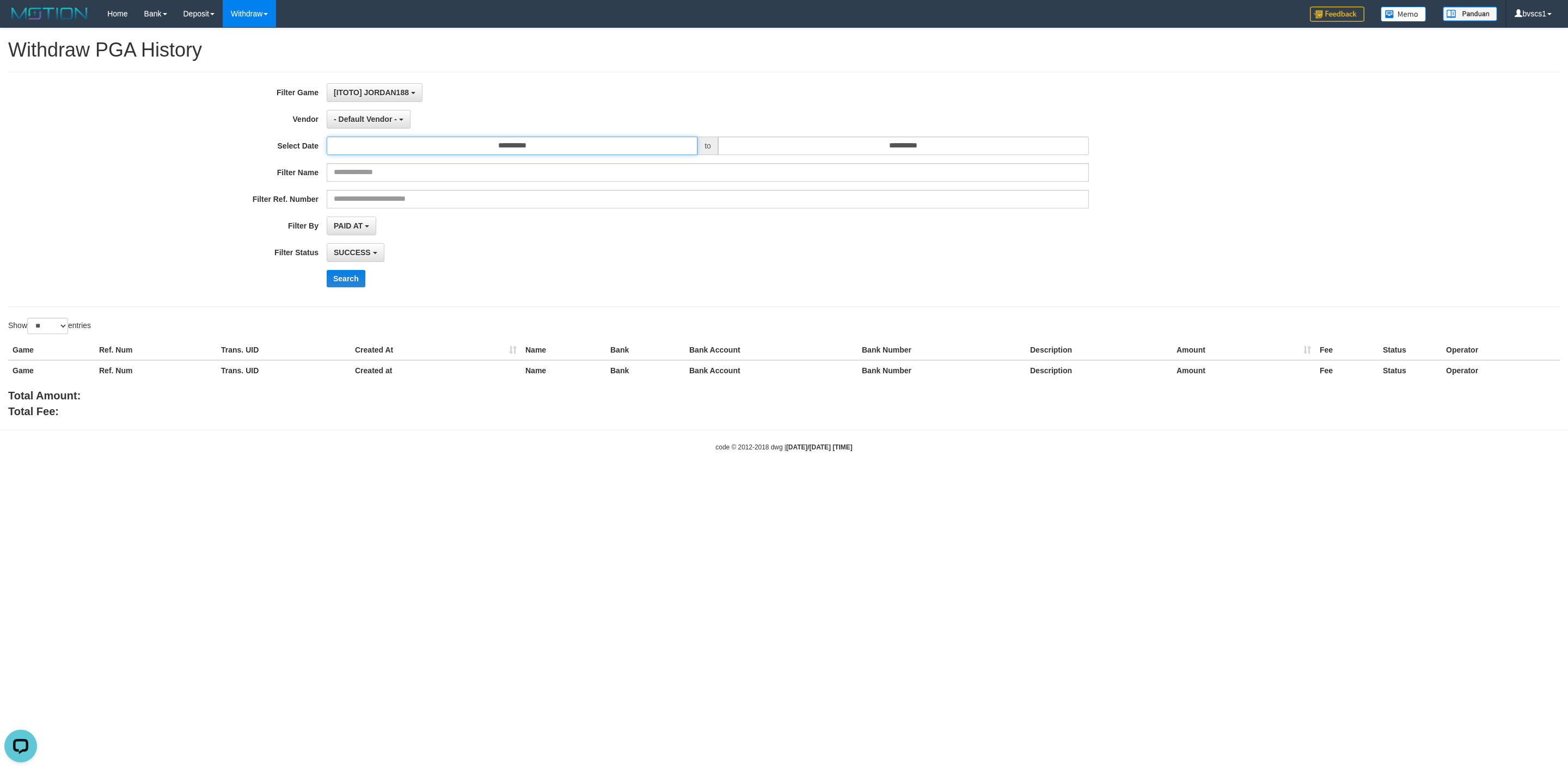 click on "**********" at bounding box center [512, 146] 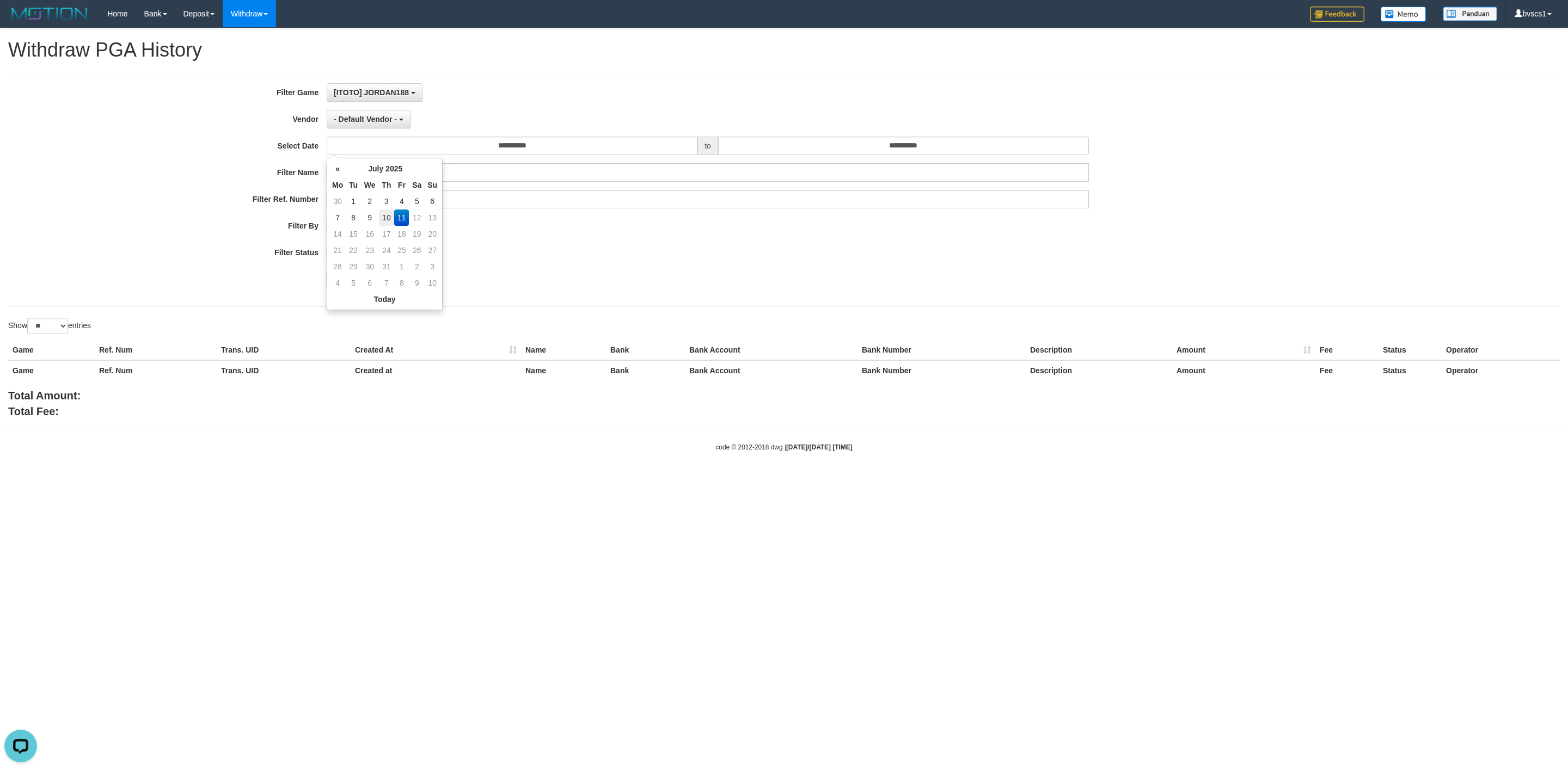 click on "10" at bounding box center (387, 218) 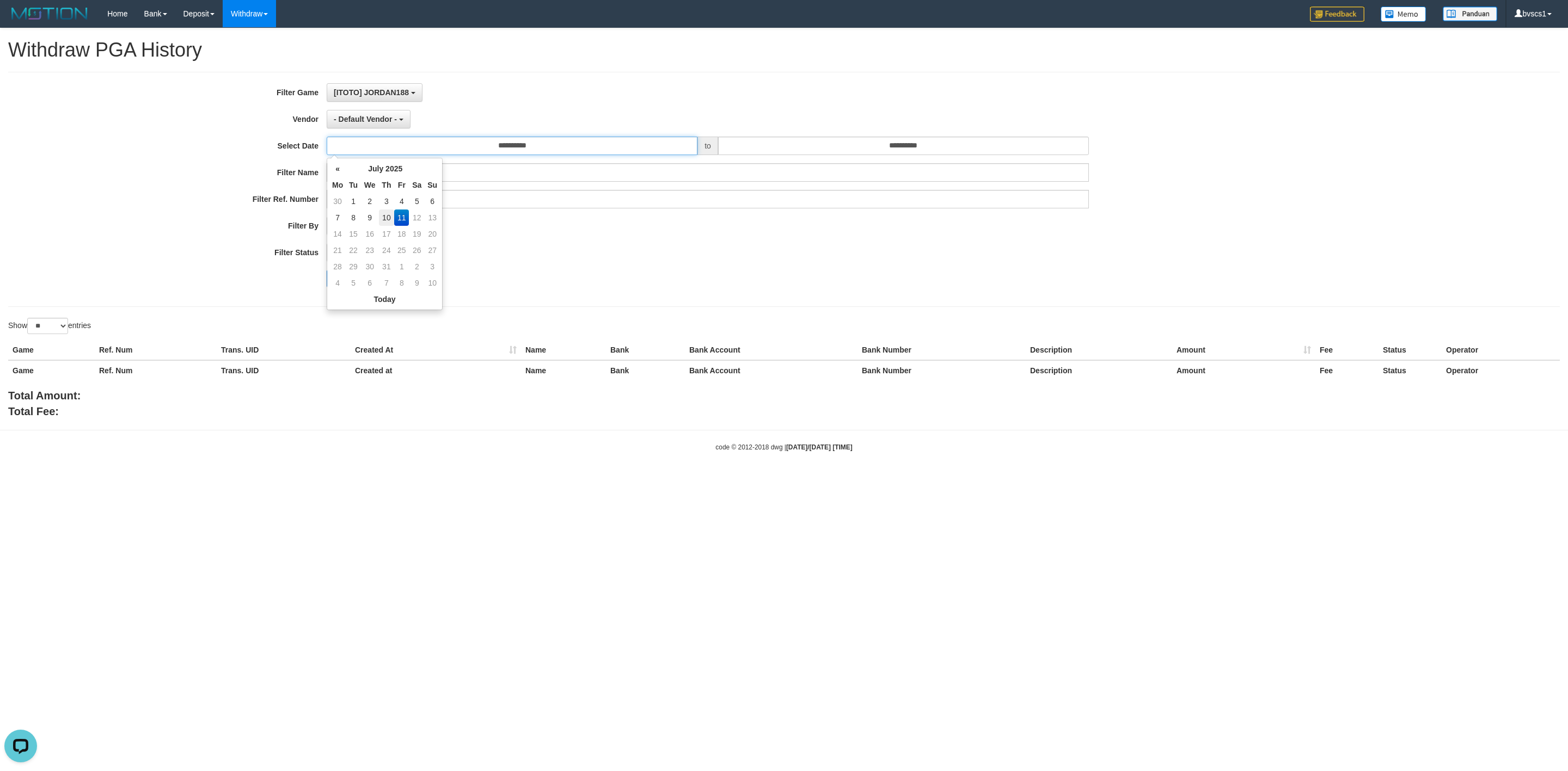 type on "**********" 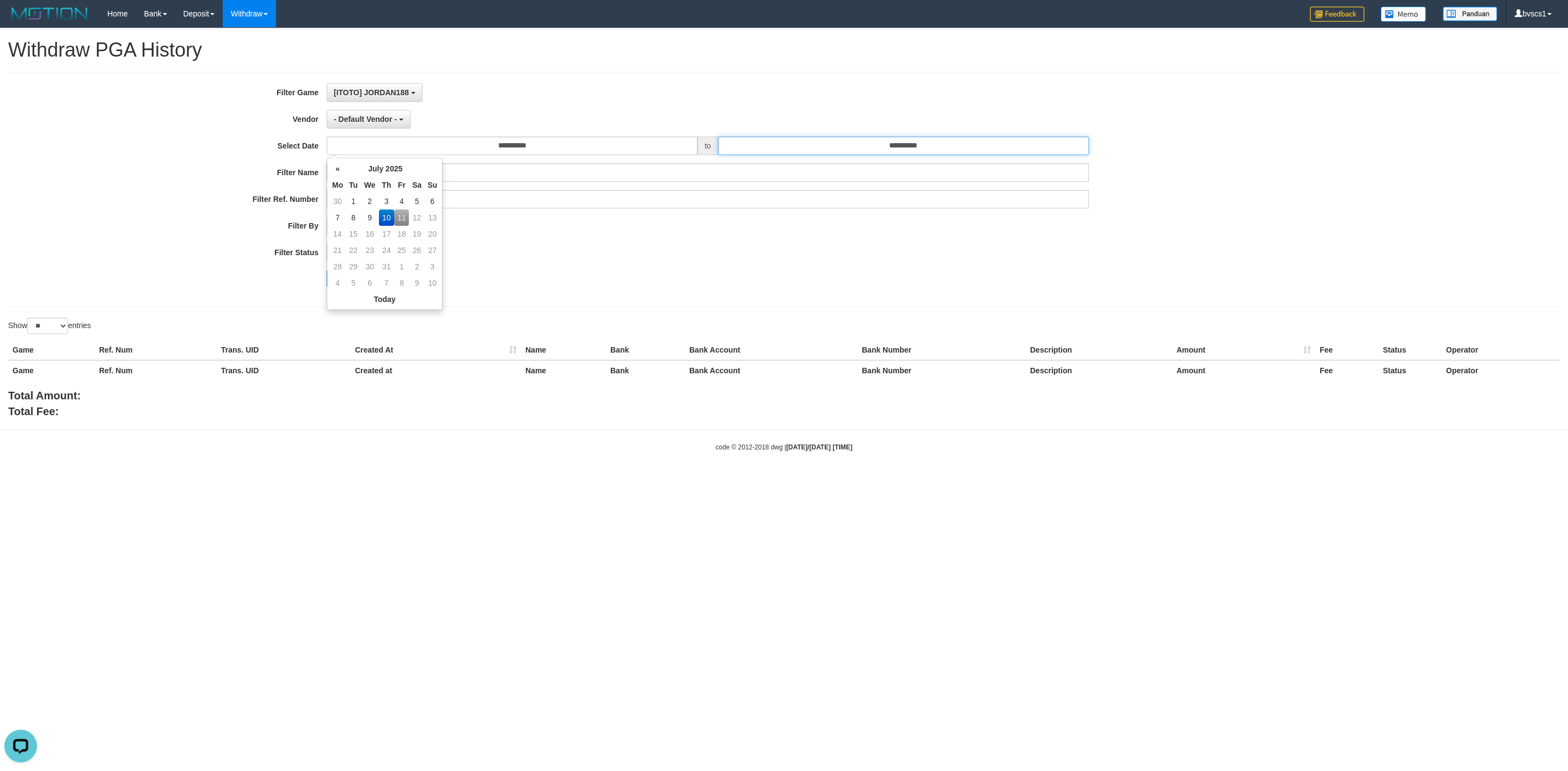 click on "**********" at bounding box center (903, 146) 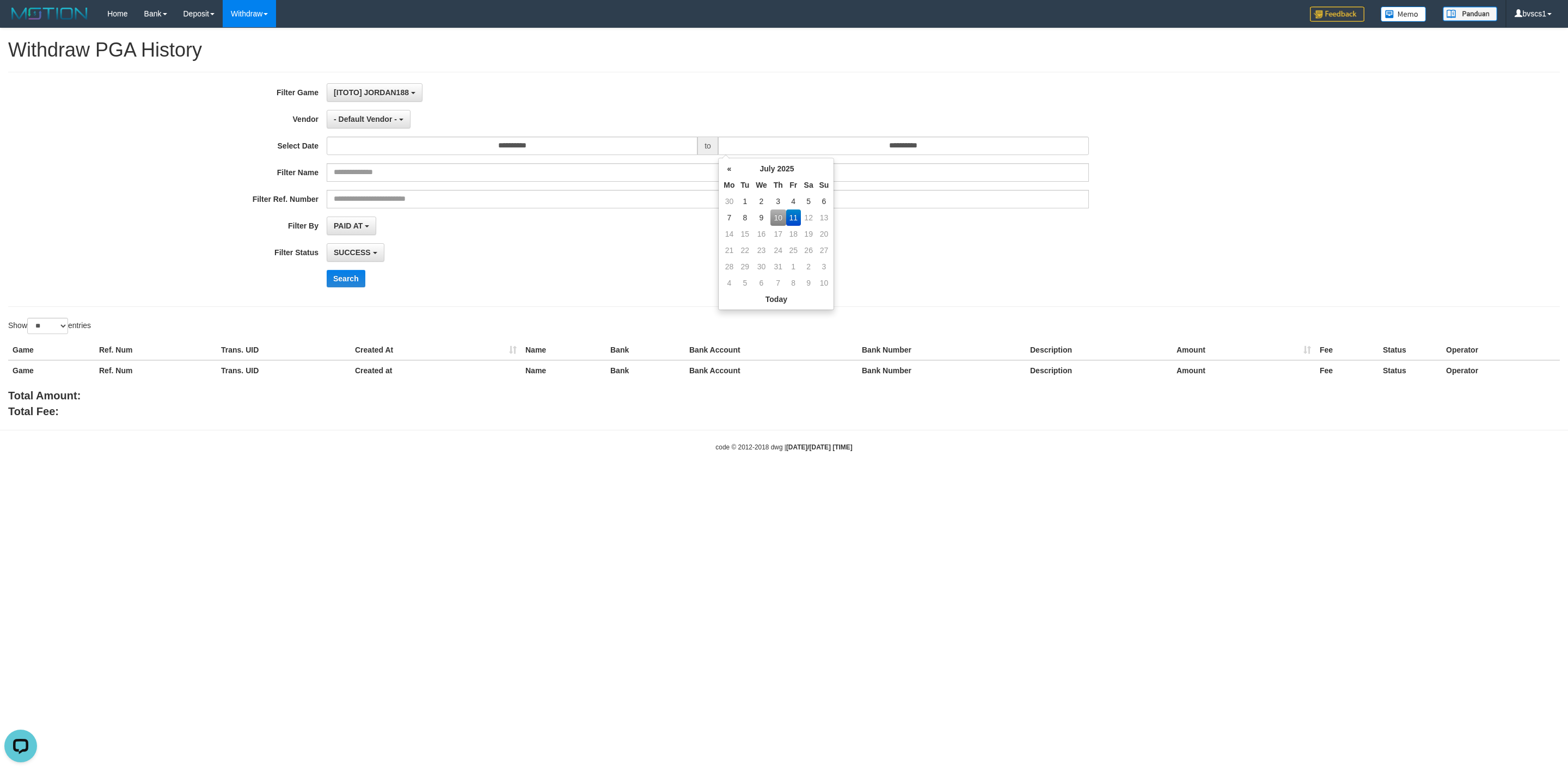 click on "10" at bounding box center [778, 218] 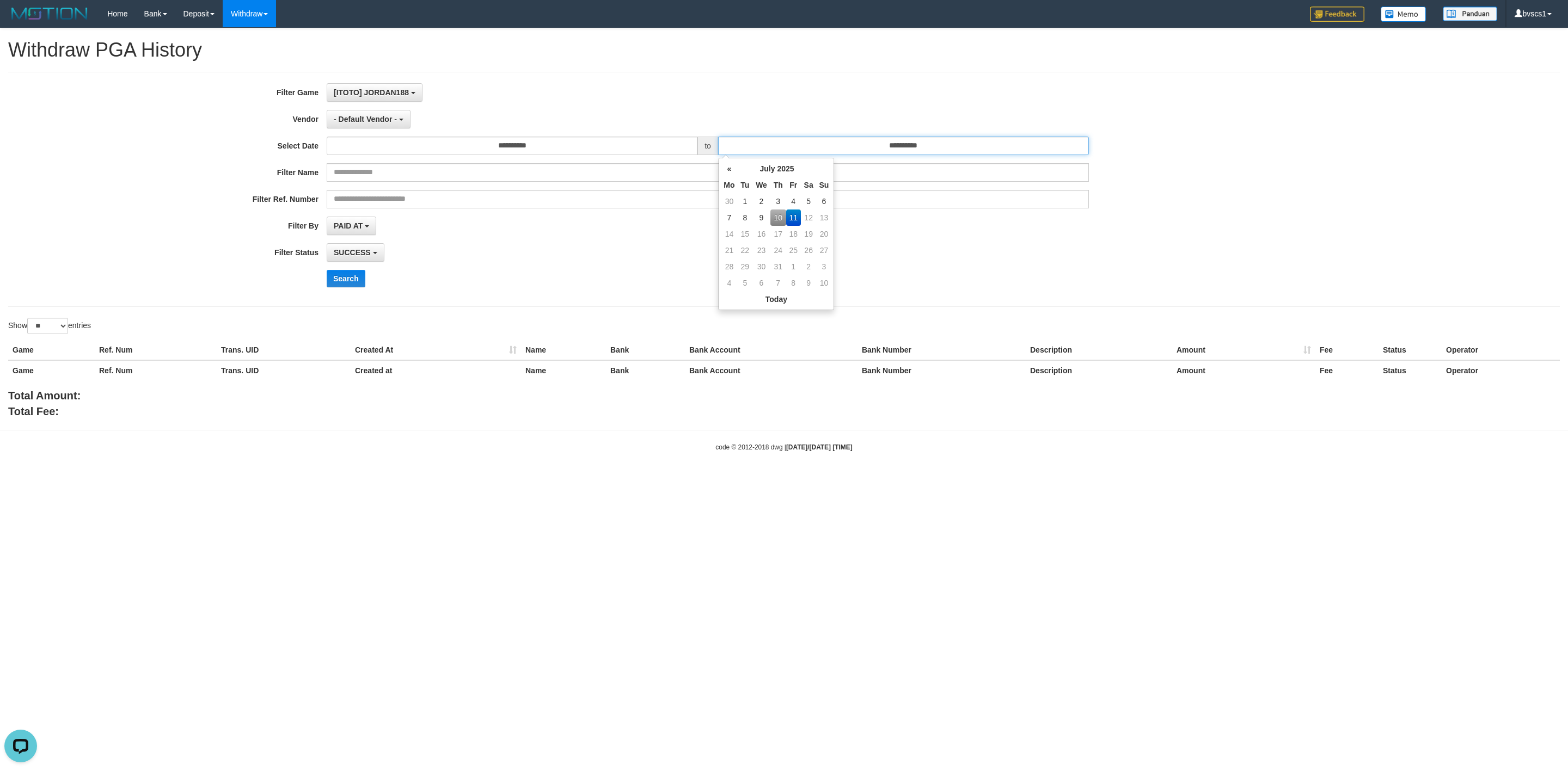 type on "**********" 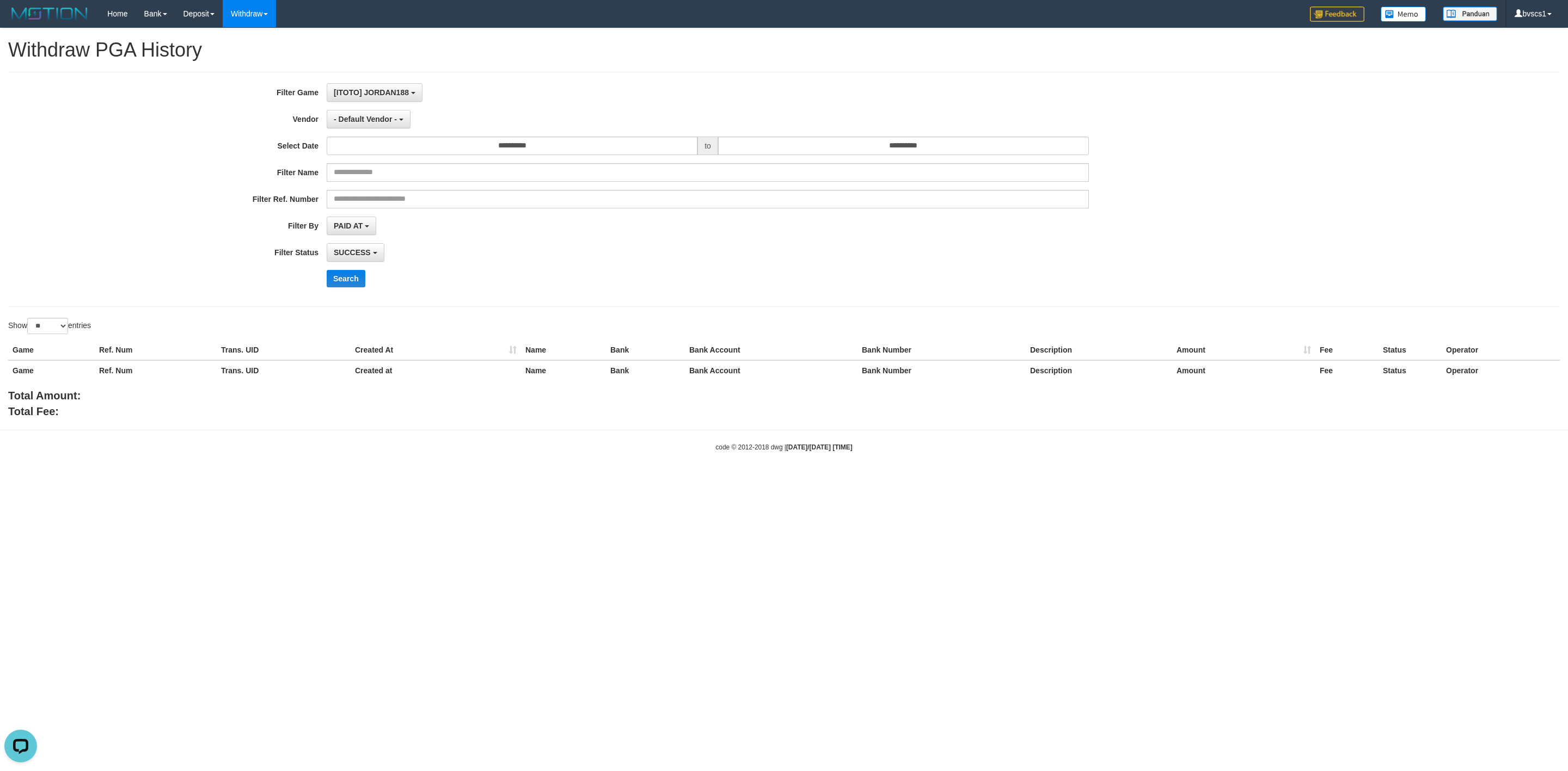 drag, startPoint x: 941, startPoint y: 231, endPoint x: 878, endPoint y: 233, distance: 63.03174 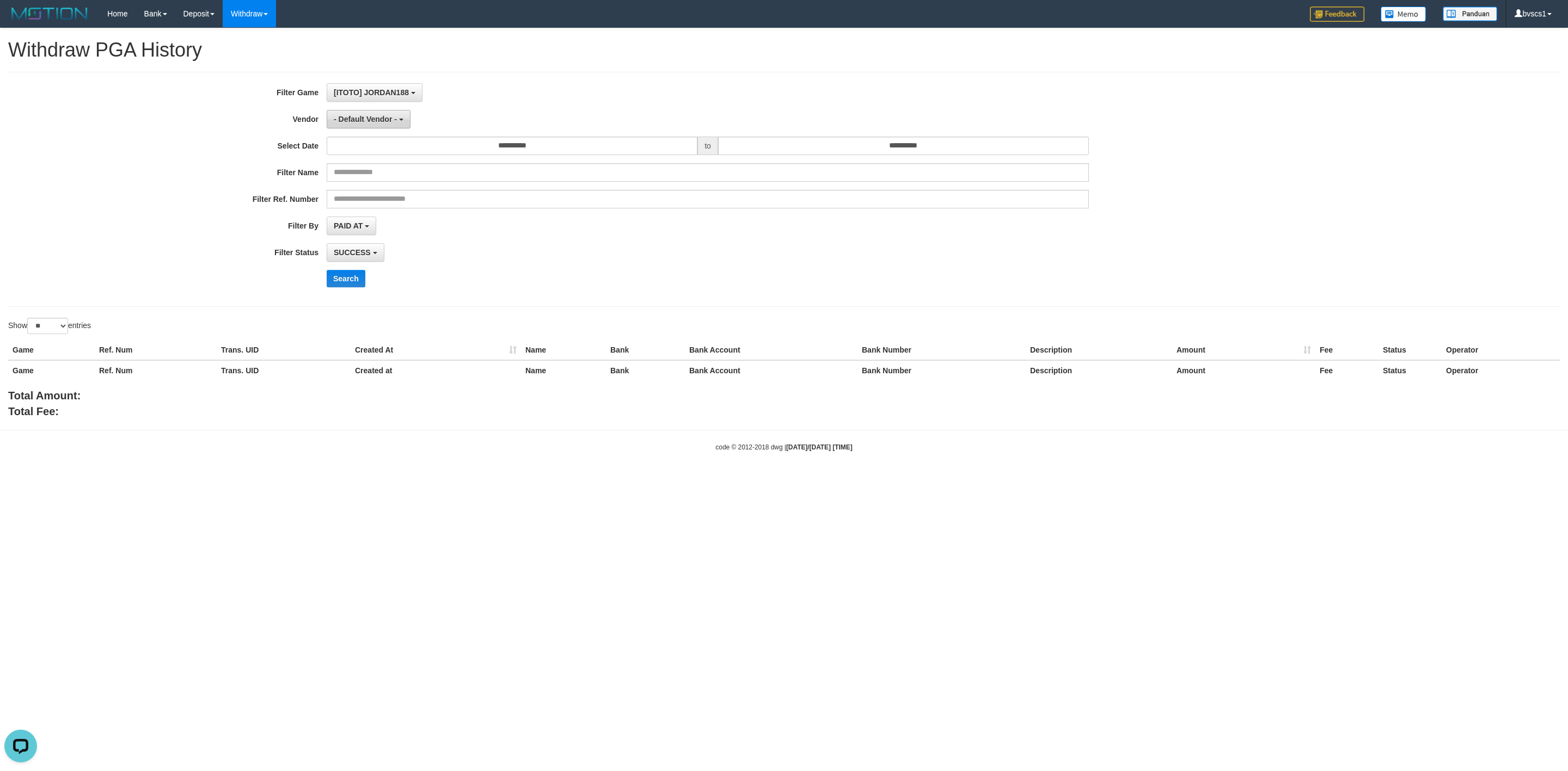 click on "- Default Vendor -" at bounding box center (365, 119) 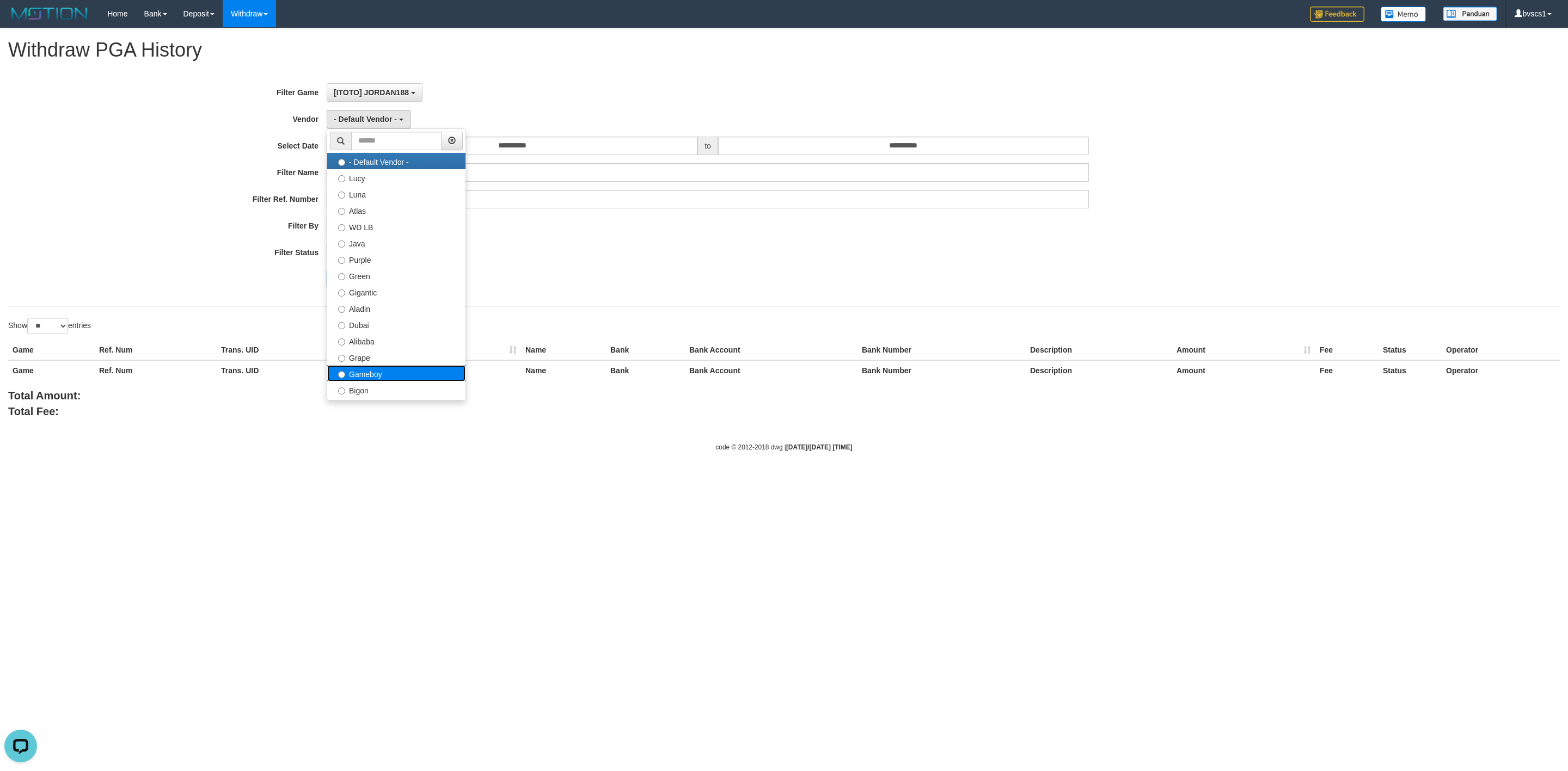 click on "Gameboy" at bounding box center [396, 373] 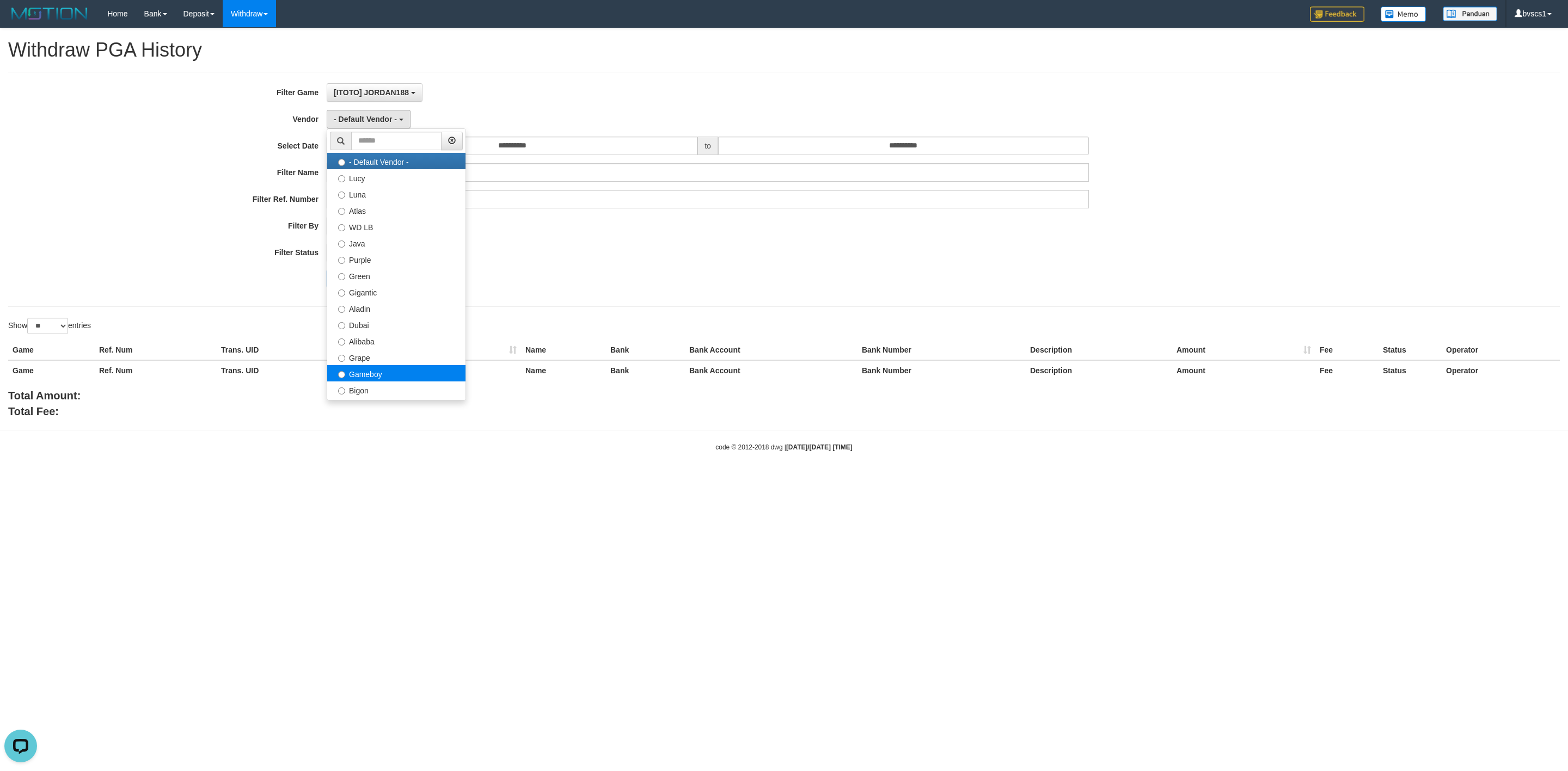 select on "**********" 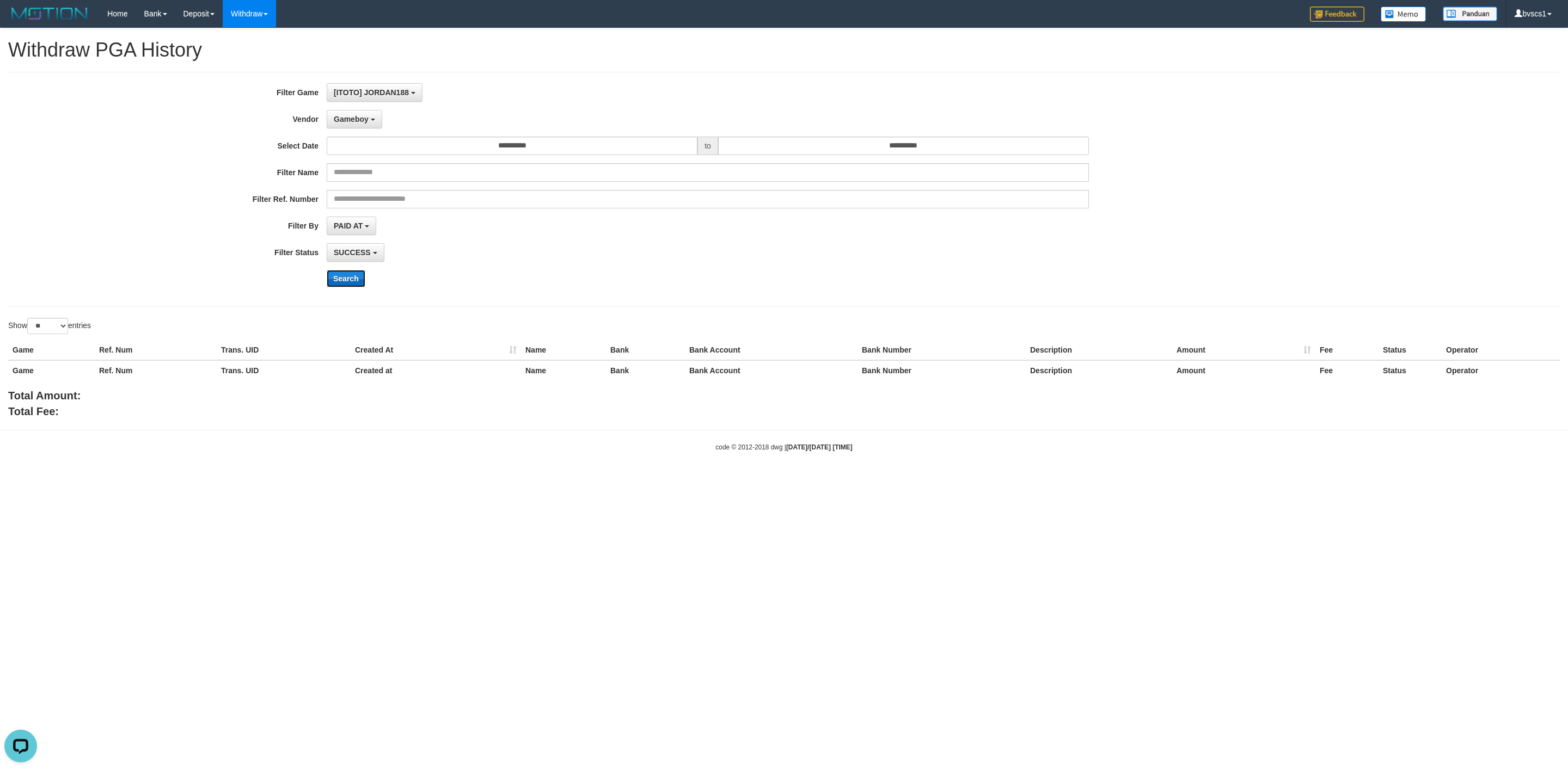 click on "Search" at bounding box center (346, 279) 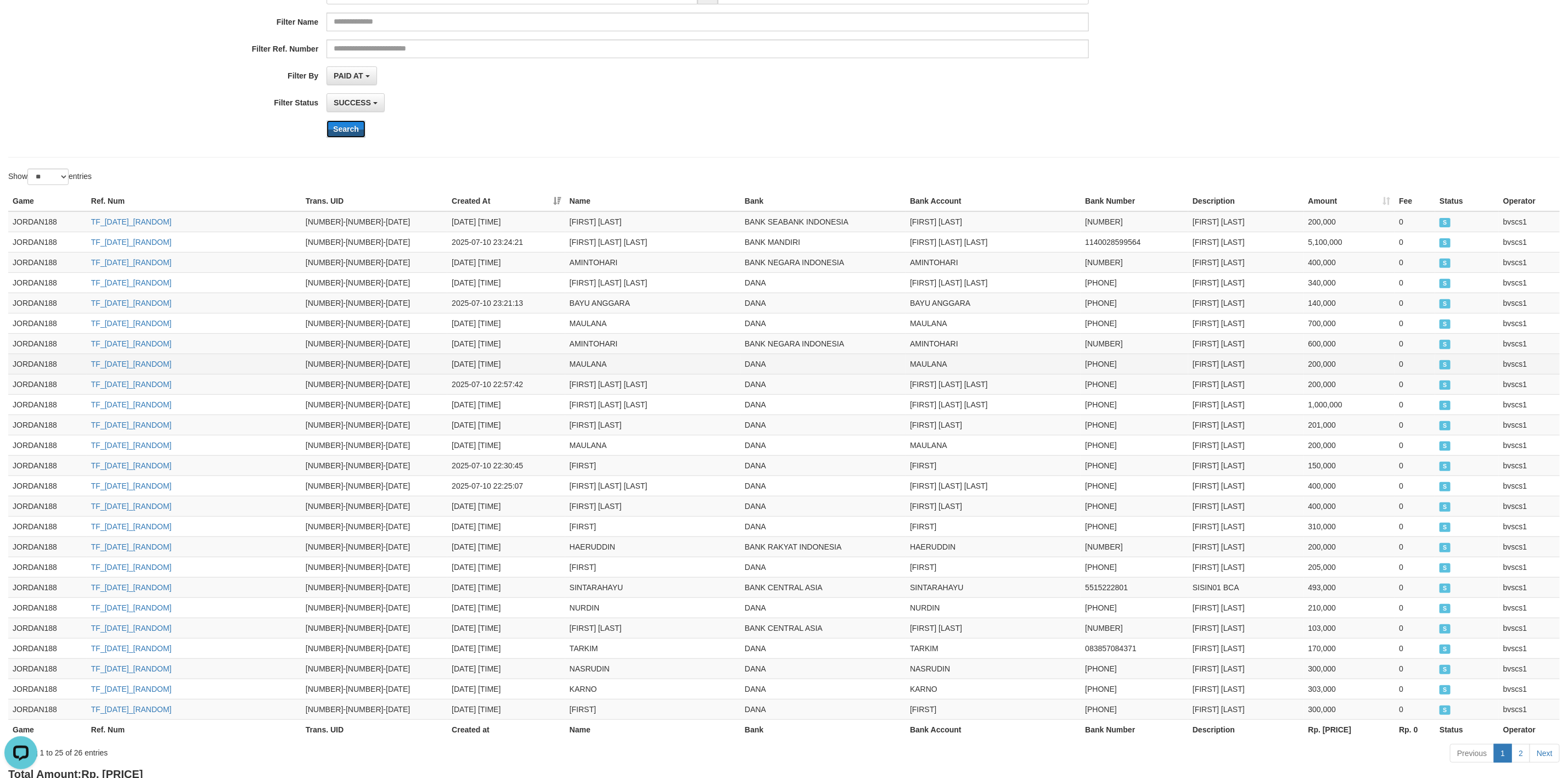 scroll, scrollTop: 243, scrollLeft: 0, axis: vertical 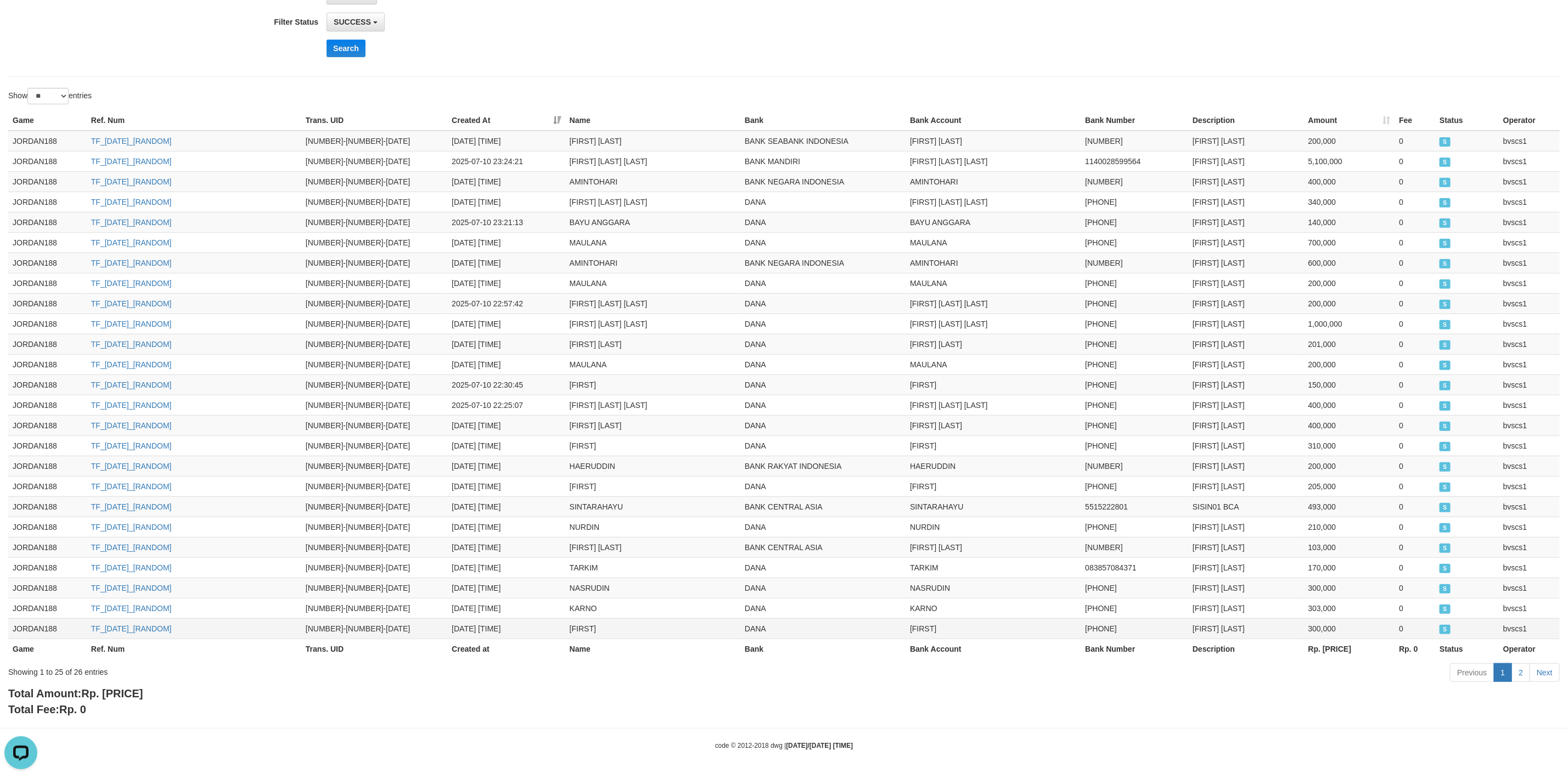 click on "ANTONMELDI" at bounding box center (993, 628) 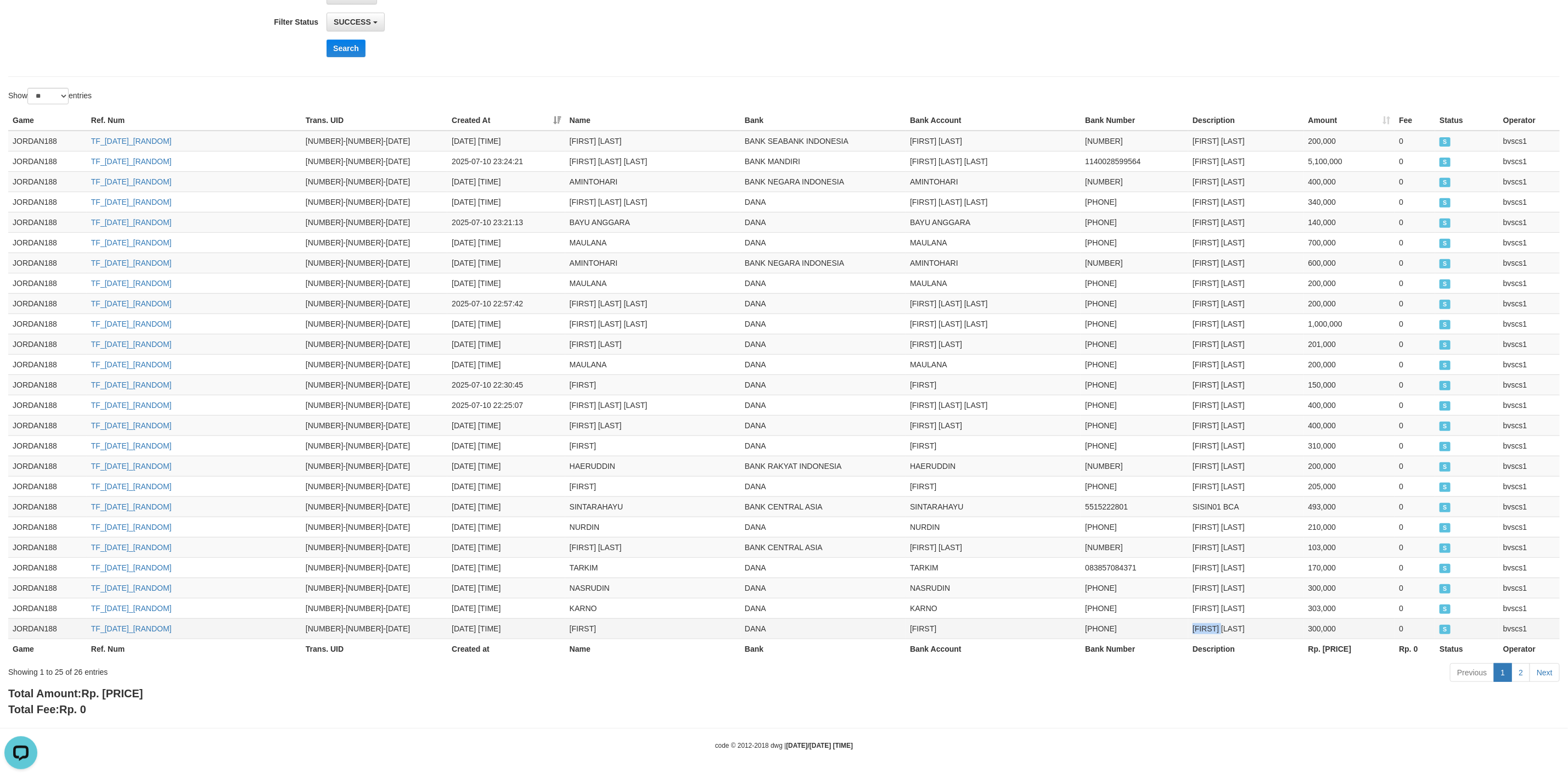 click on "MELDI85 DANA" at bounding box center [1246, 628] 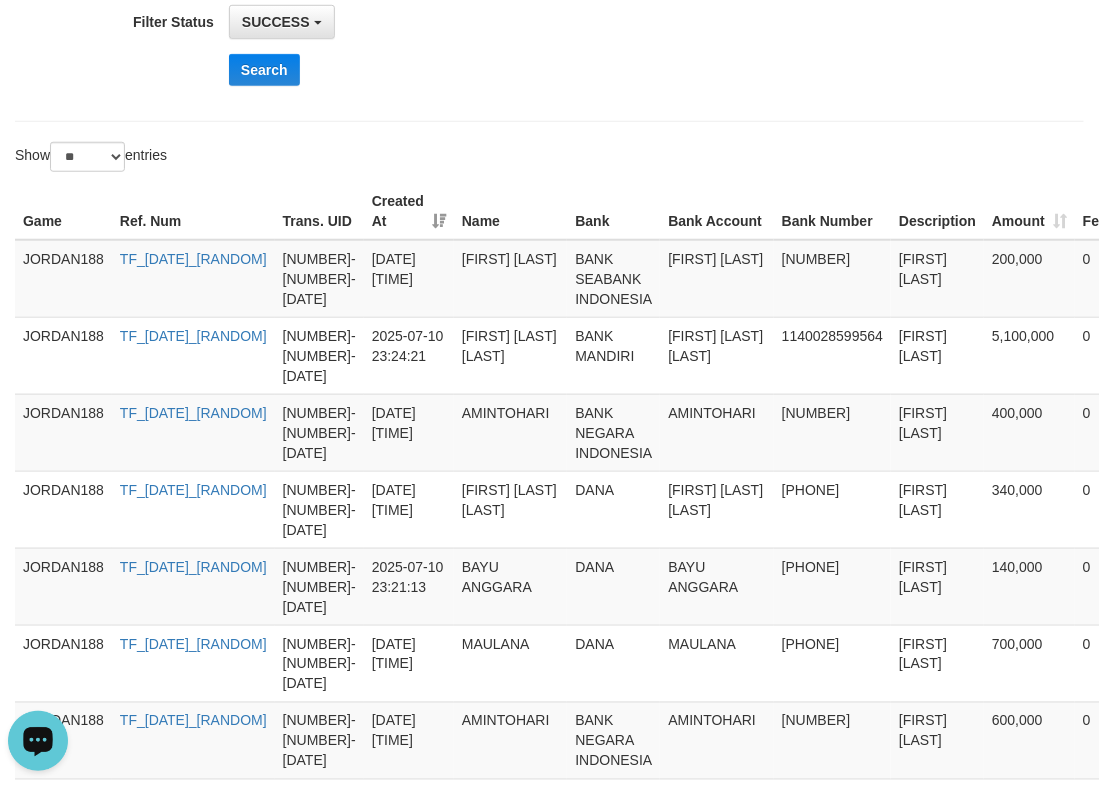 click on "Search" at bounding box center (572, 70) 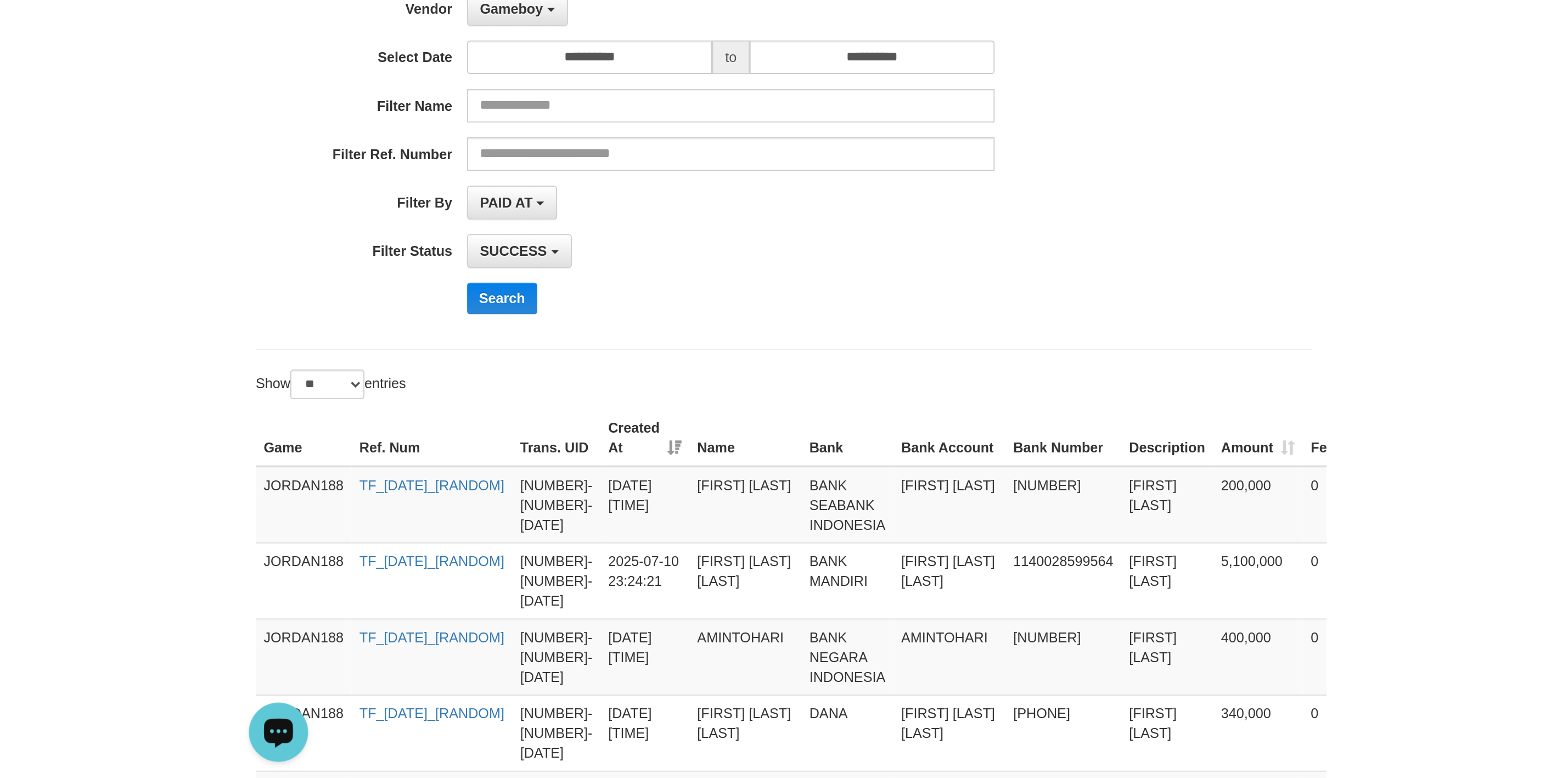 scroll, scrollTop: 0, scrollLeft: 0, axis: both 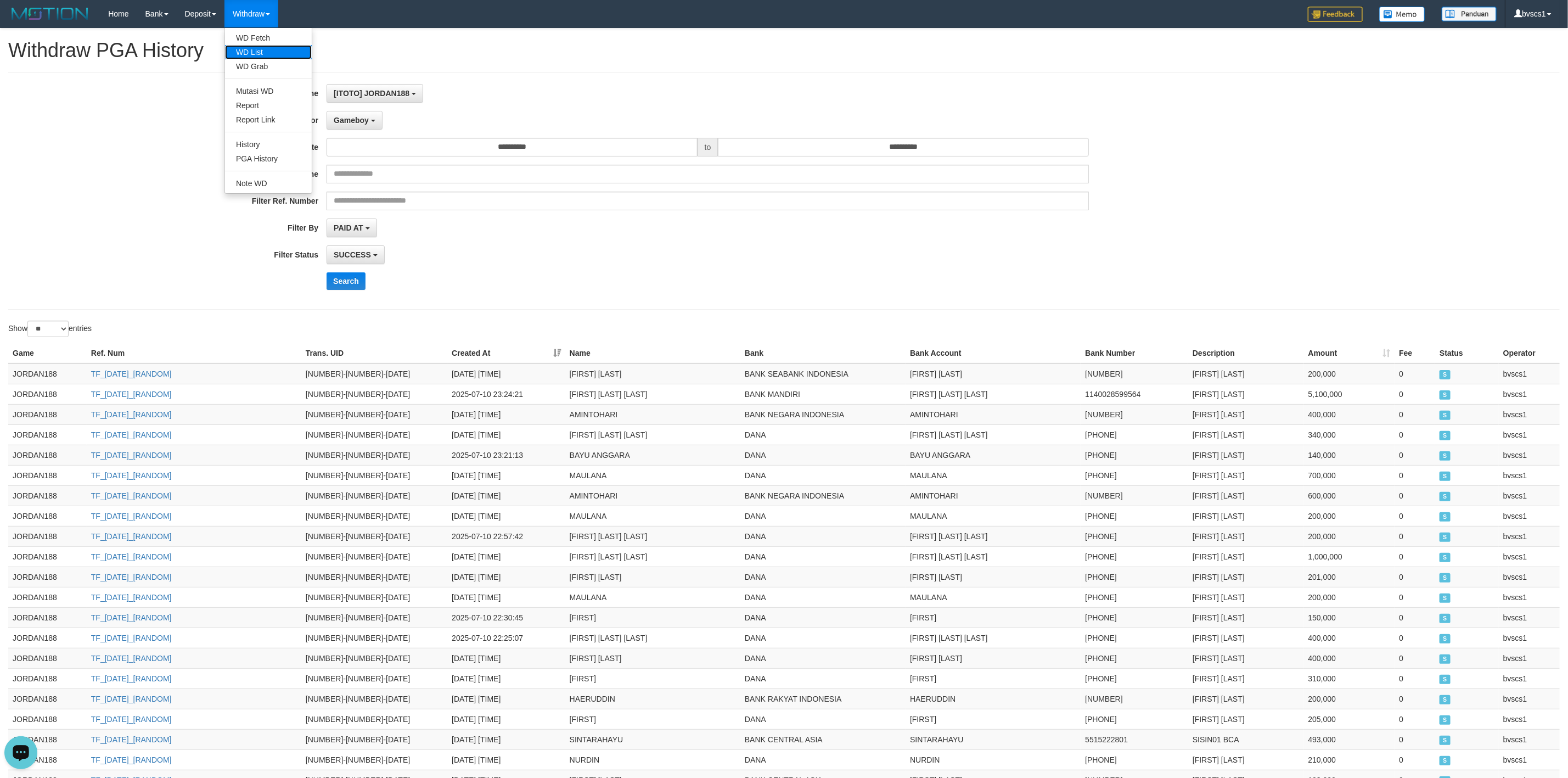 click on "WD List" at bounding box center [268, 52] 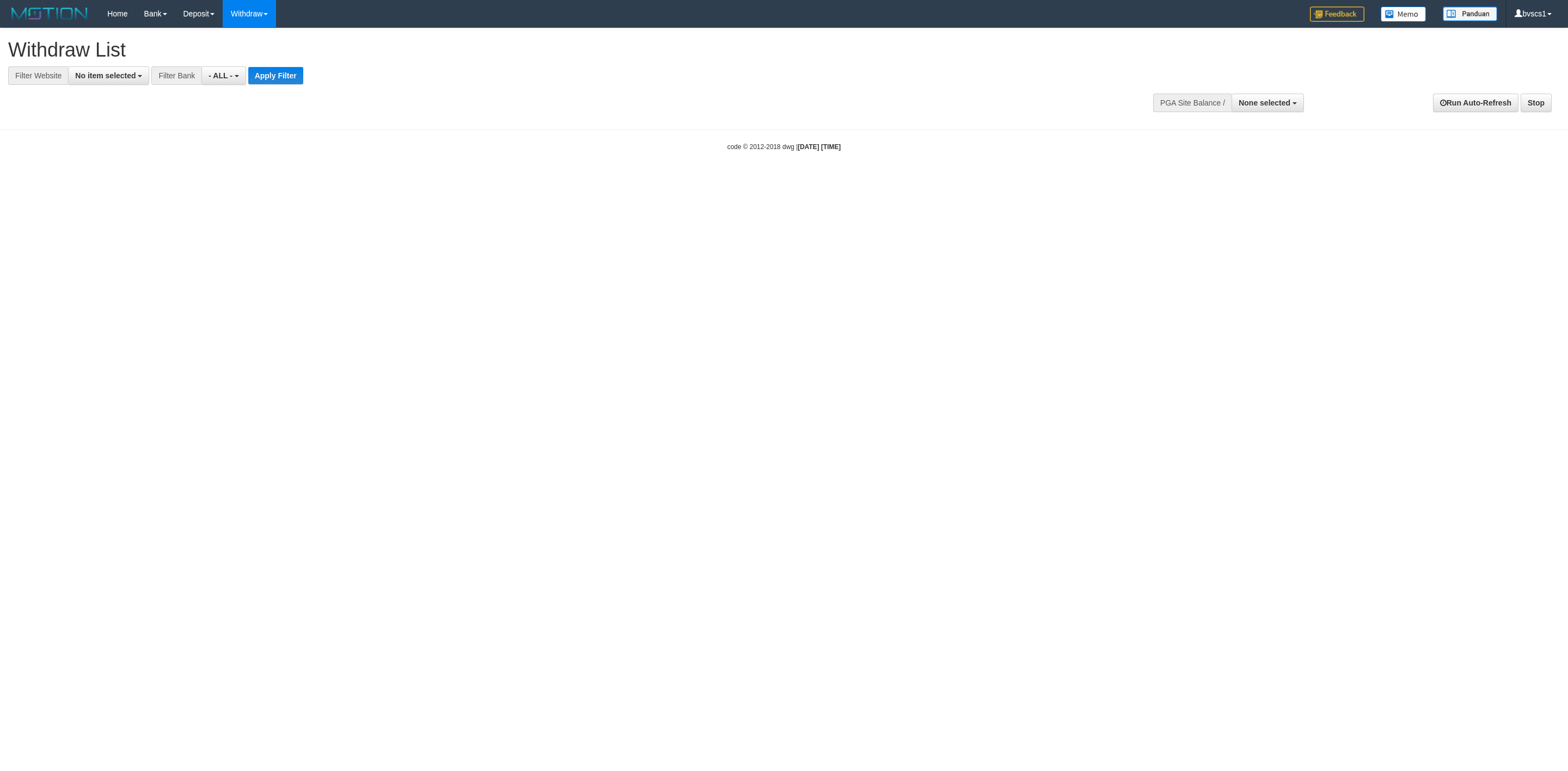 select 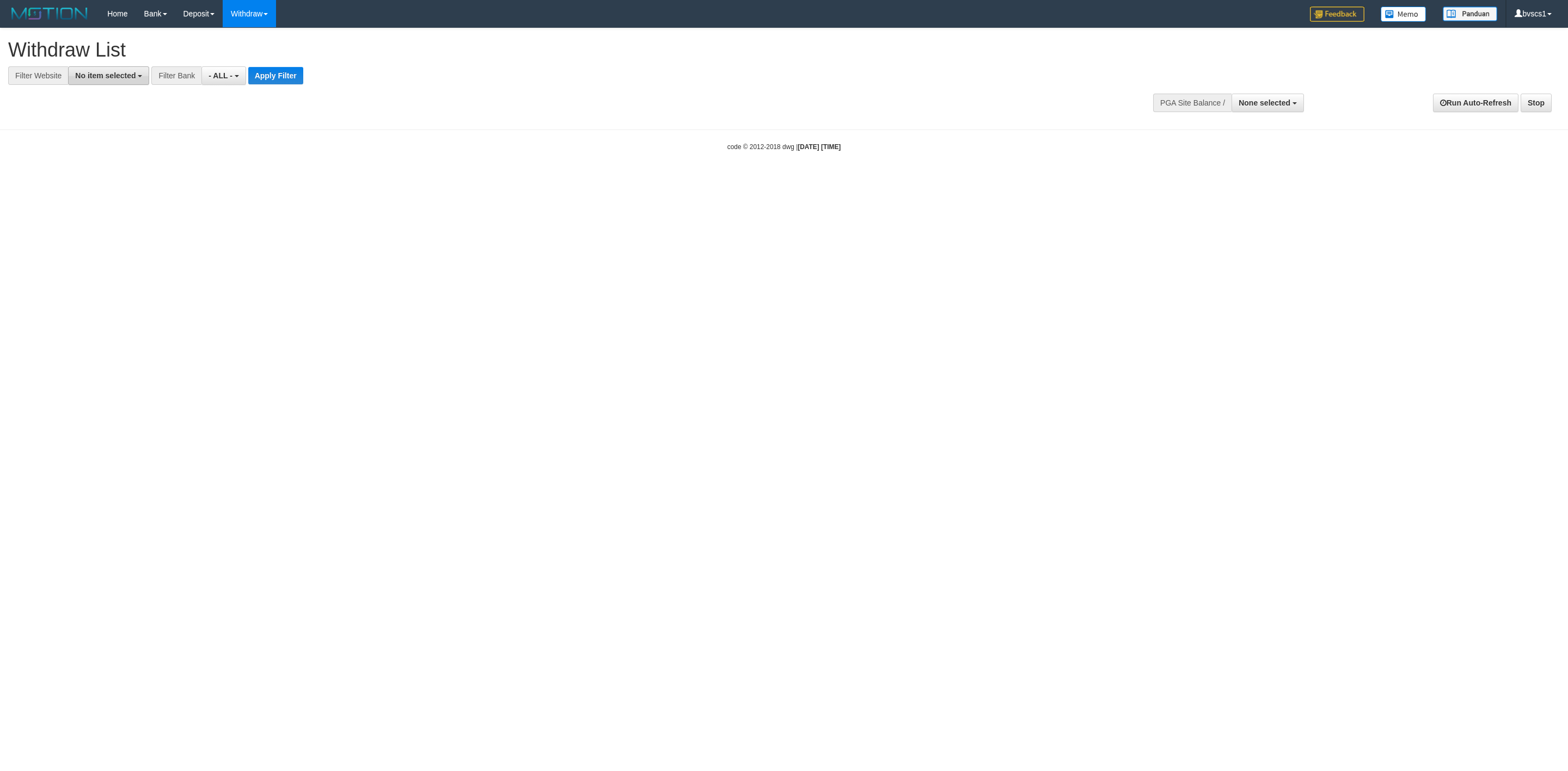 click on "No item selected" at bounding box center [108, 76] 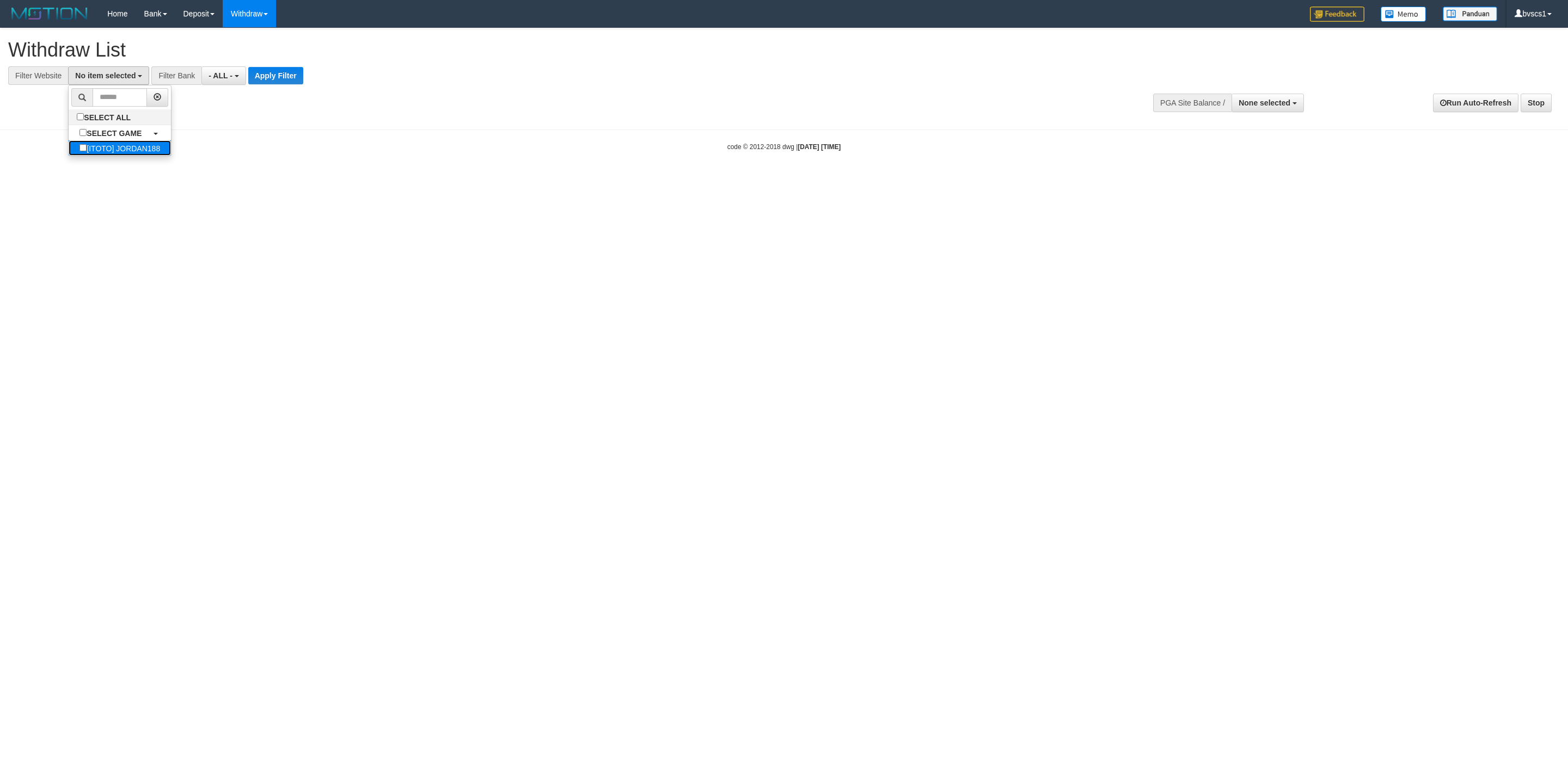 click on "[ITOTO] JORDAN188" at bounding box center [120, 148] 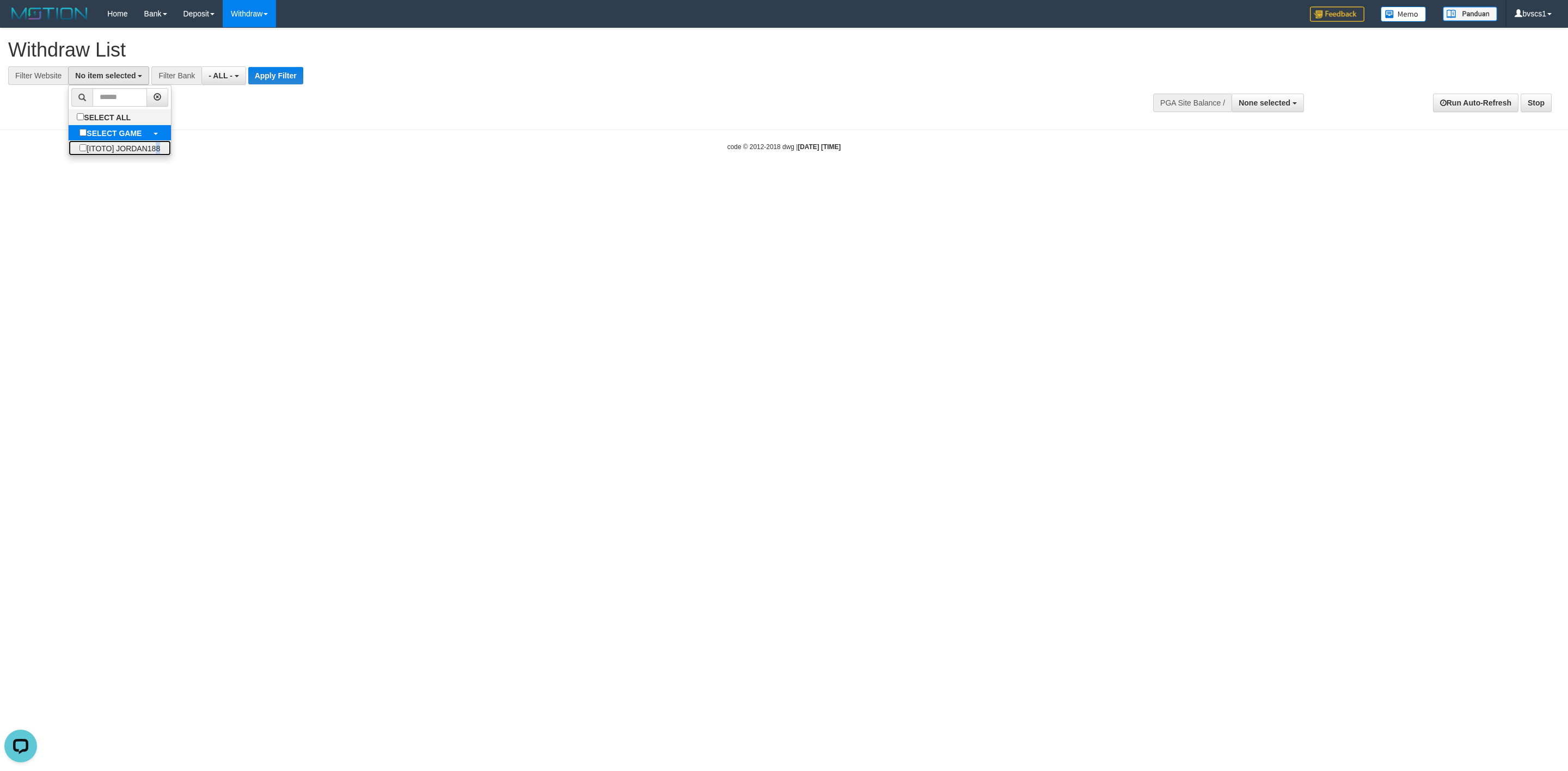 scroll, scrollTop: 0, scrollLeft: 0, axis: both 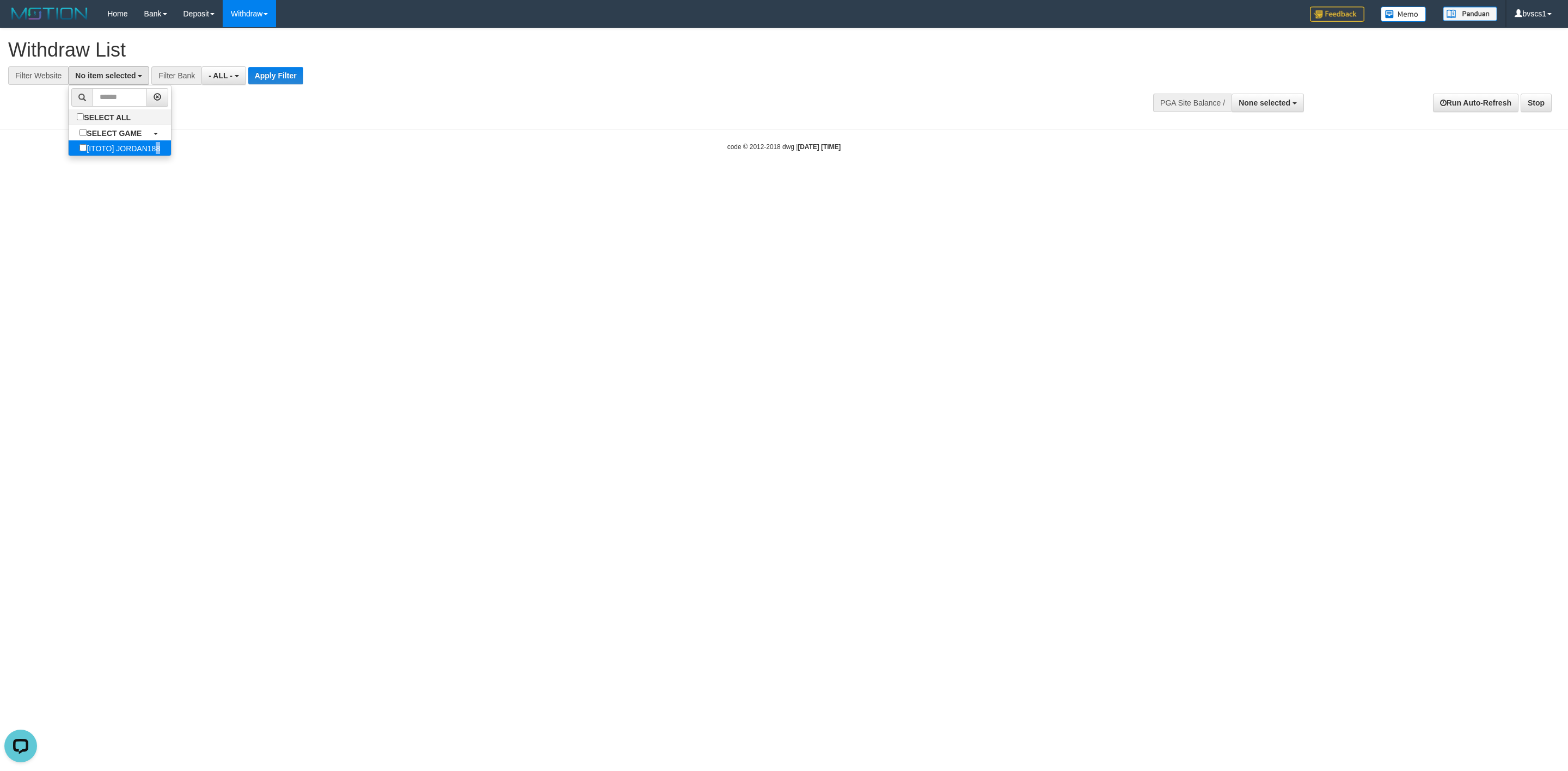 select on "****" 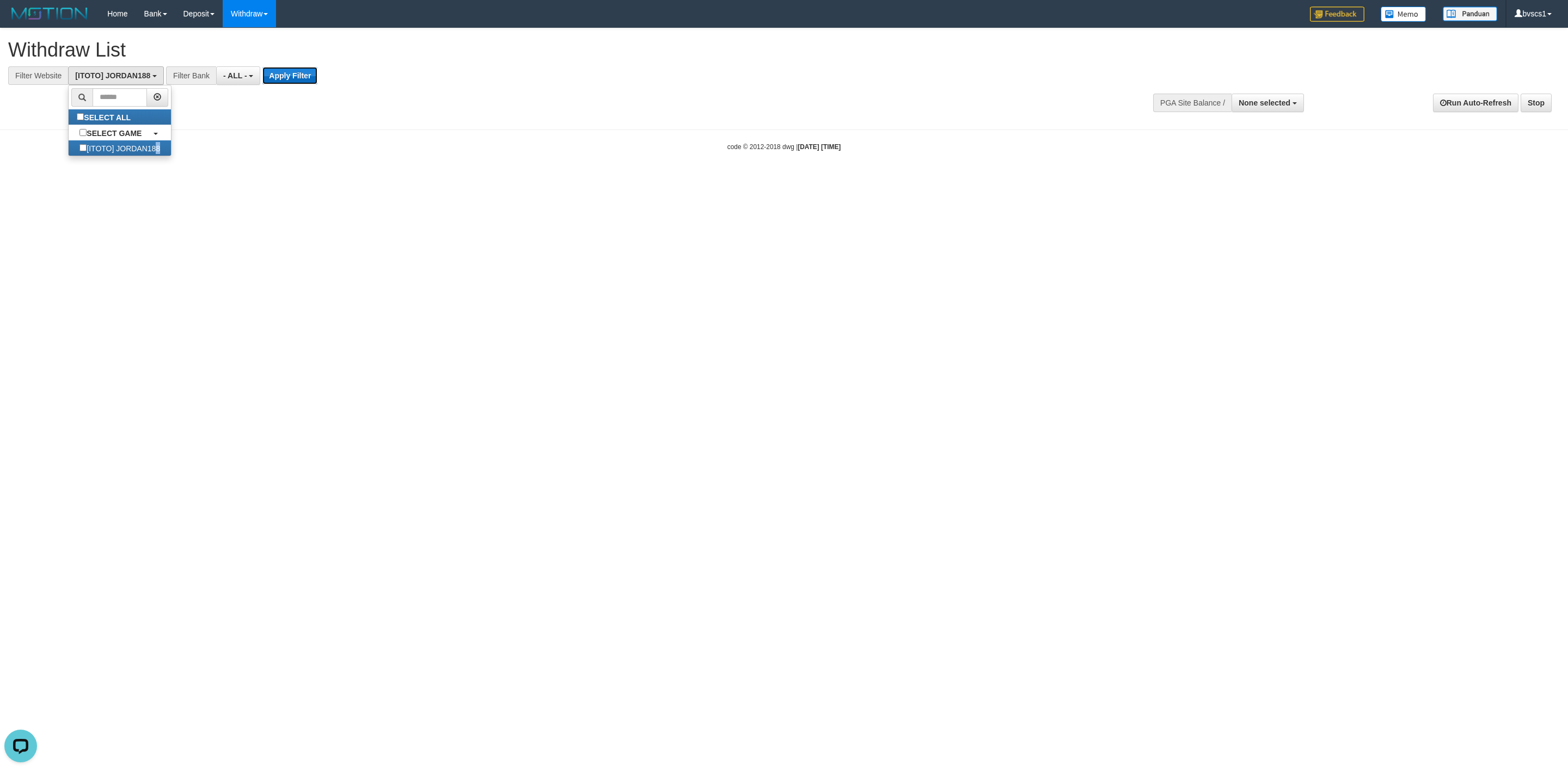 click on "Apply Filter" at bounding box center [290, 76] 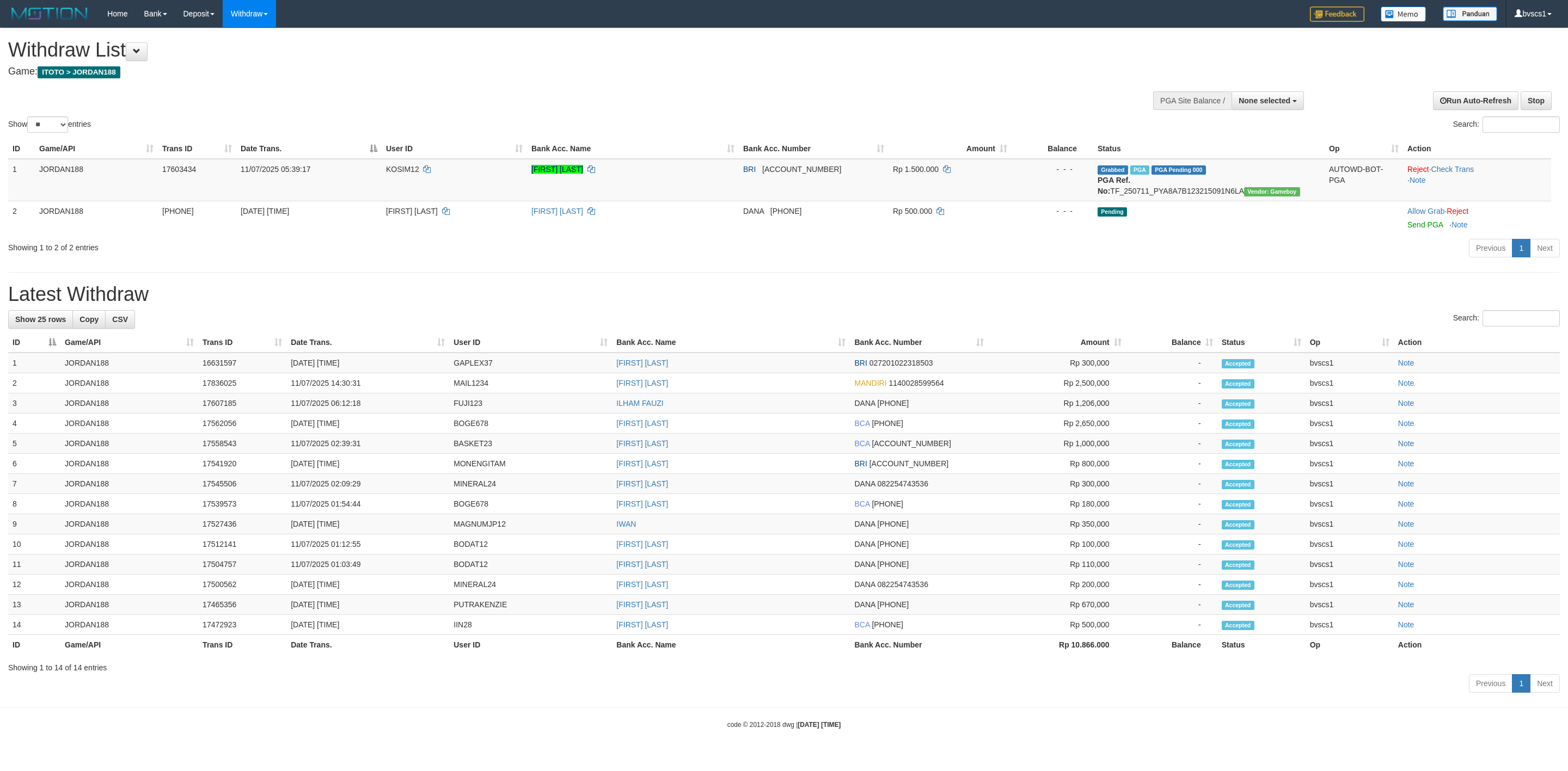 select 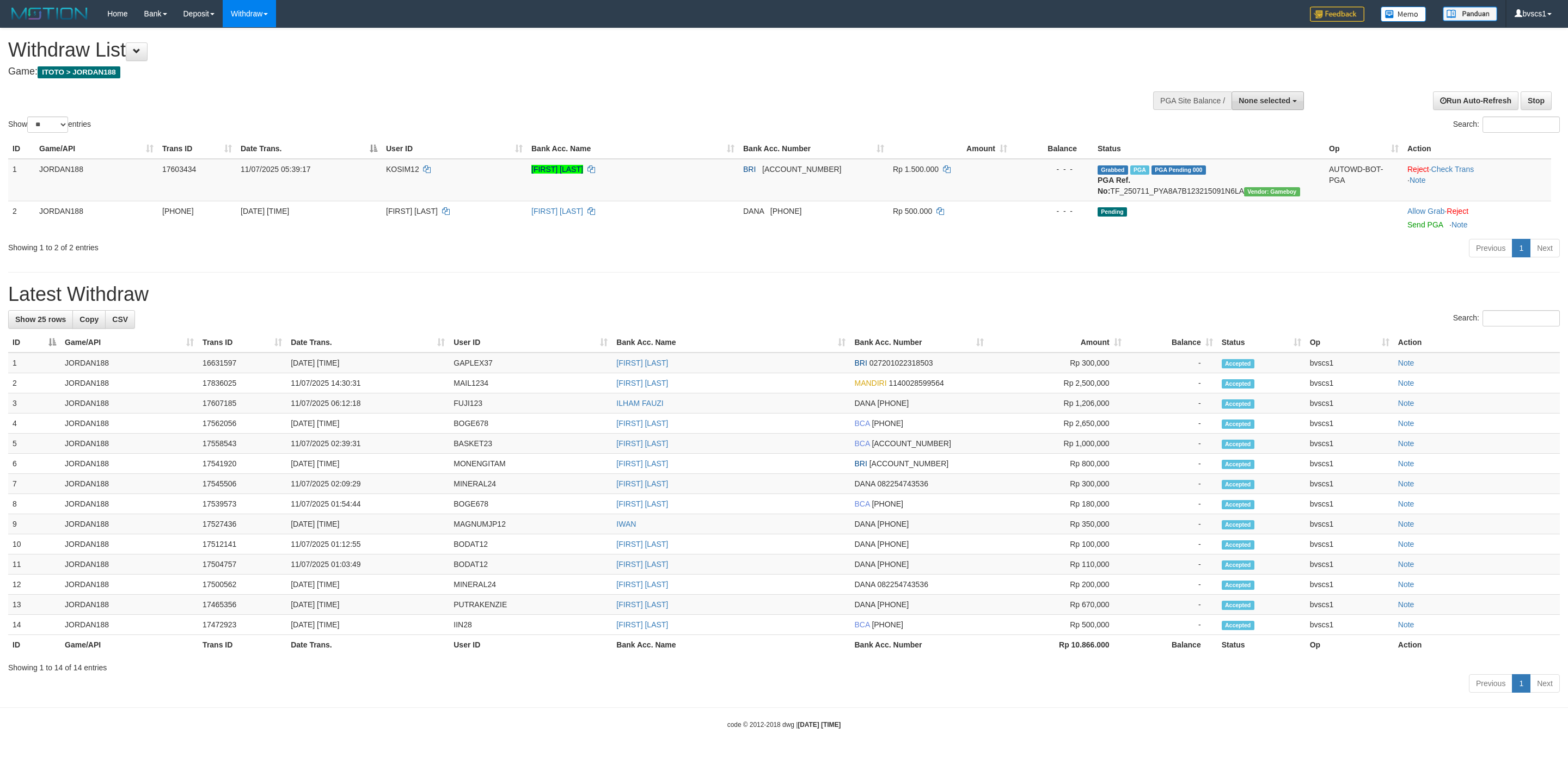 click on "None selected" at bounding box center (1264, 101) 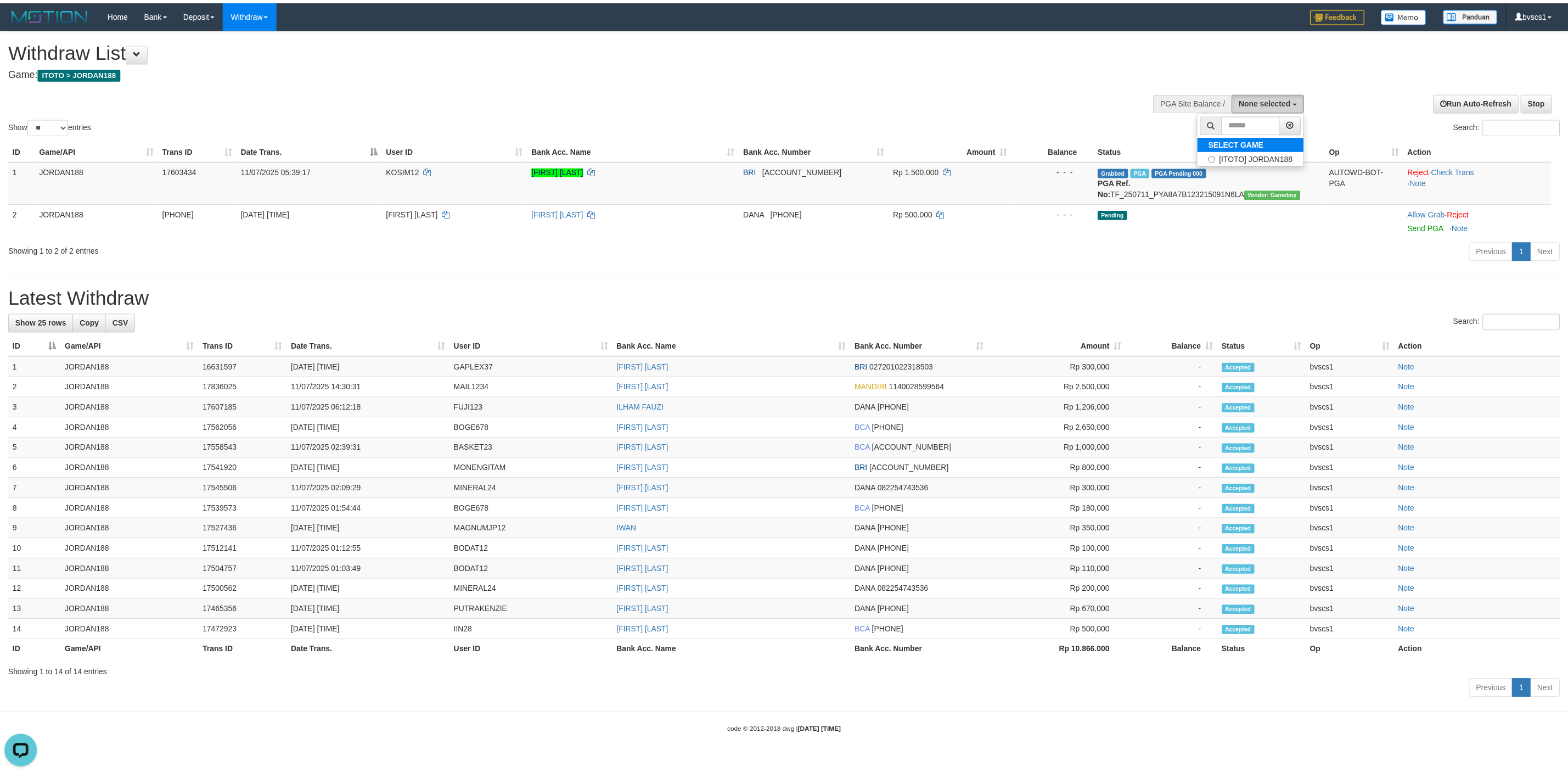 scroll, scrollTop: 0, scrollLeft: 0, axis: both 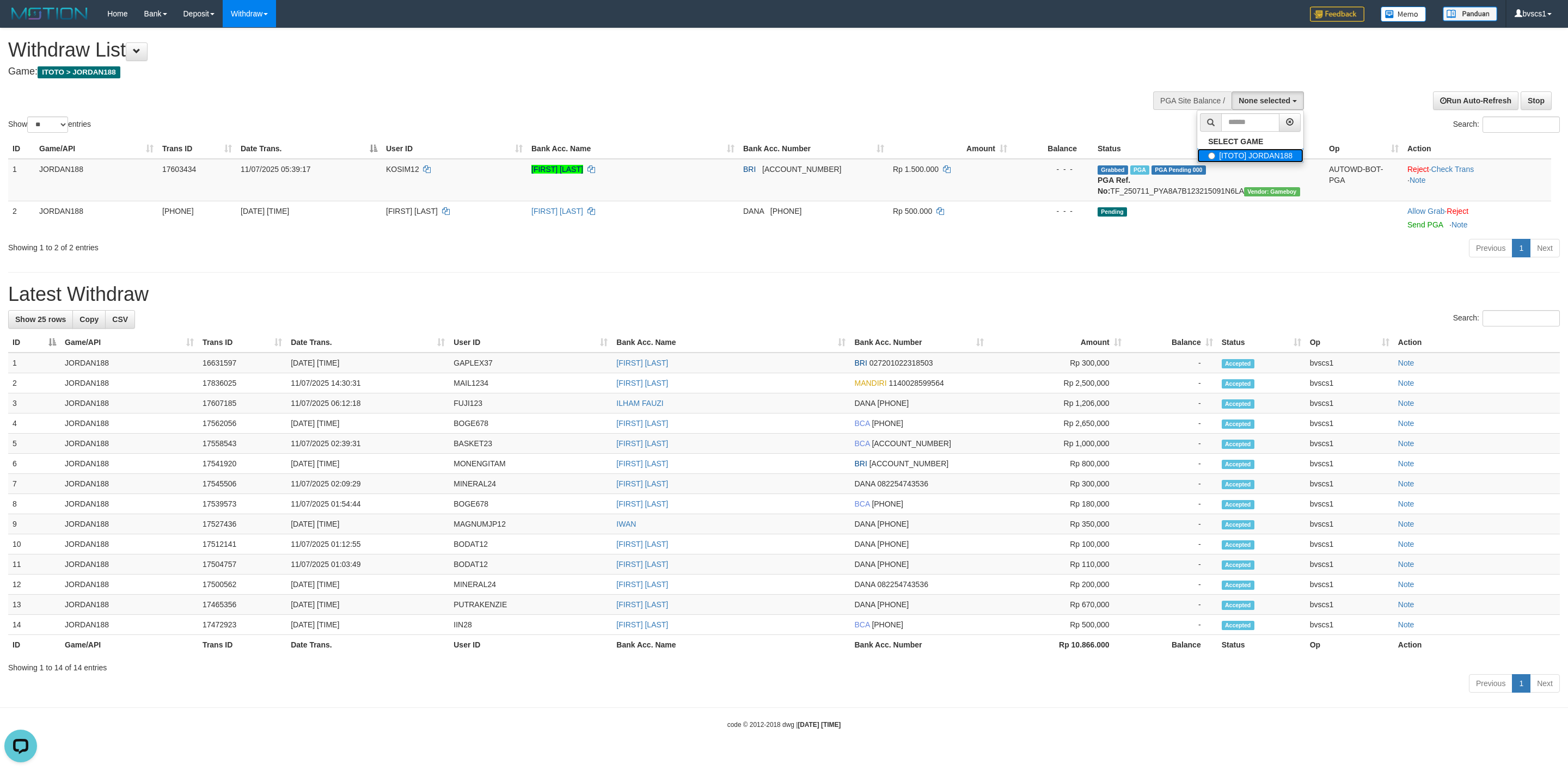 click on "[ITOTO] JORDAN188" at bounding box center (1250, 156) 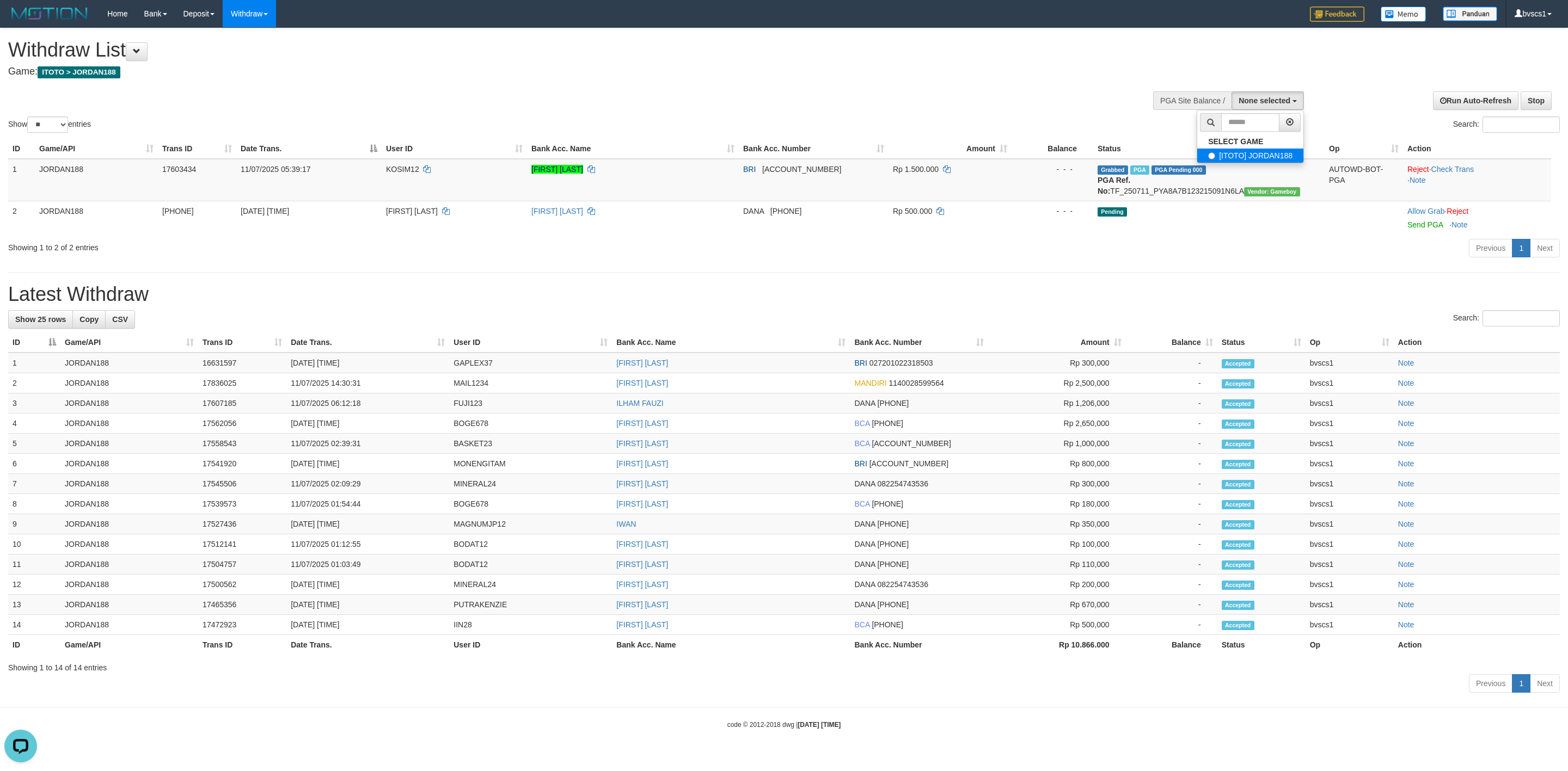 select on "****" 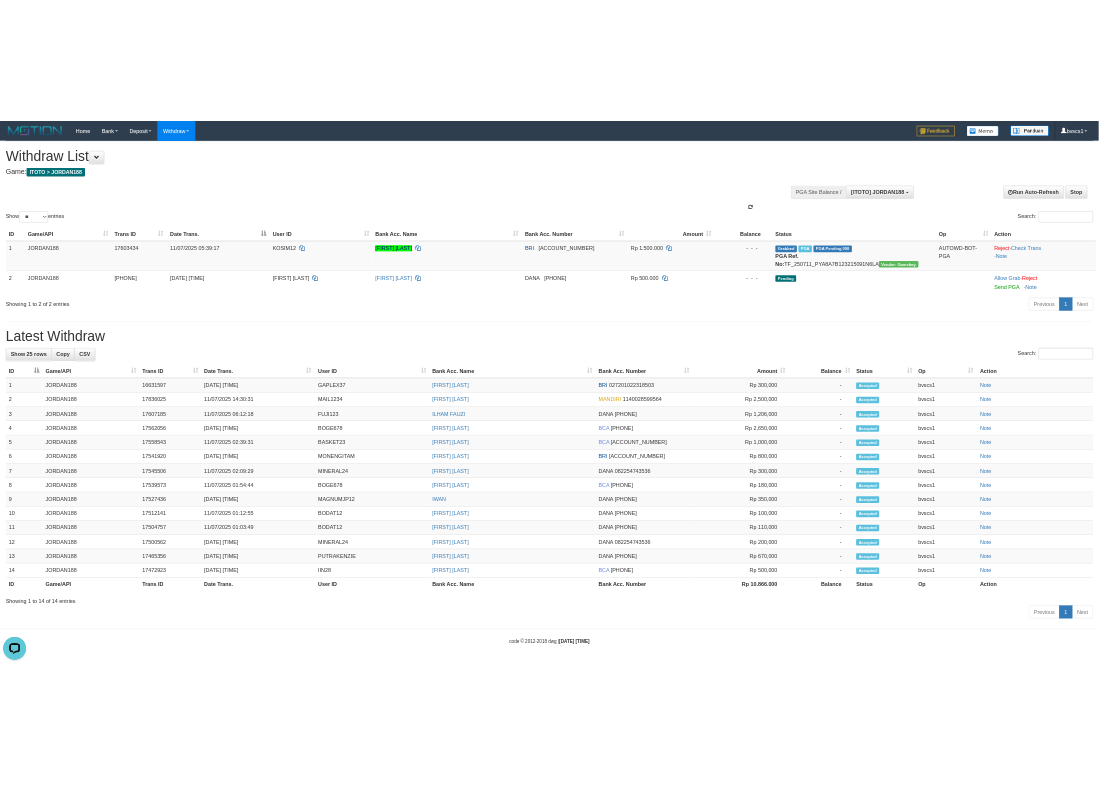 scroll, scrollTop: 18, scrollLeft: 0, axis: vertical 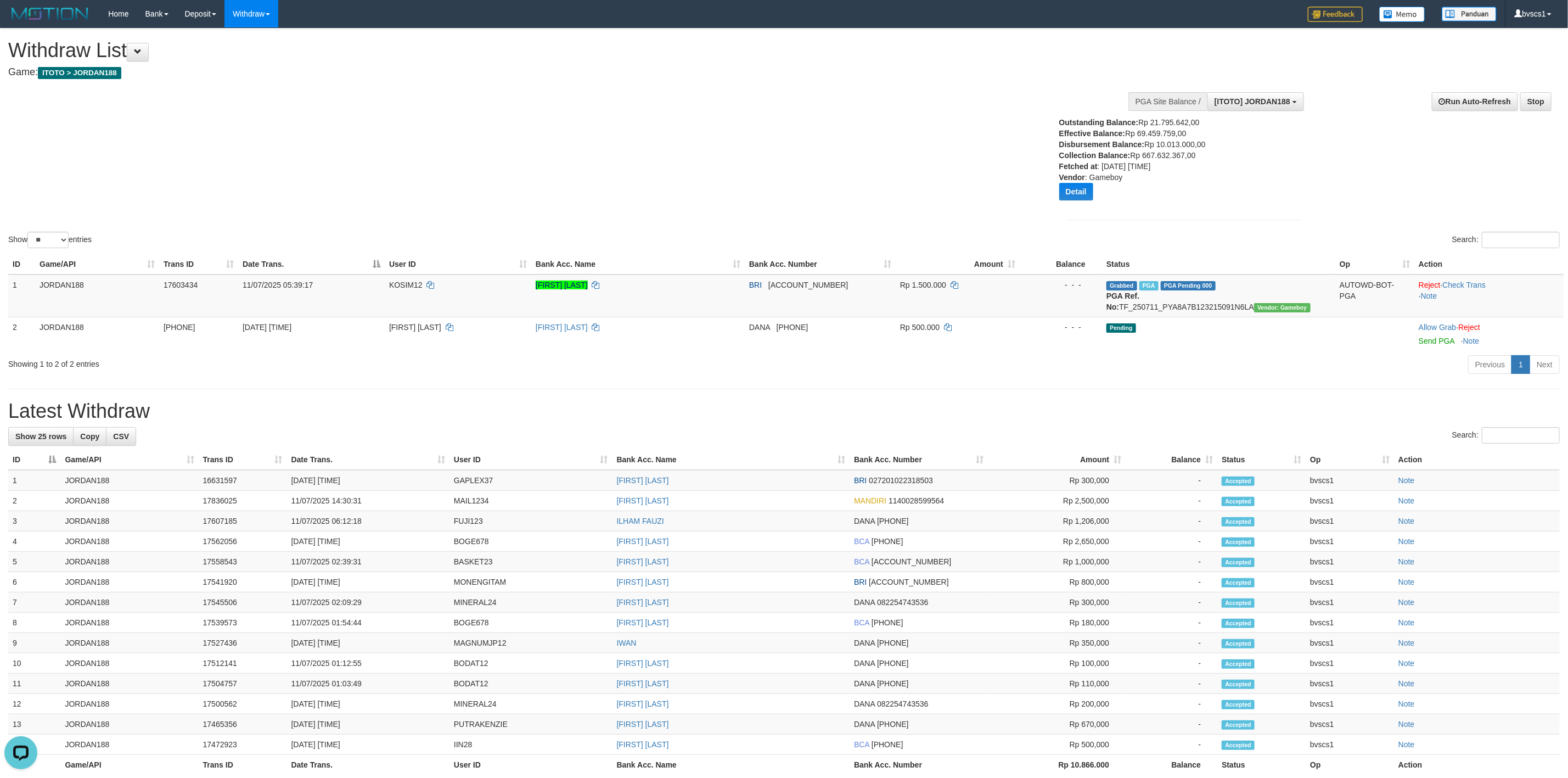 click on "Outstanding Balance:  Rp 21.795.642,00
Effective Balance:  Rp 69.459.759,00
Disbursement Balance:  Rp 10.013.000,00
Collection Balance:  Rp 667.632.367,00
Fetched at : 2025-07-11 16:29:26
Vendor : Gameboy
Detail
Vendor Name
Outstanding Balance
Effective Balance
Disbursment Balance
Collection Balance
No data found
Fetched at:   2025-07-11 16:29:26
Vendor:   Gameboy" at bounding box center [1184, 163] 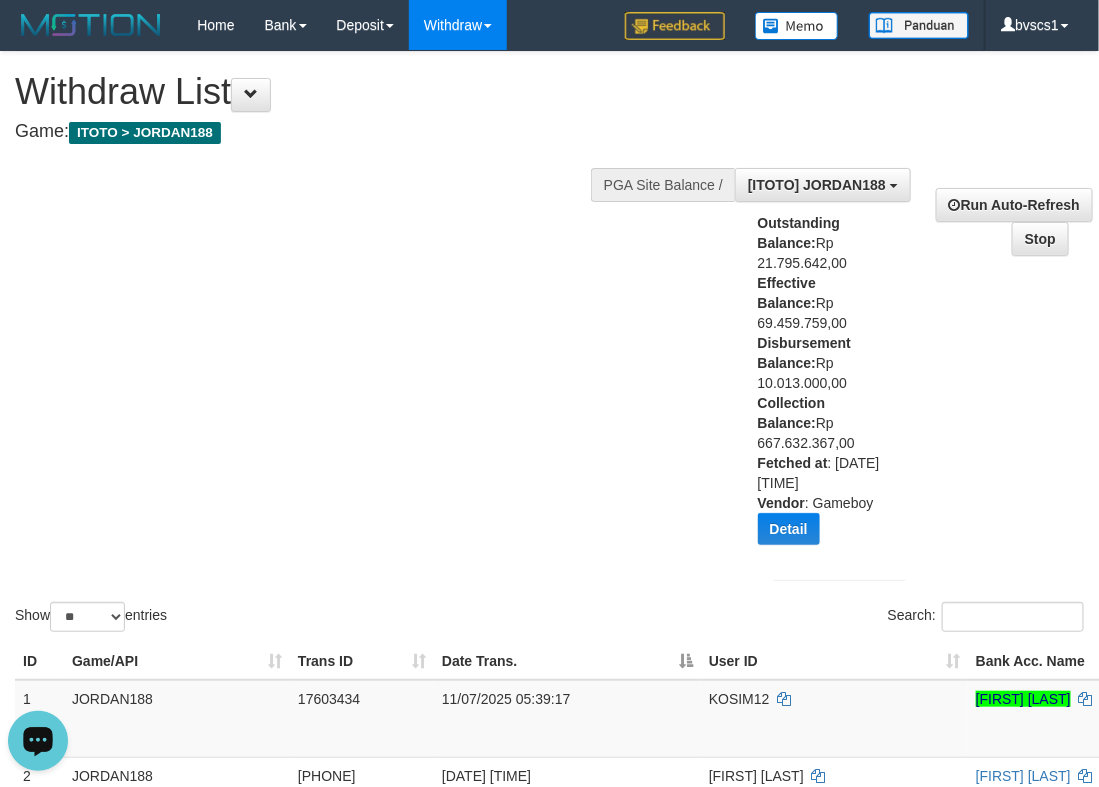 click on "Show  ** ** ** ***  entries Search:" at bounding box center [549, 344] 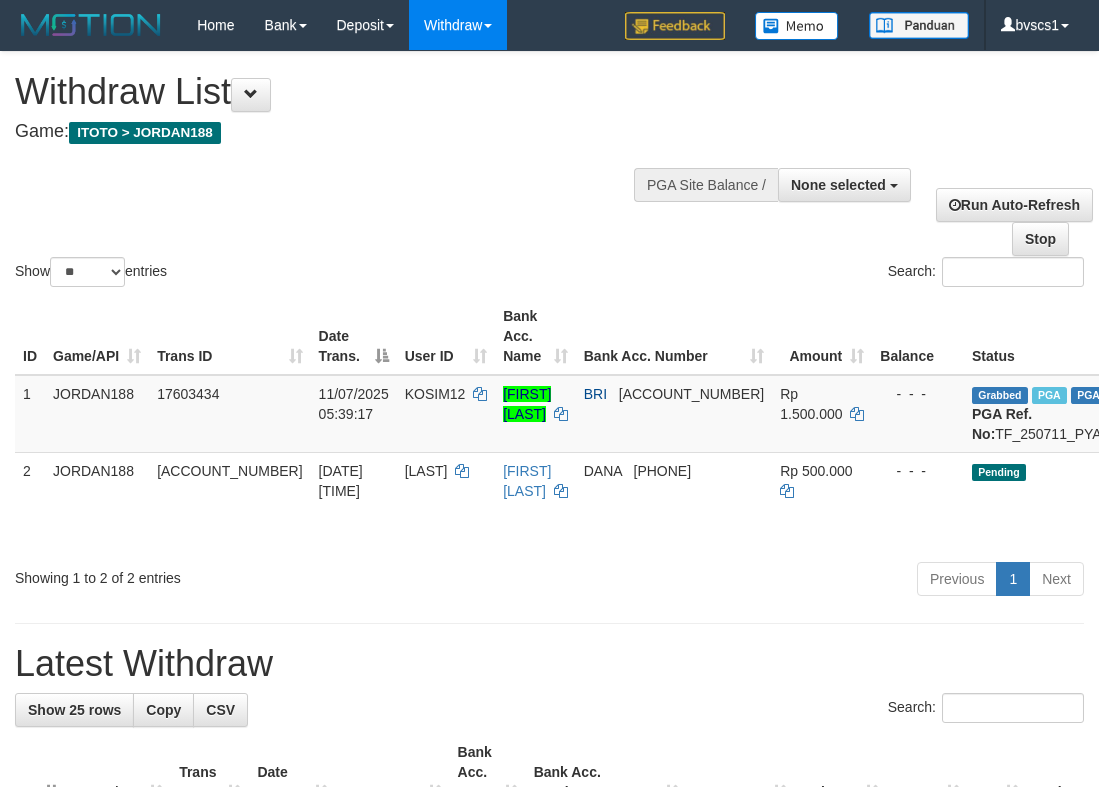 select 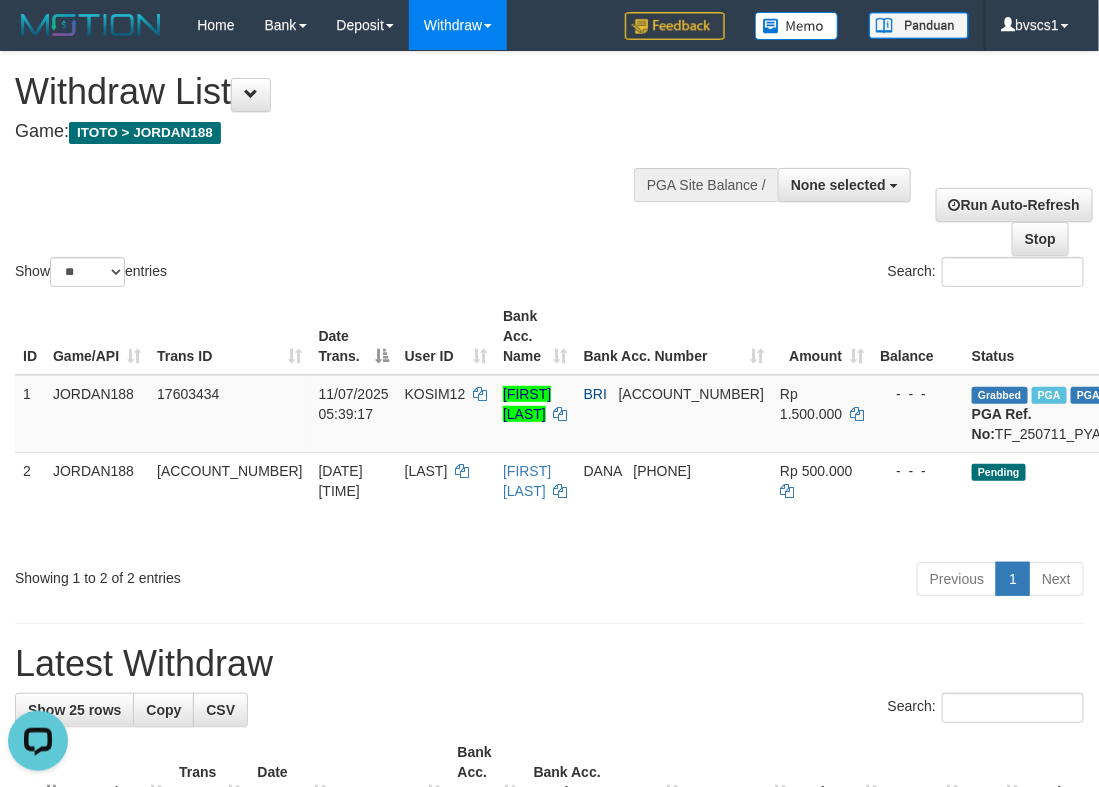 scroll, scrollTop: 0, scrollLeft: 0, axis: both 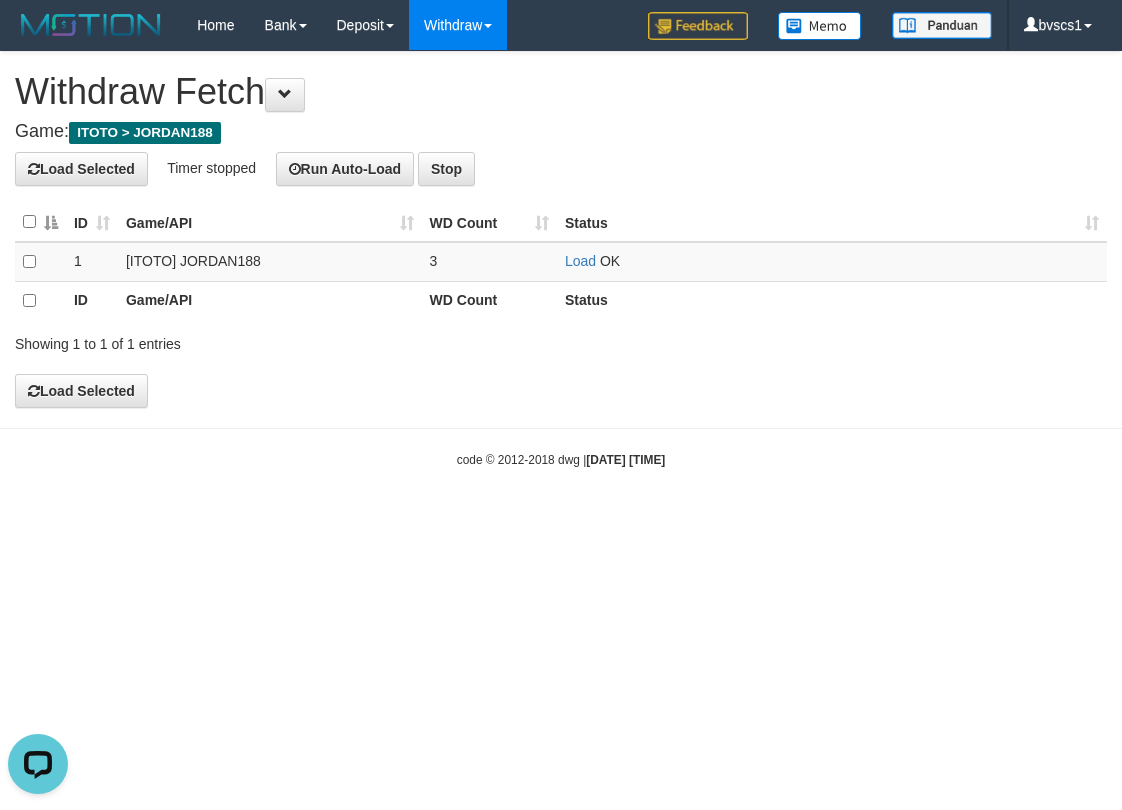 click on "**********" at bounding box center (561, 229) 